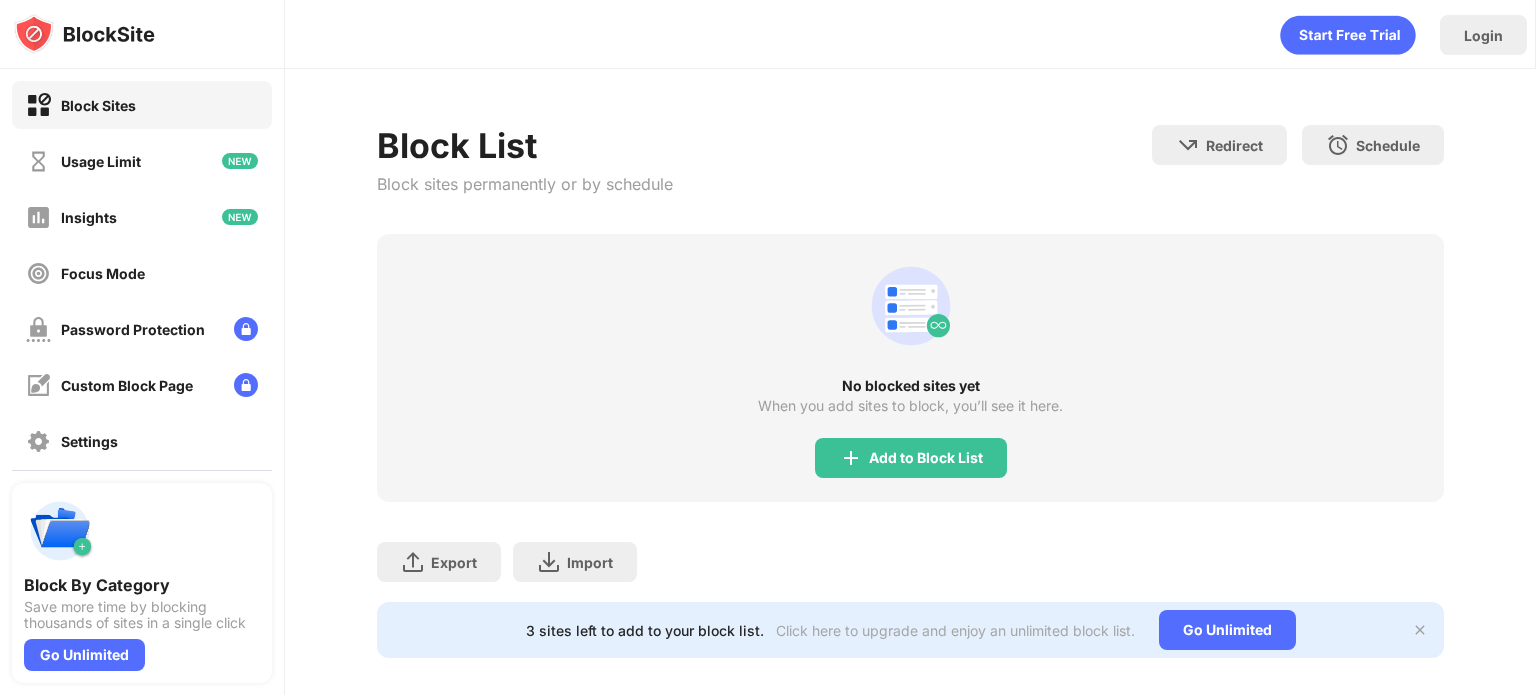 scroll, scrollTop: 0, scrollLeft: 0, axis: both 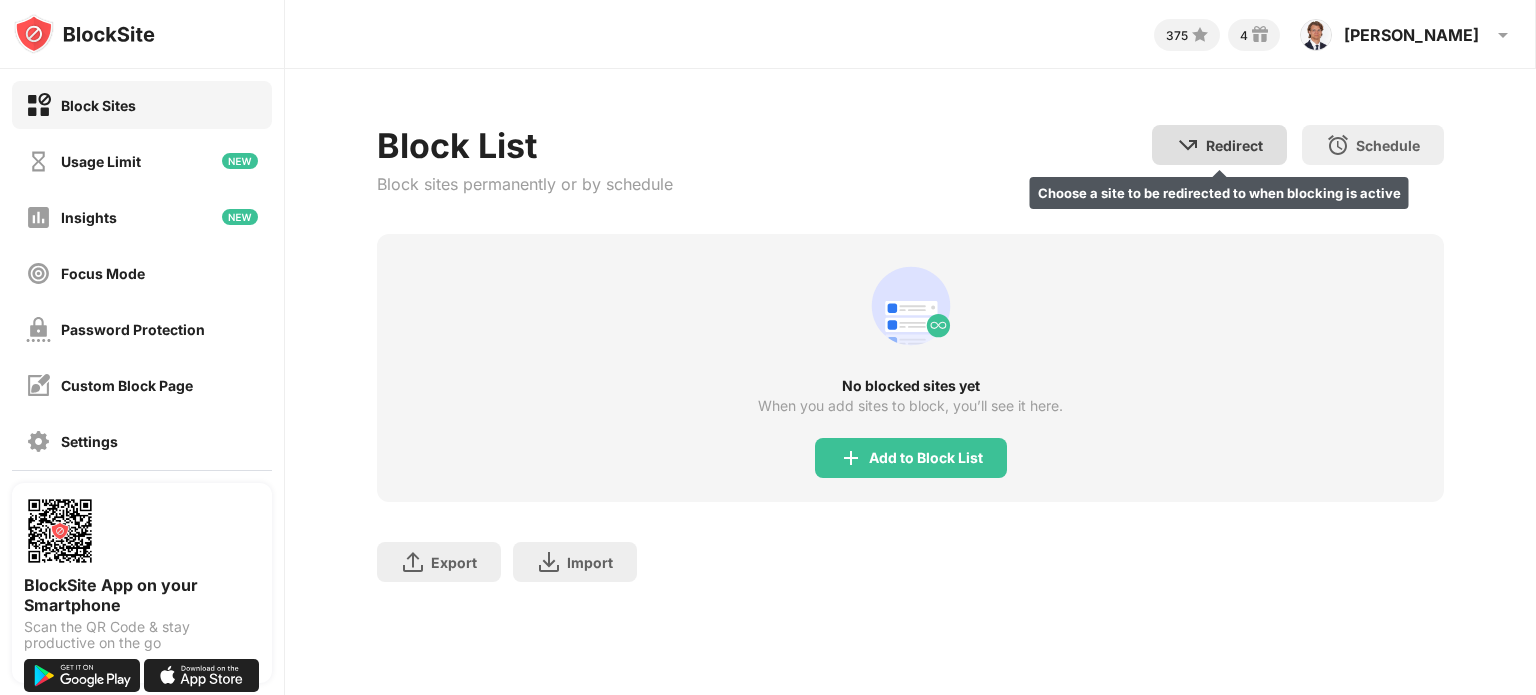 click on "Redirect" at bounding box center [1234, 145] 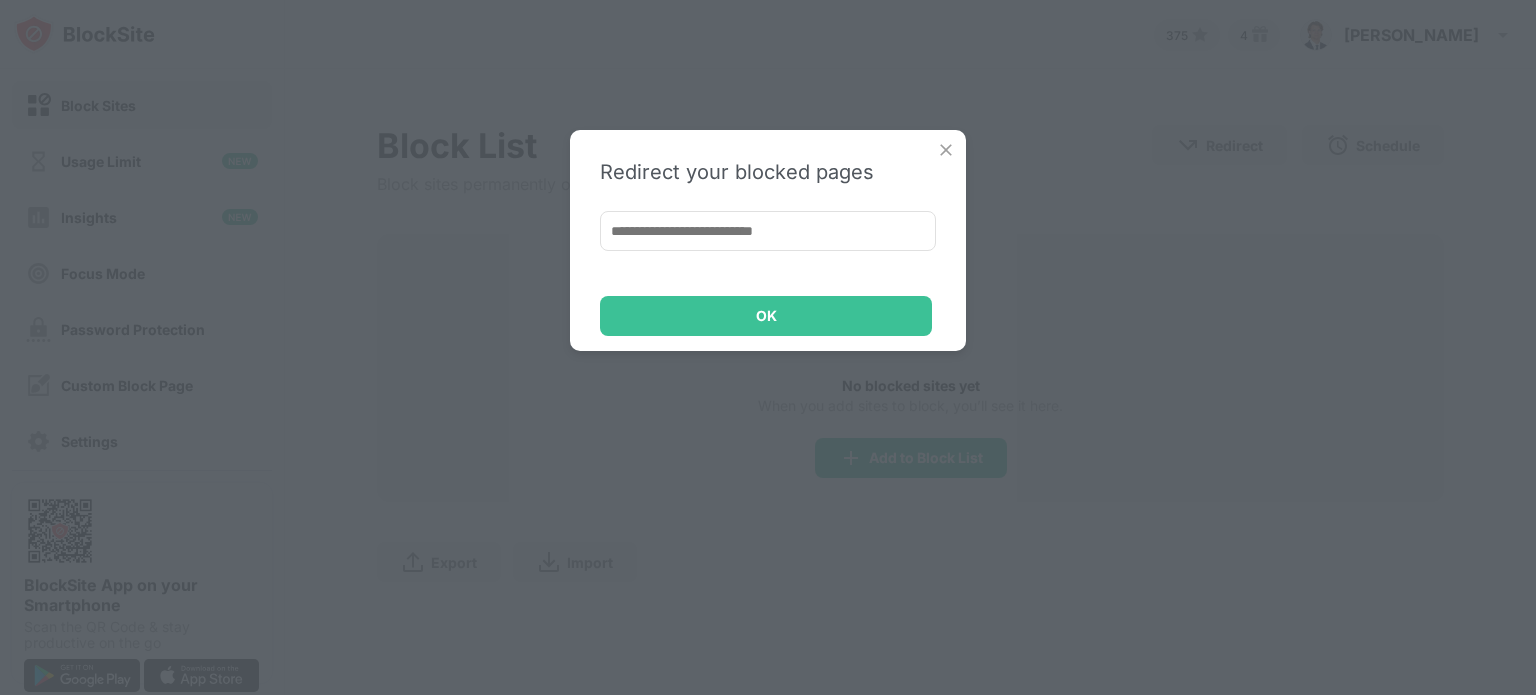 click at bounding box center (768, 231) 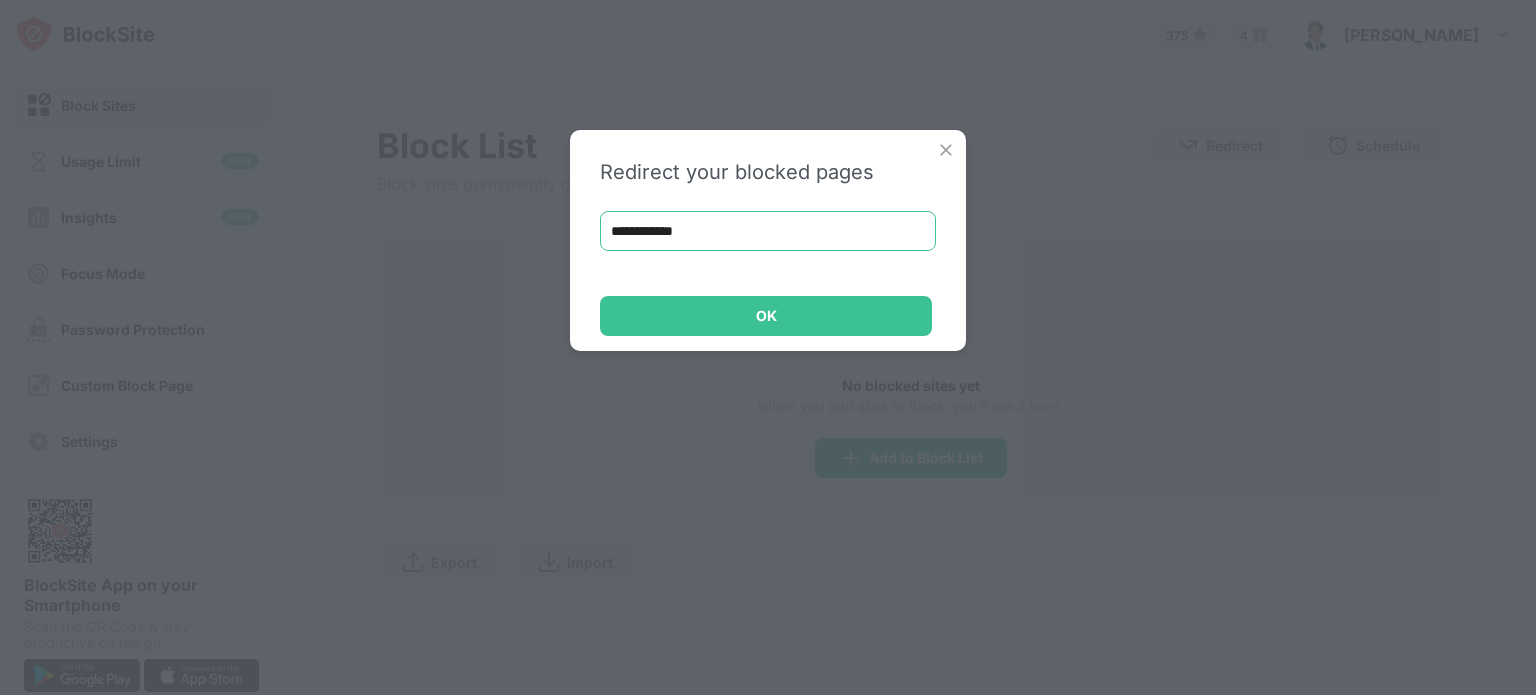 type on "**********" 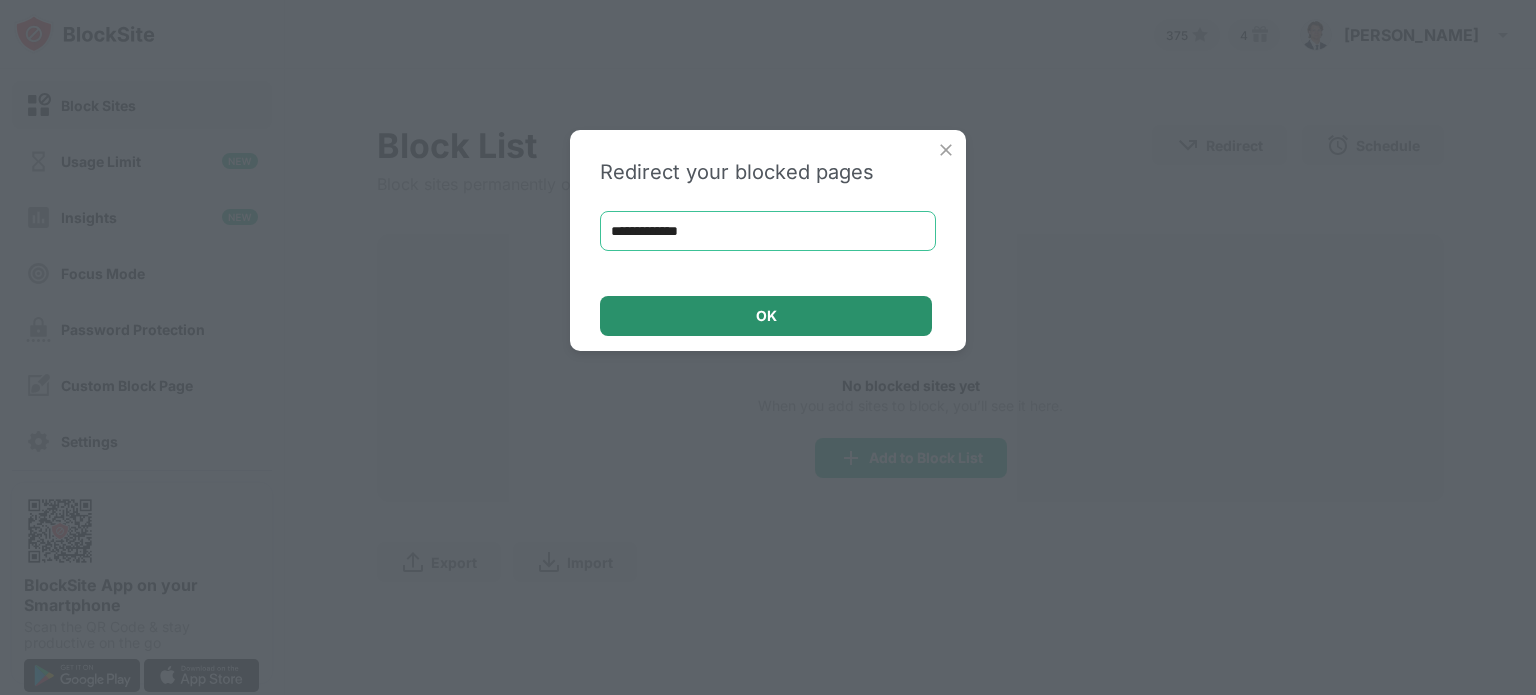 click on "OK" at bounding box center (766, 316) 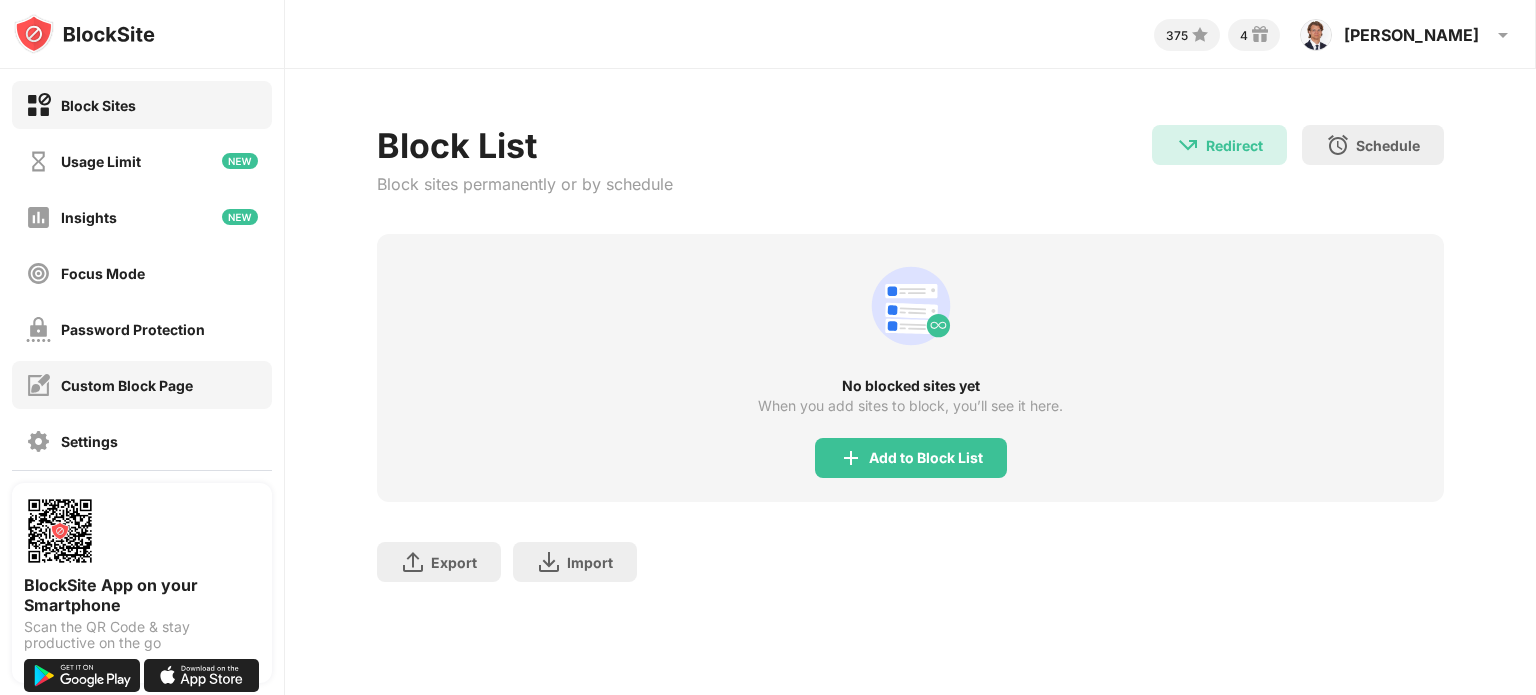 click on "Custom Block Page" at bounding box center [109, 385] 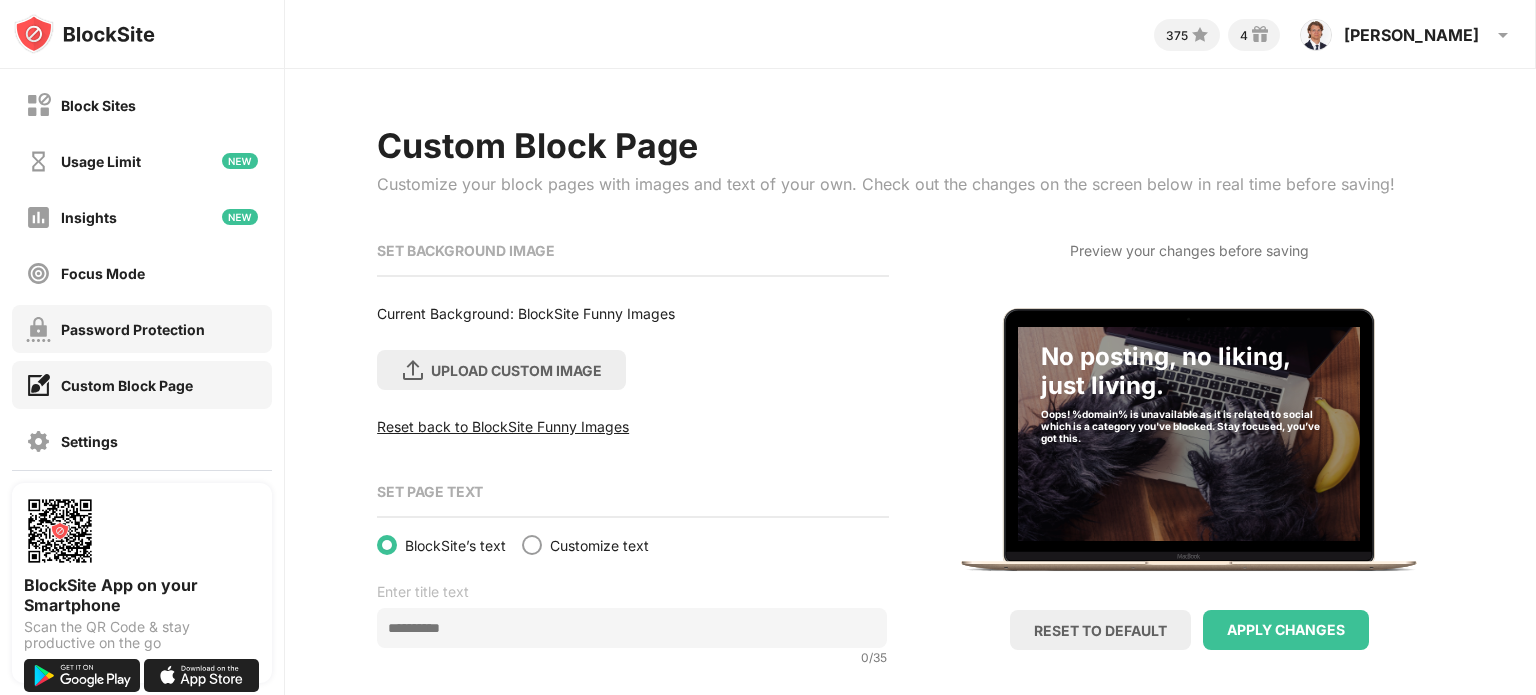 click on "Password Protection" at bounding box center [133, 329] 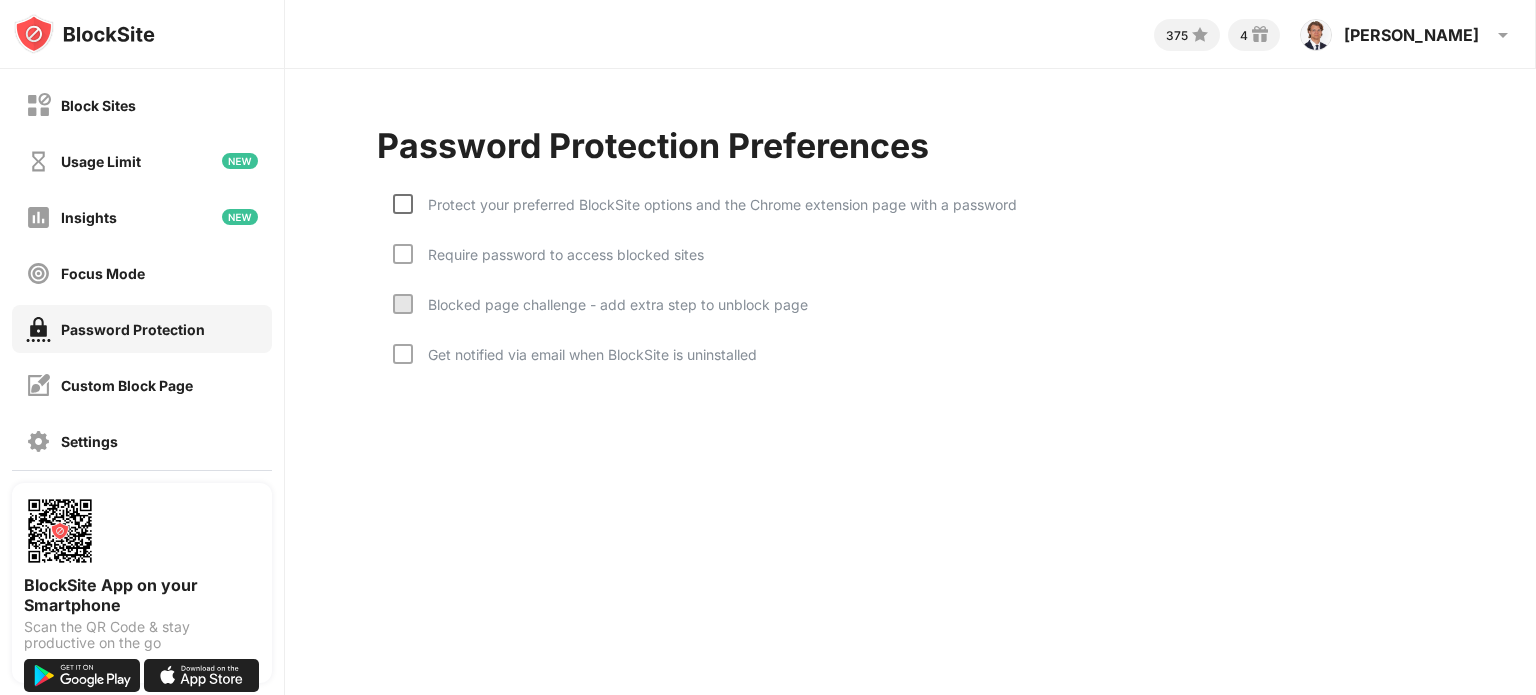 click at bounding box center [403, 204] 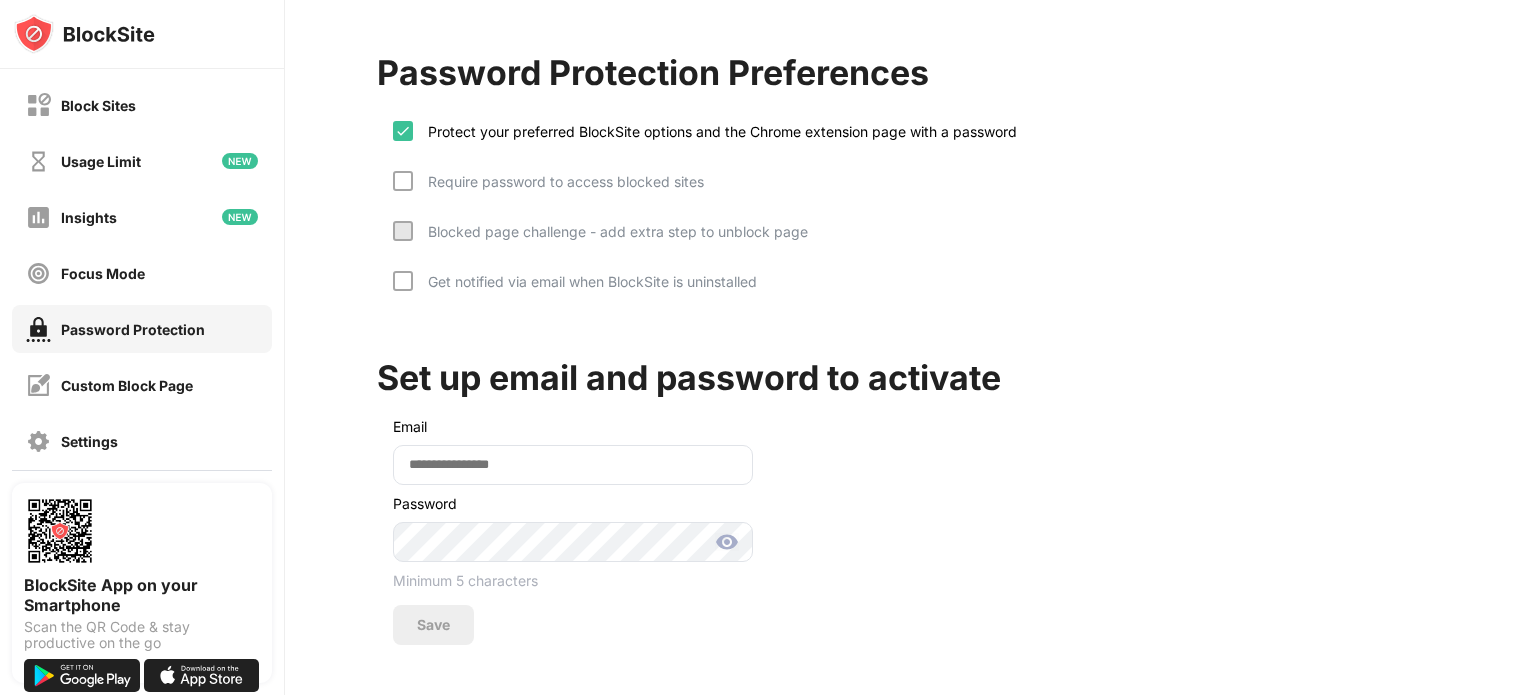 scroll, scrollTop: 74, scrollLeft: 0, axis: vertical 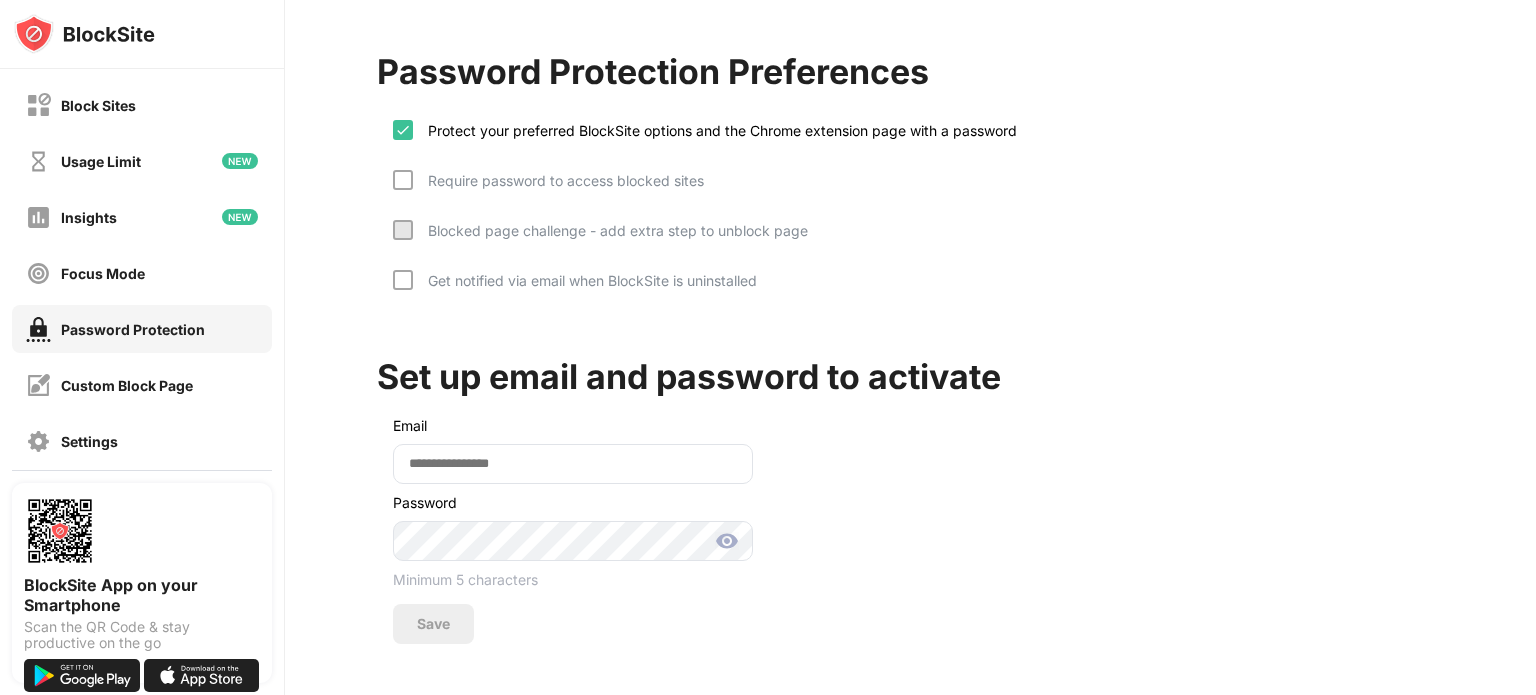 click at bounding box center [403, 230] 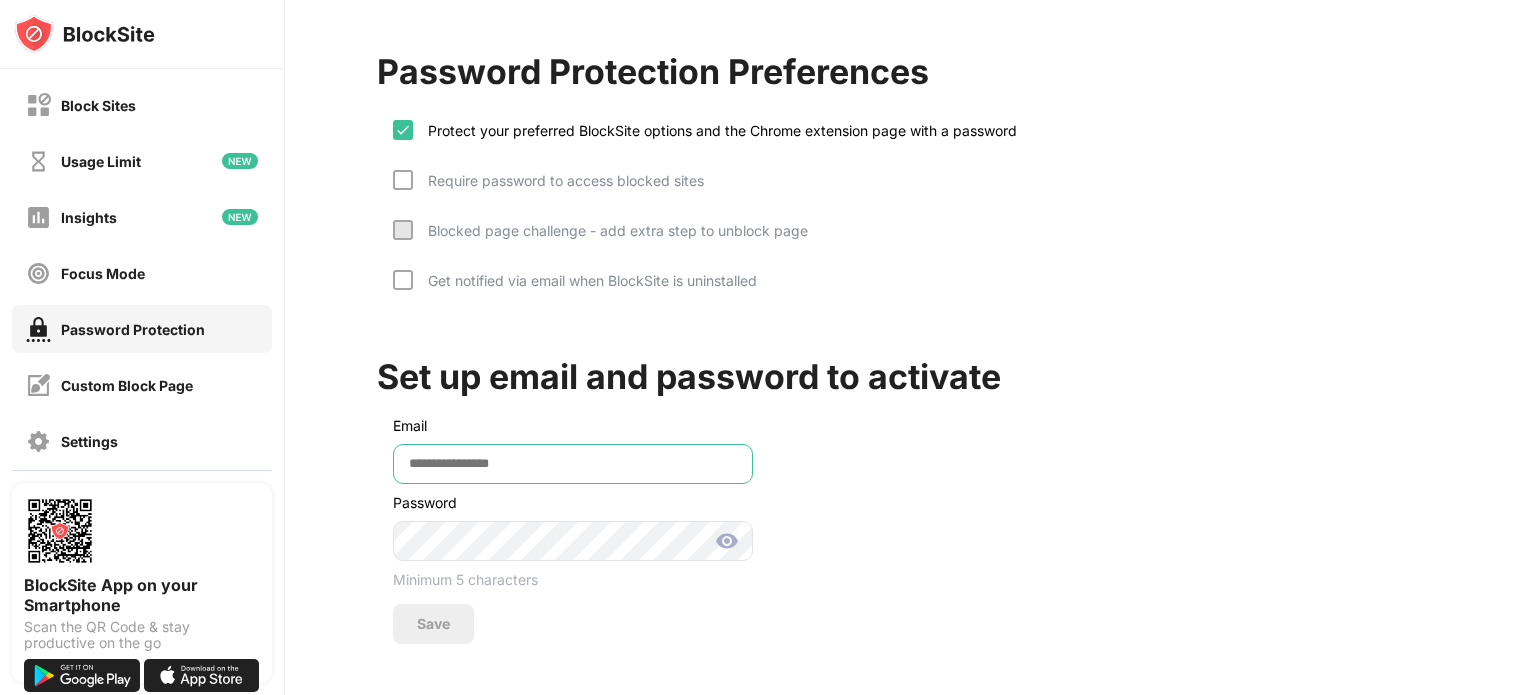 click at bounding box center [573, 464] 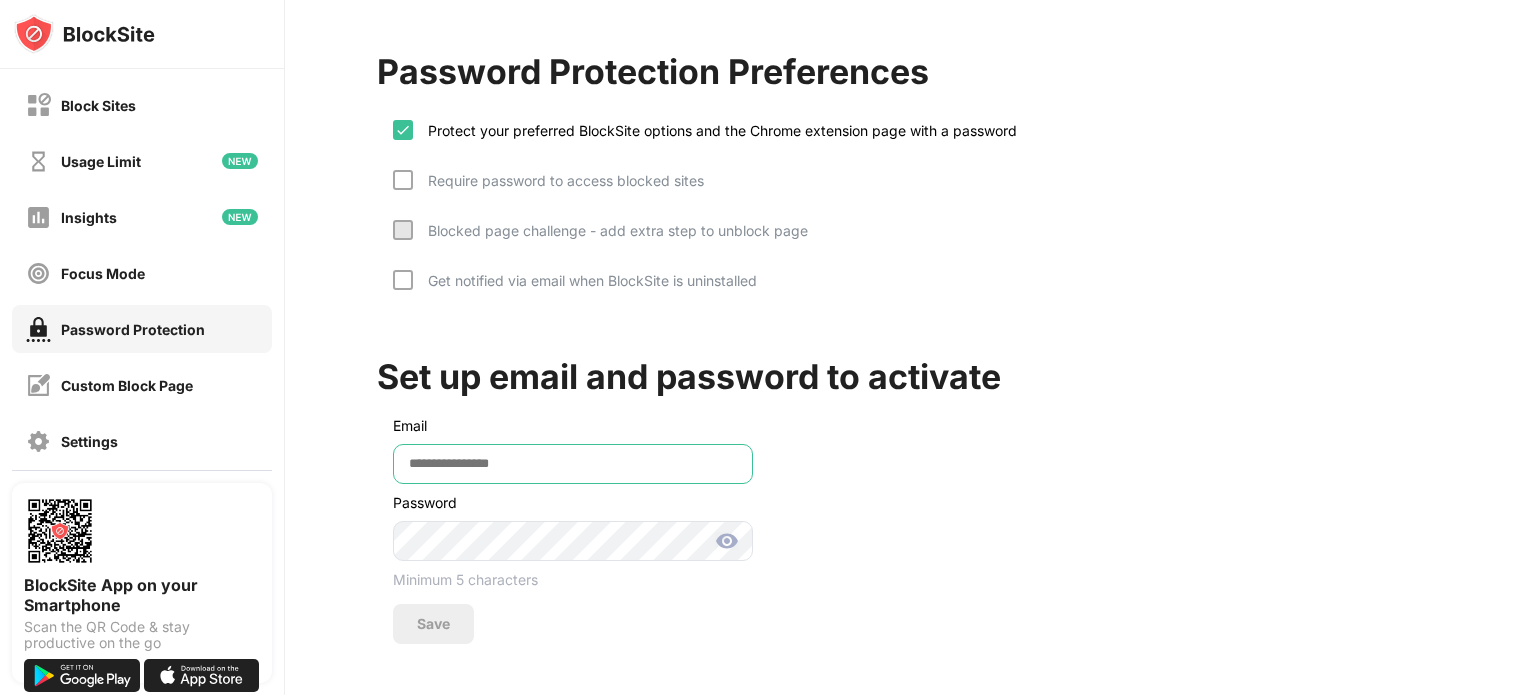 scroll, scrollTop: 0, scrollLeft: 0, axis: both 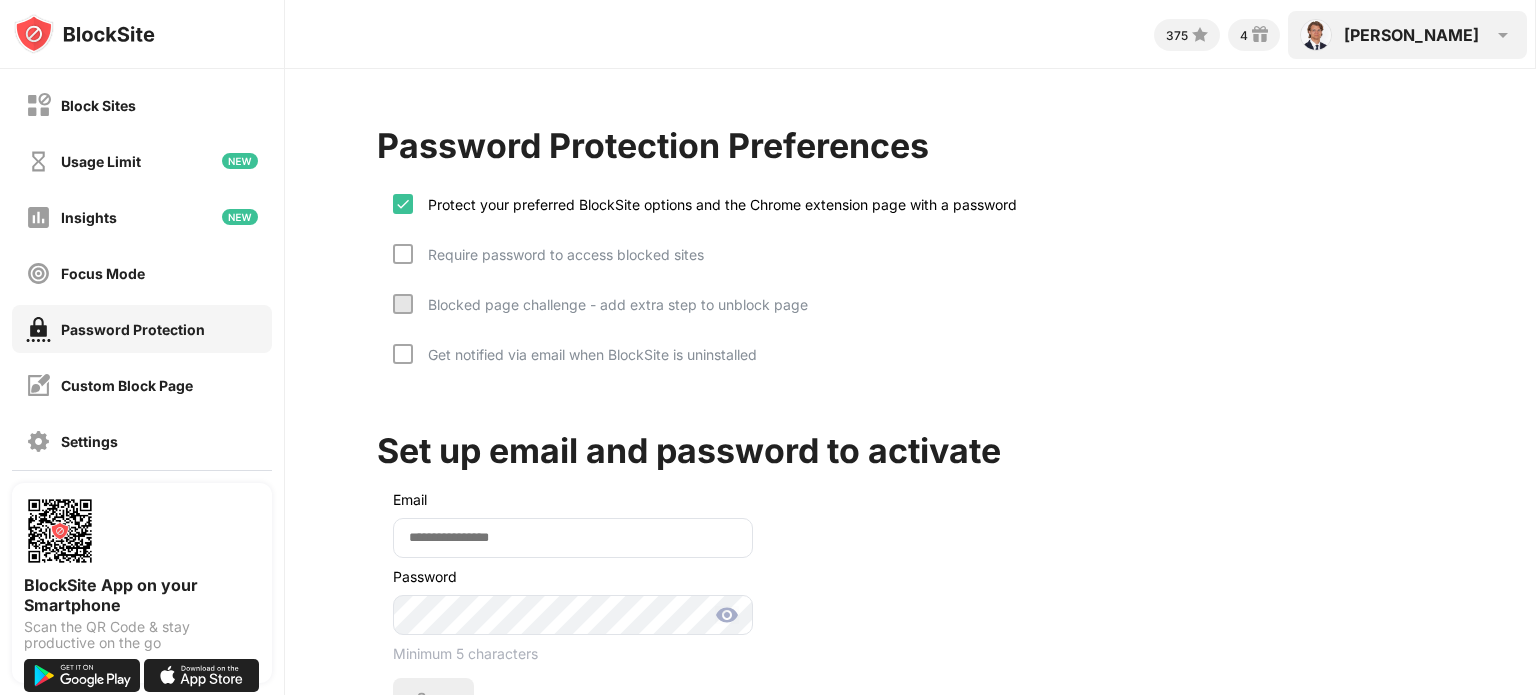 click on "[PERSON_NAME]" at bounding box center [1411, 35] 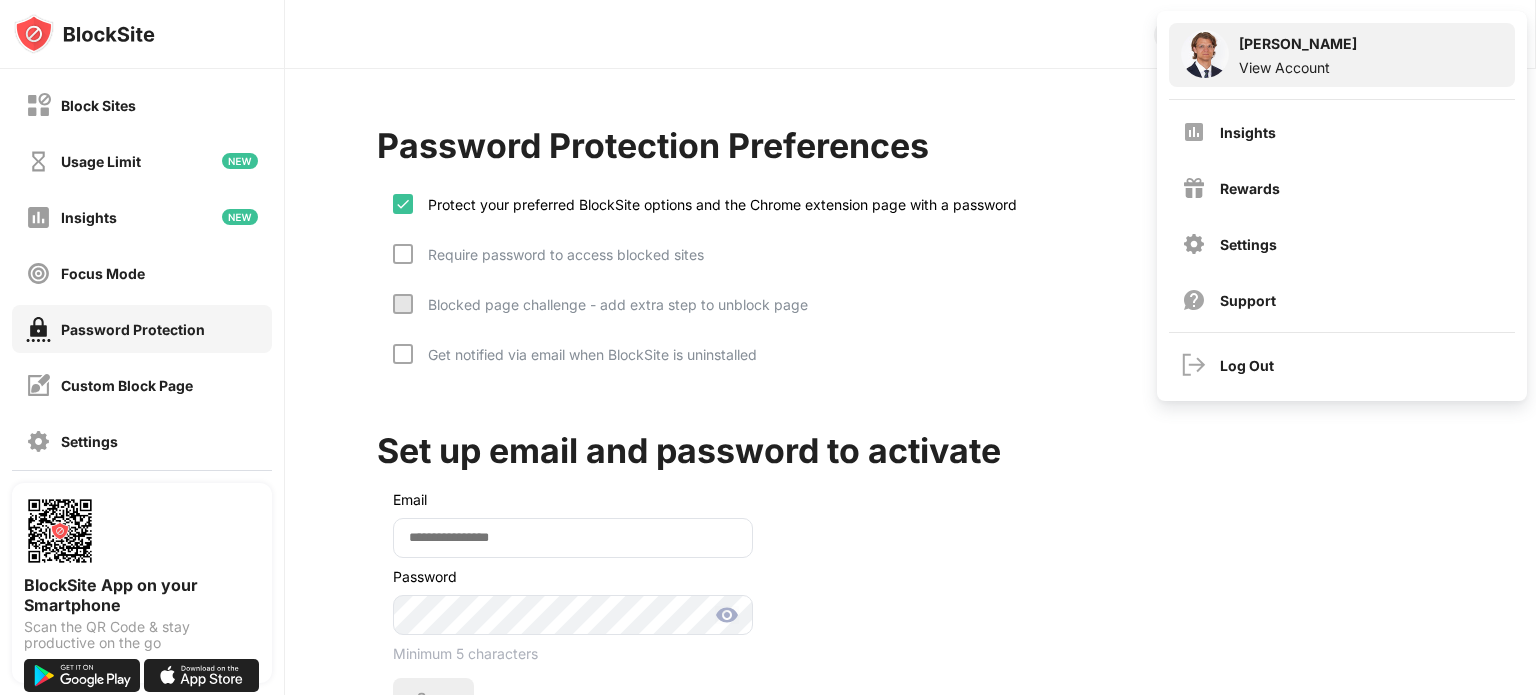 click on "Willem View Account" at bounding box center [1342, 55] 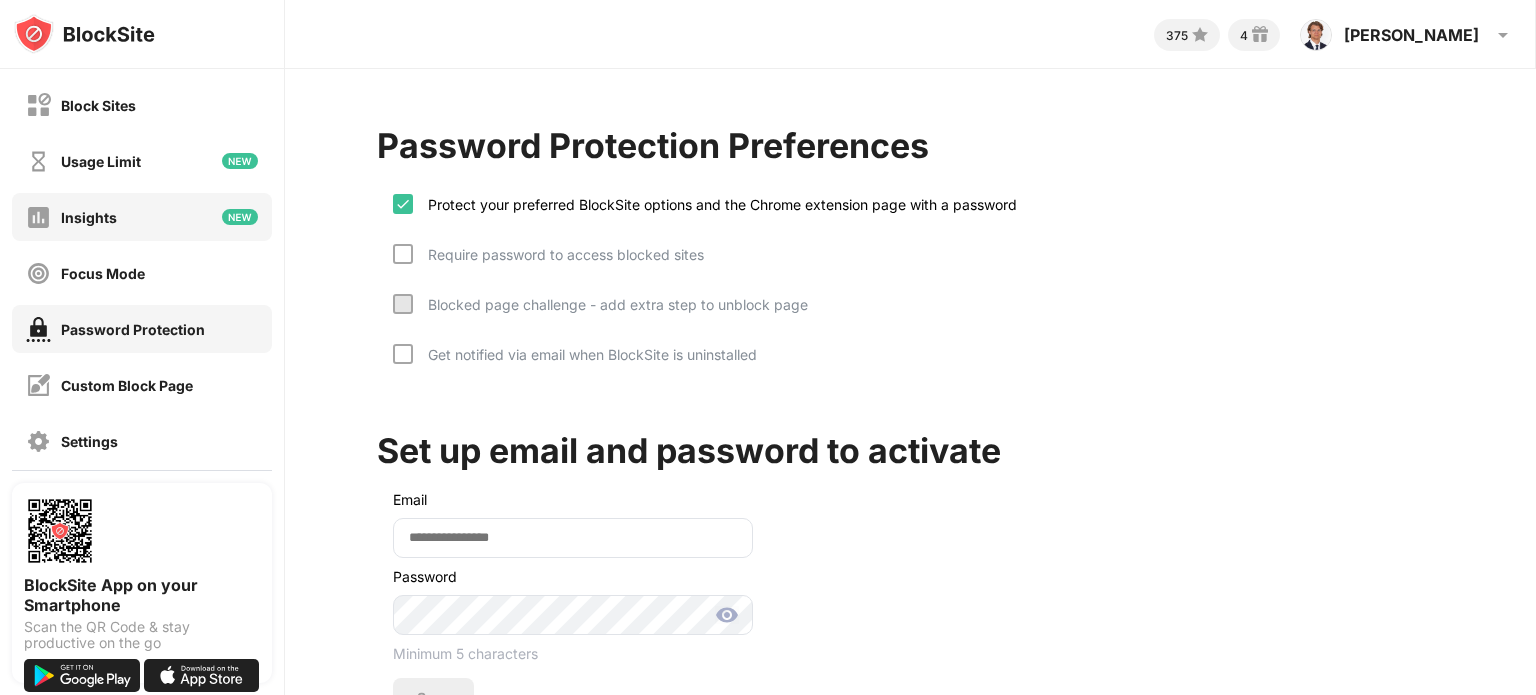 click at bounding box center (38, 217) 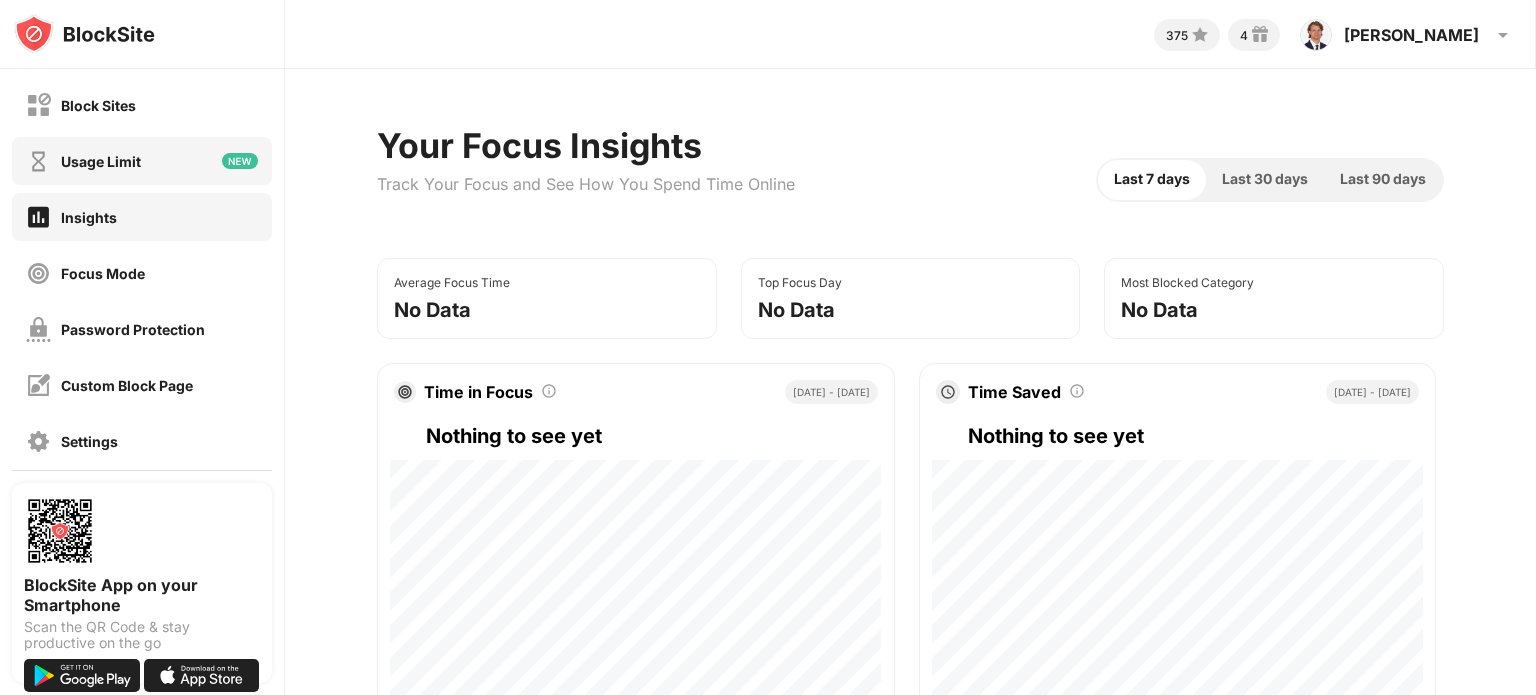 click on "Usage Limit" at bounding box center (83, 161) 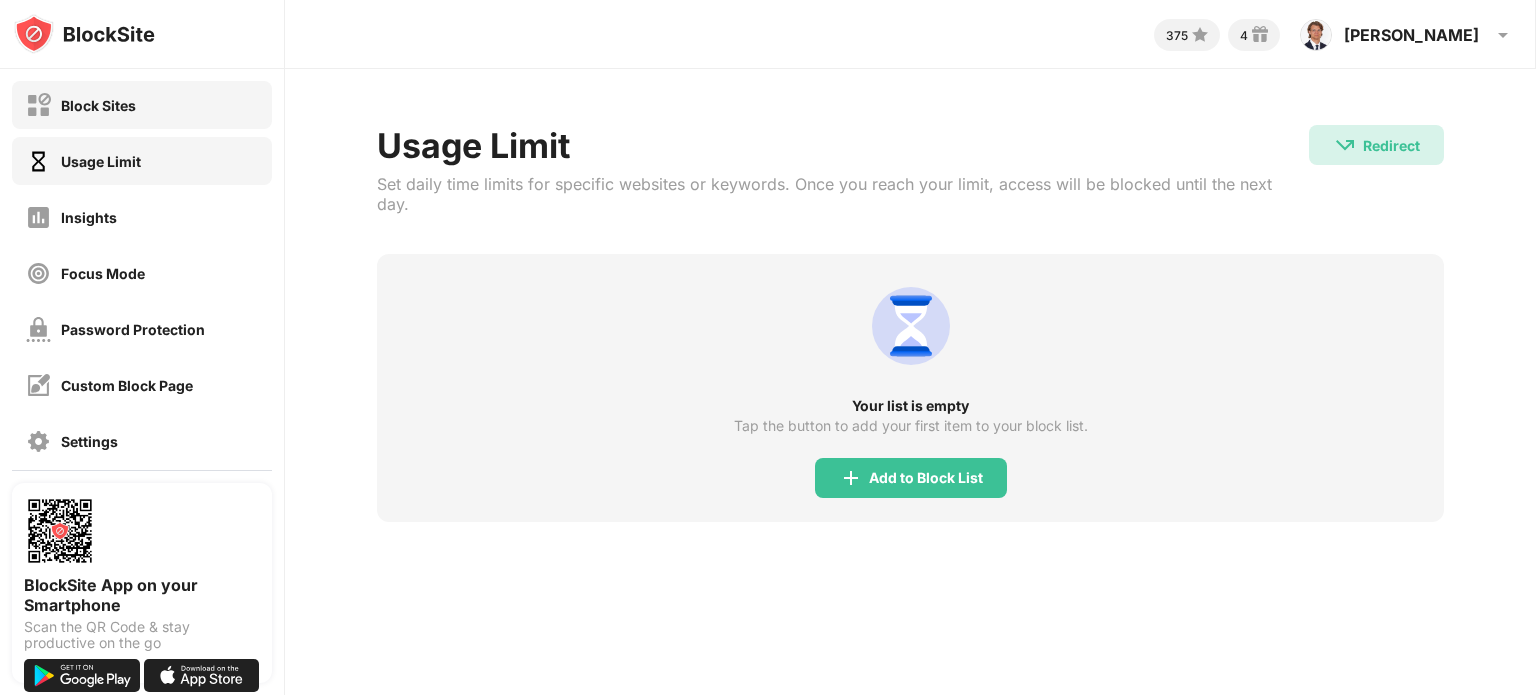 click on "Block Sites" at bounding box center (98, 105) 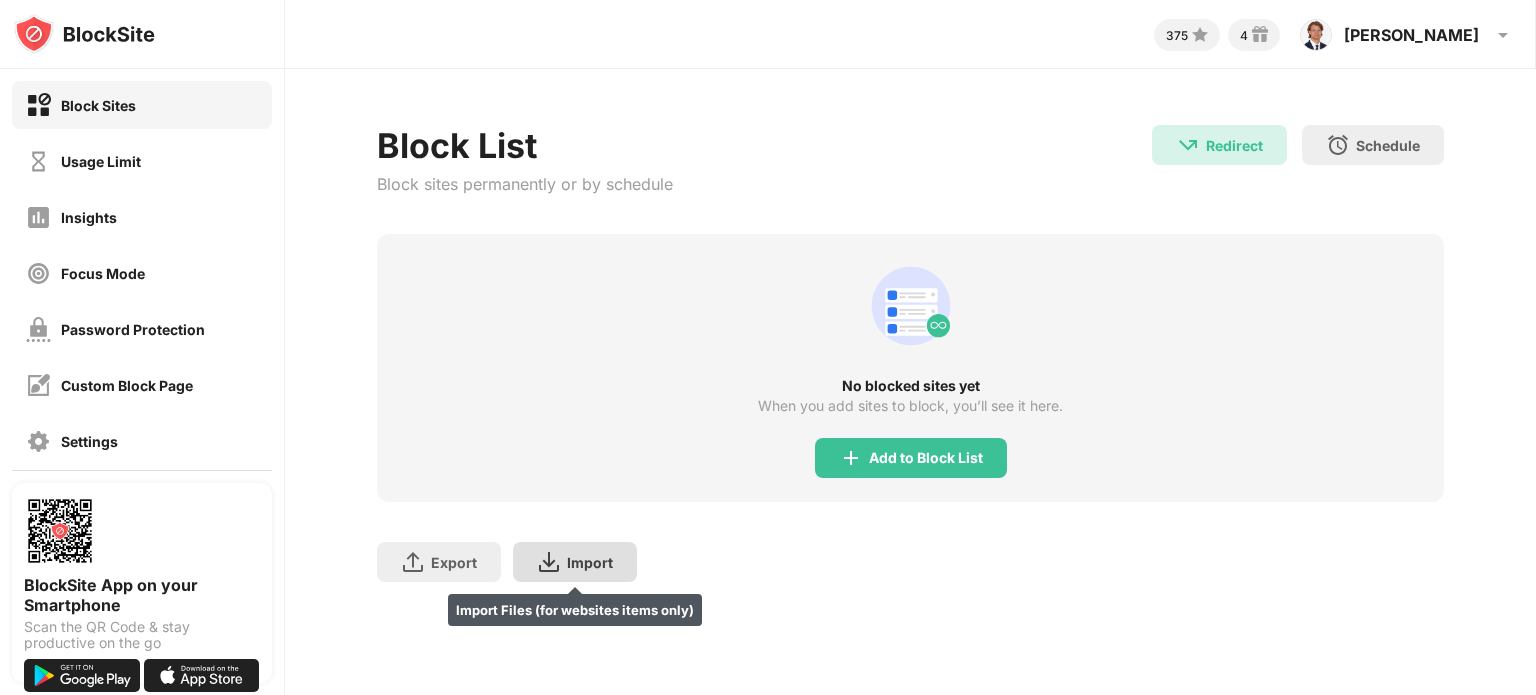 click on "Import Import Files (for websites items only)" at bounding box center (575, 562) 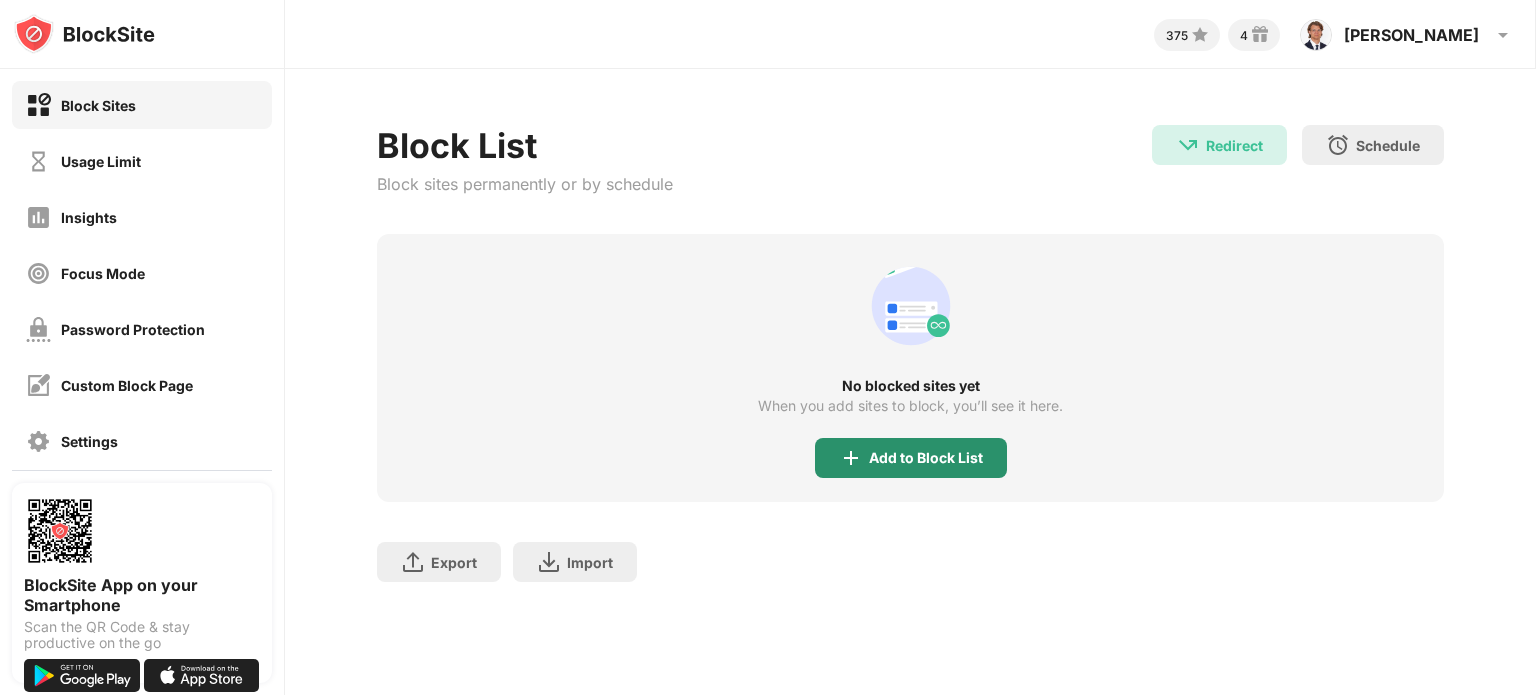 click on "Add to Block List" at bounding box center [926, 458] 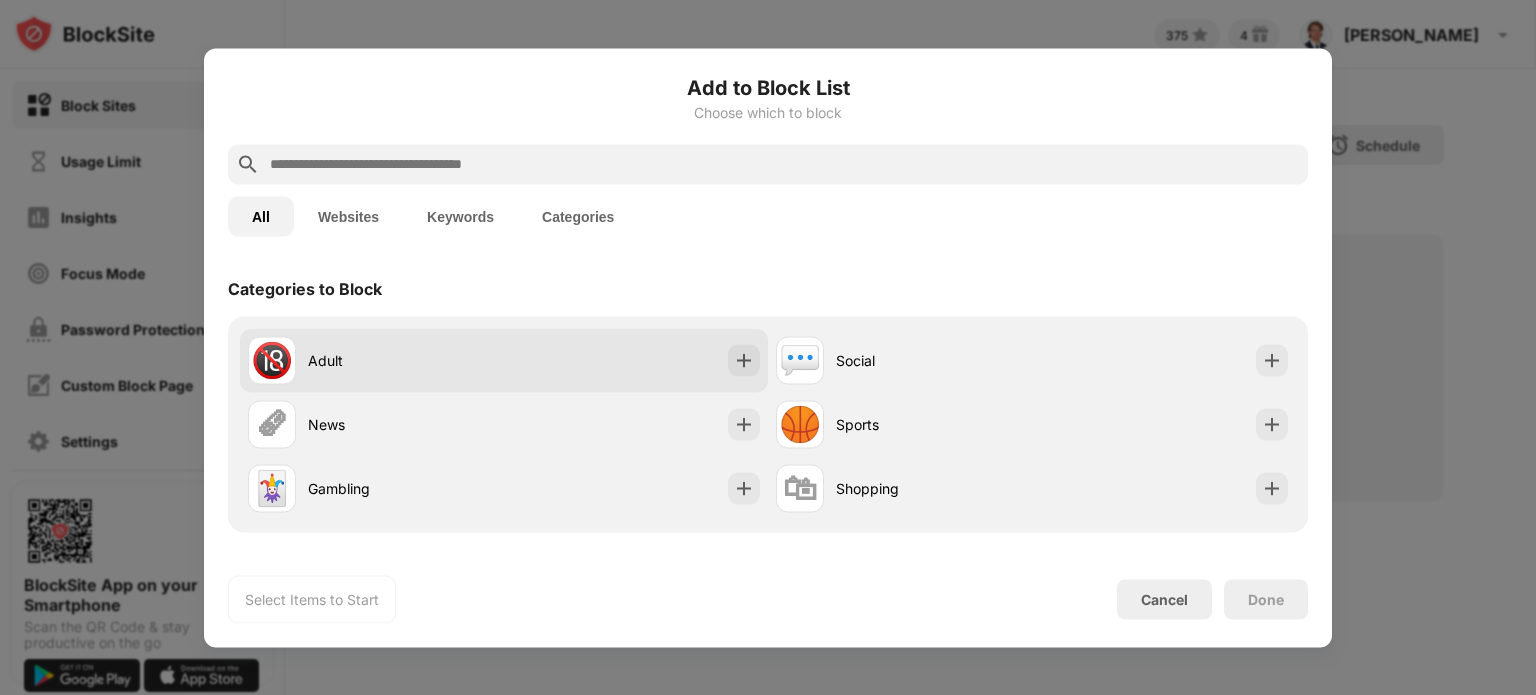 click on "🔞 Adult" at bounding box center (504, 360) 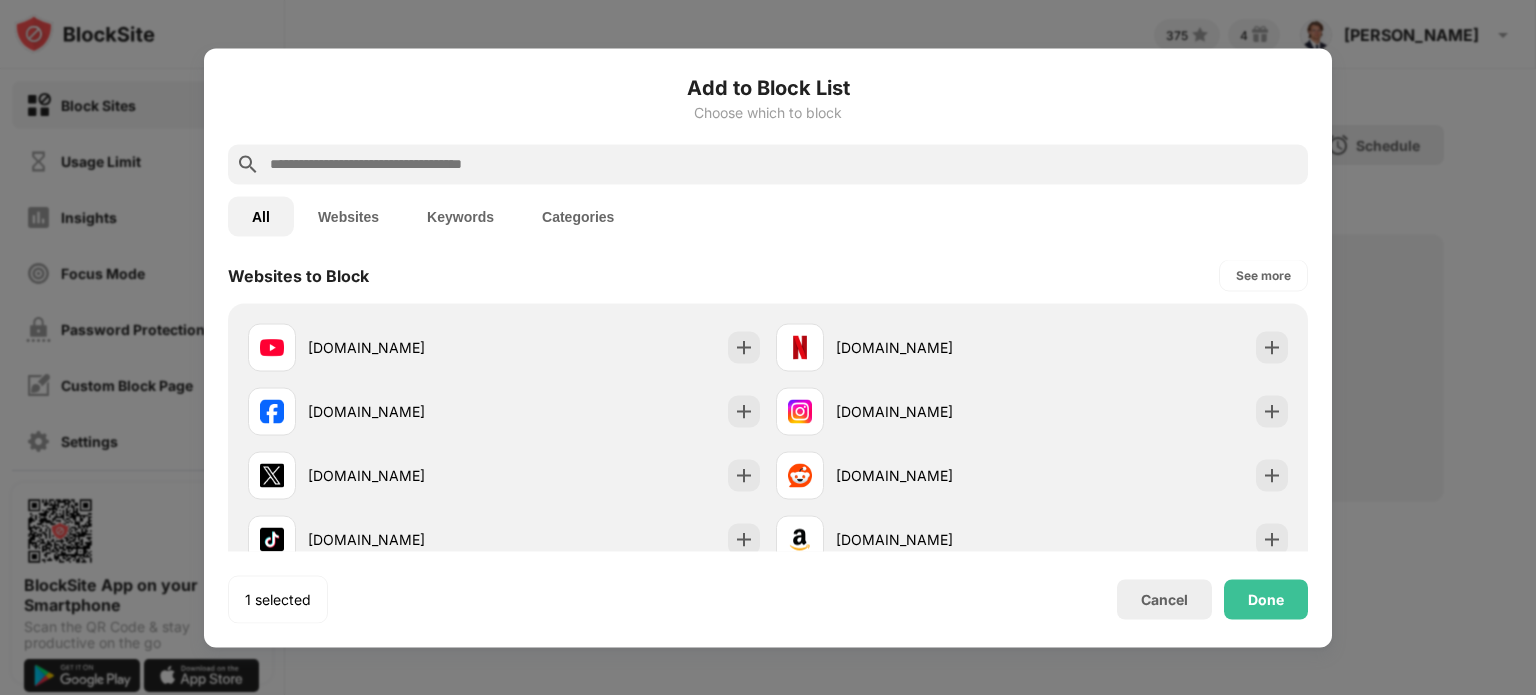 scroll, scrollTop: 306, scrollLeft: 0, axis: vertical 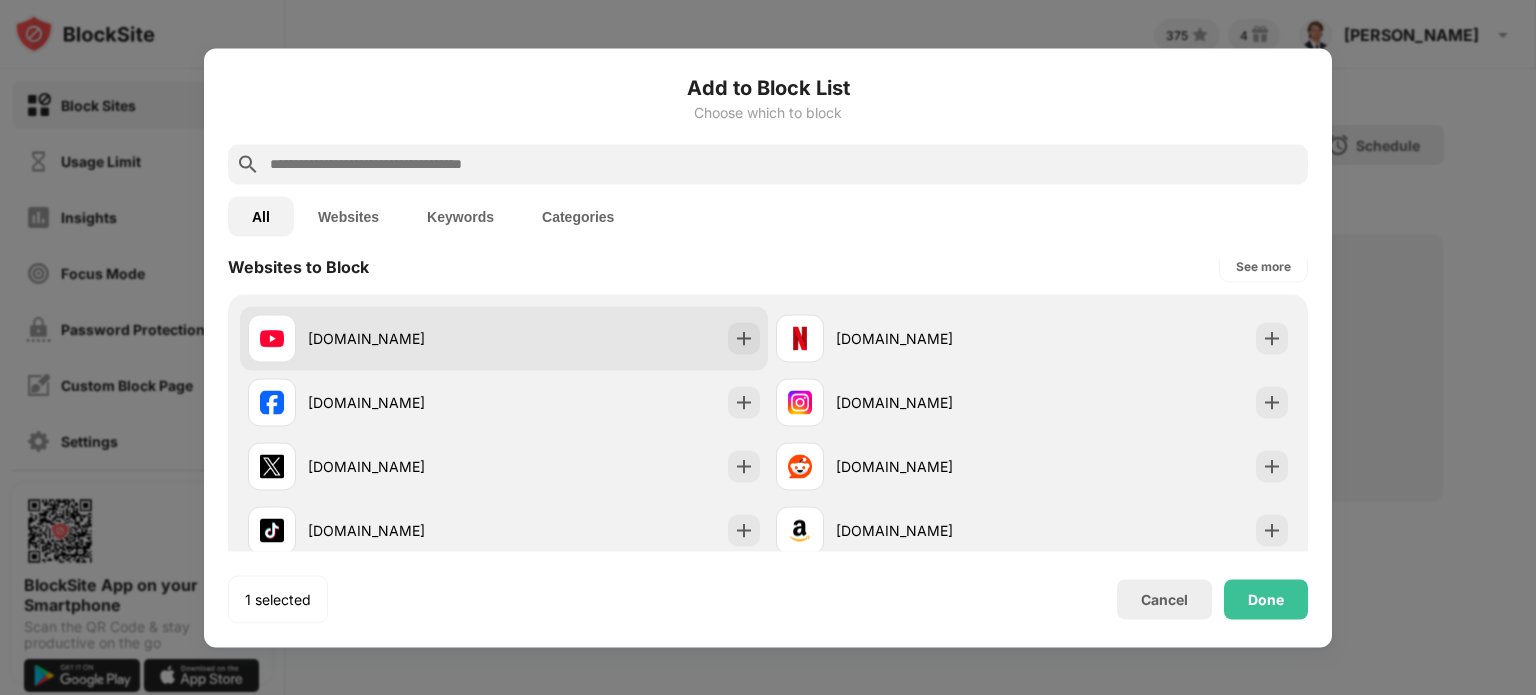 click on "[DOMAIN_NAME]" at bounding box center [504, 338] 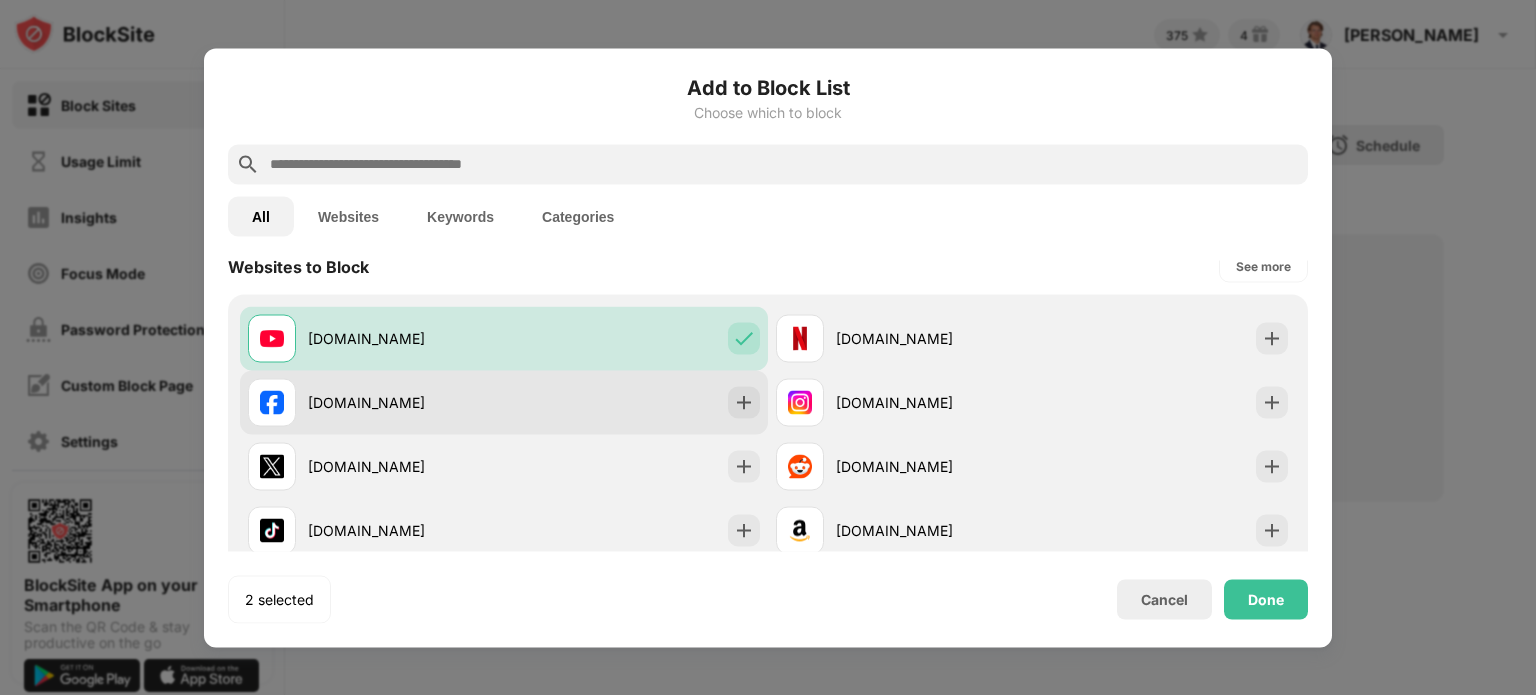 click on "[DOMAIN_NAME]" at bounding box center [504, 402] 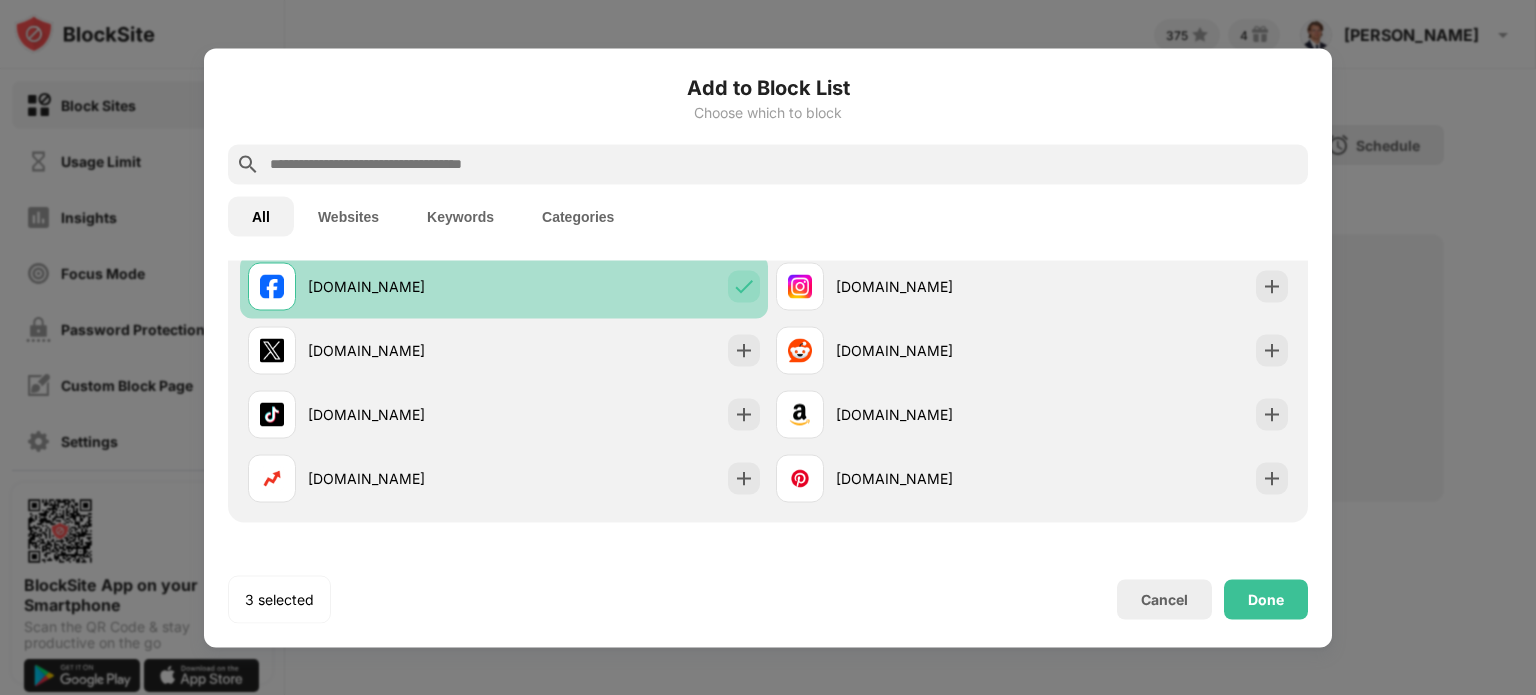 scroll, scrollTop: 424, scrollLeft: 0, axis: vertical 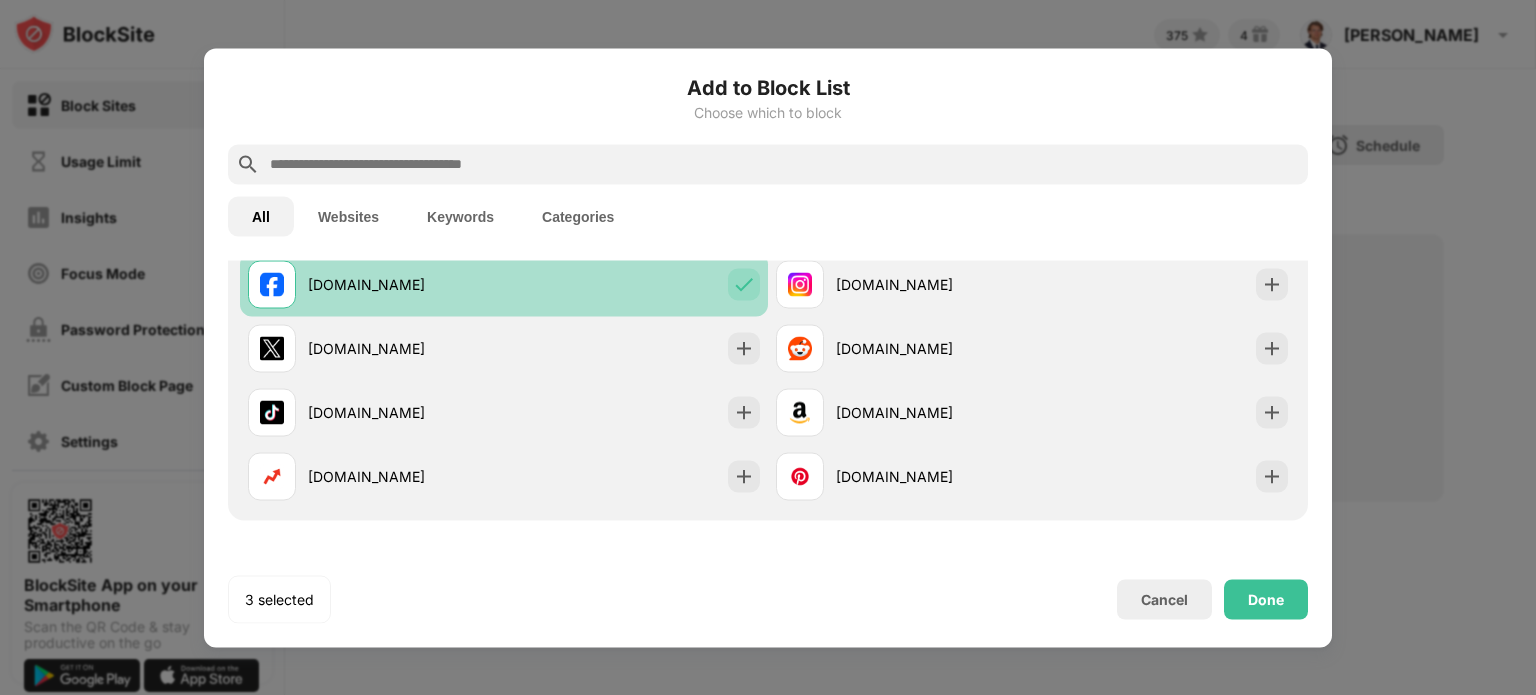 click on "[DOMAIN_NAME]" at bounding box center (504, 412) 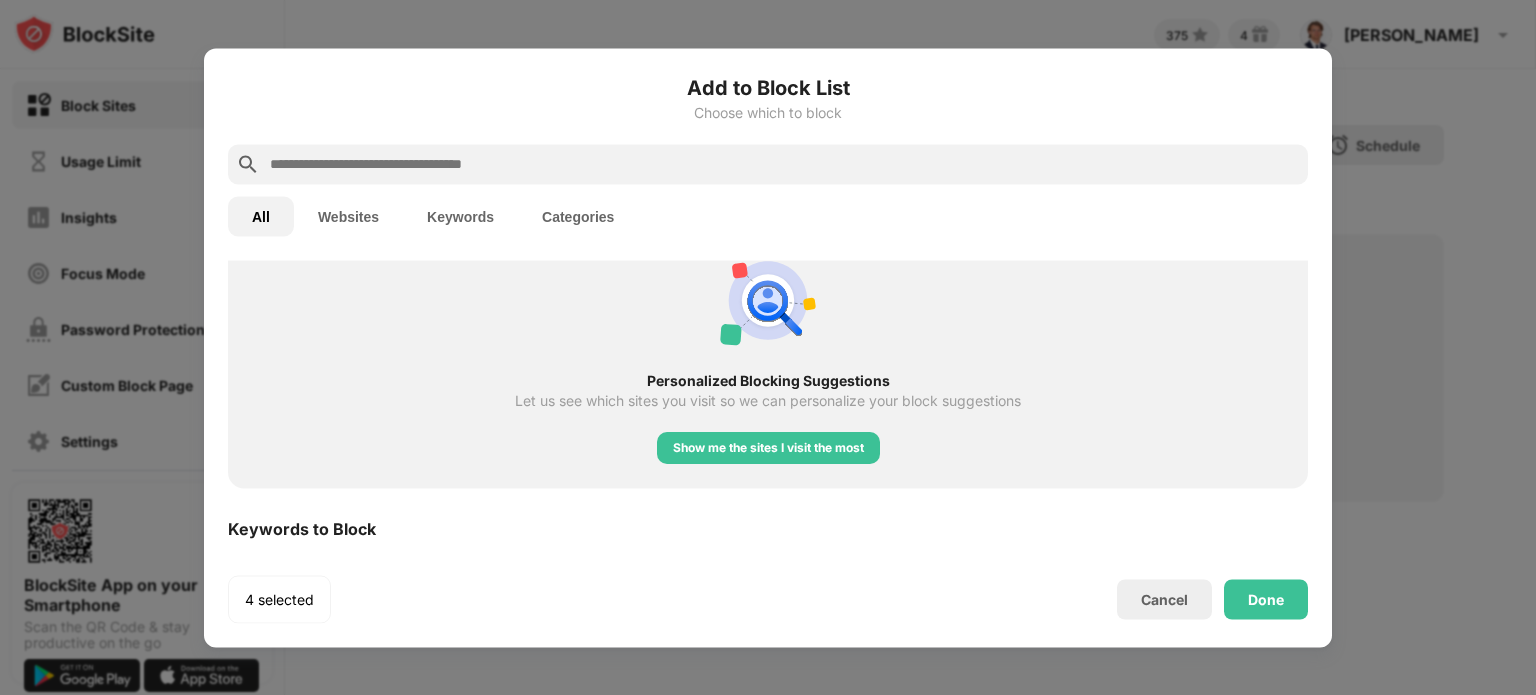 scroll, scrollTop: 773, scrollLeft: 0, axis: vertical 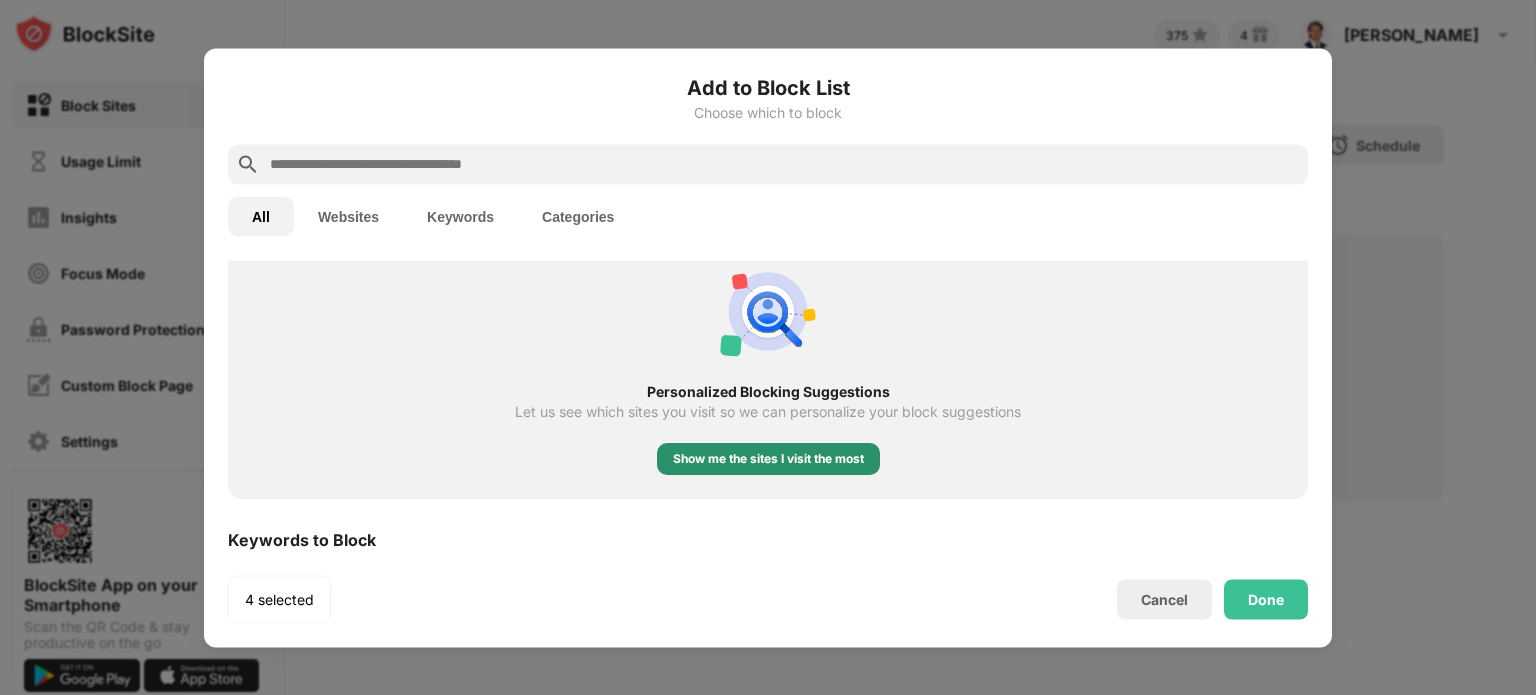 click on "Show me the sites I visit the most" at bounding box center [768, 459] 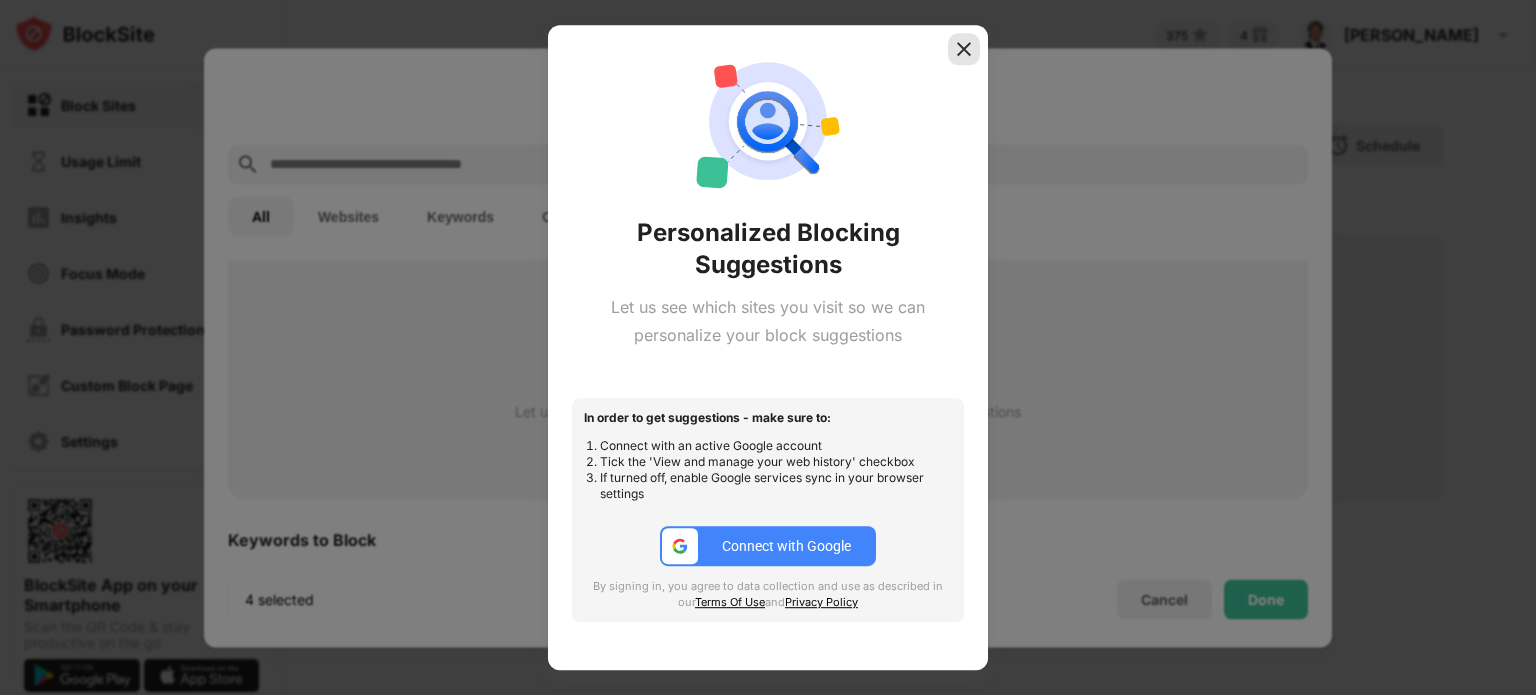 click at bounding box center (964, 49) 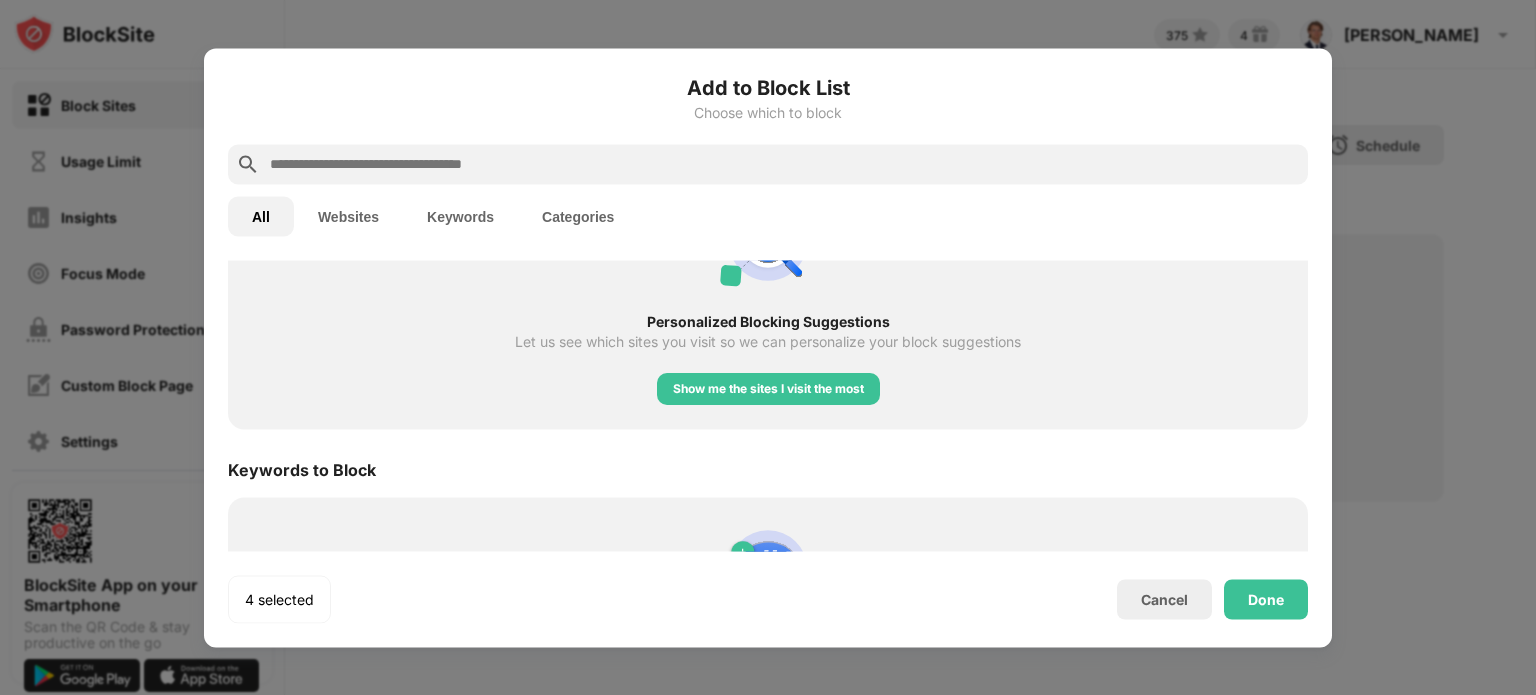 scroll, scrollTop: 992, scrollLeft: 0, axis: vertical 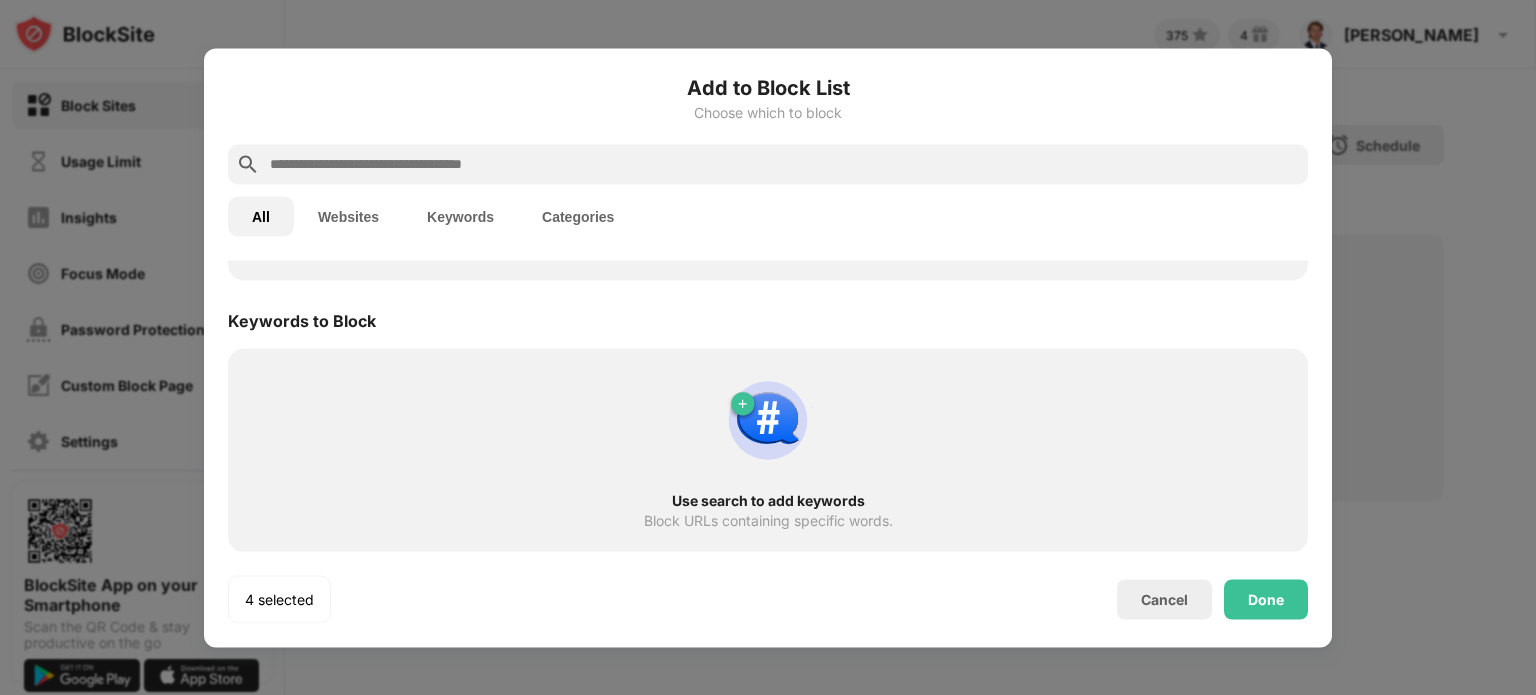 click at bounding box center [768, 420] 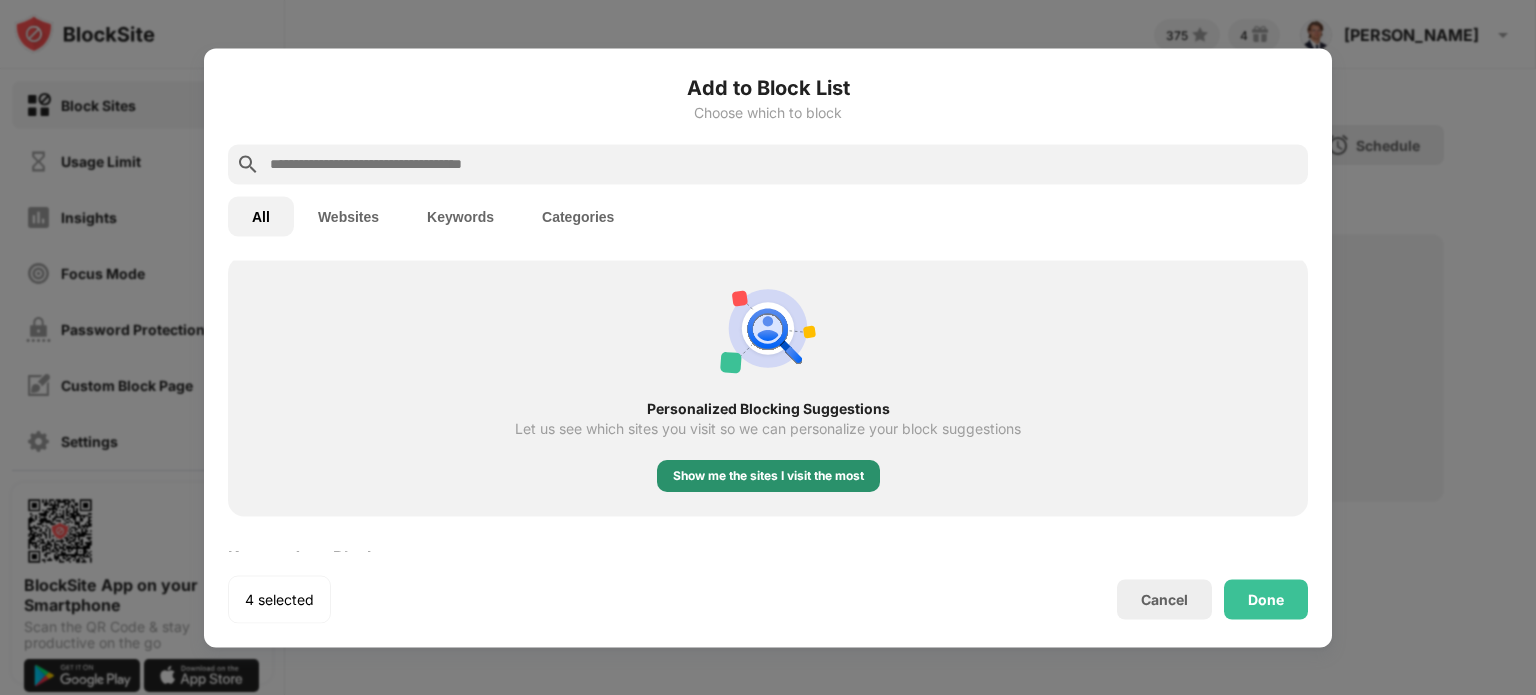 scroll, scrollTop: 992, scrollLeft: 0, axis: vertical 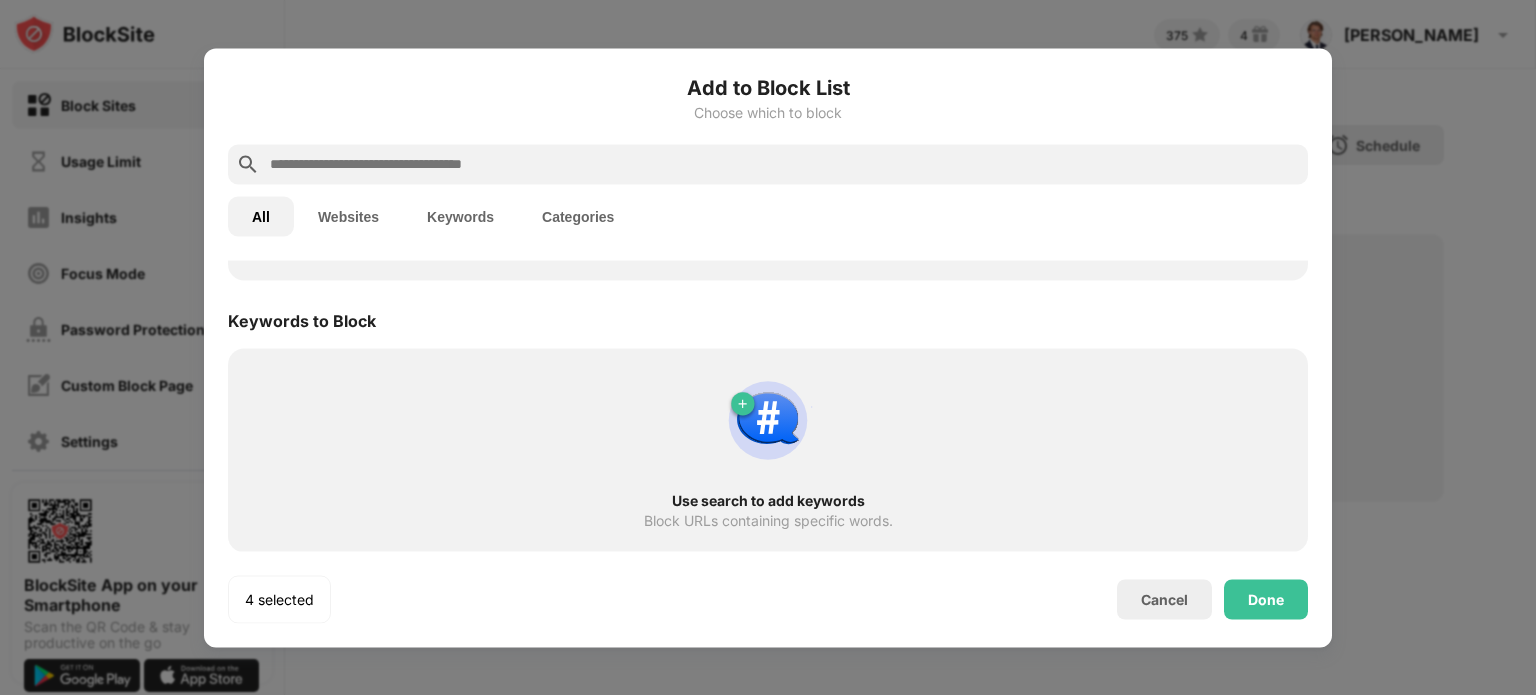 click on "Use search to add keywords Block URLs containing specific words." at bounding box center (768, 450) 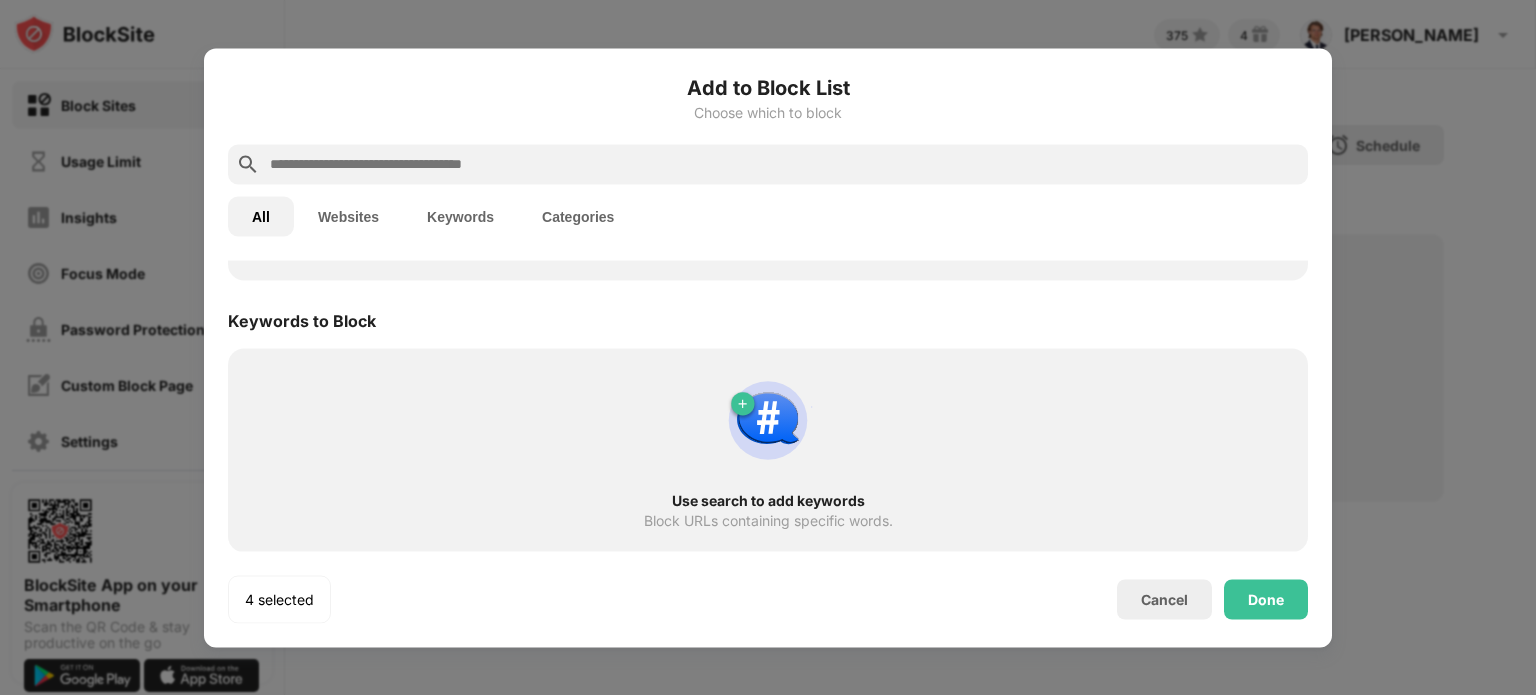 click on "Keywords" at bounding box center (460, 216) 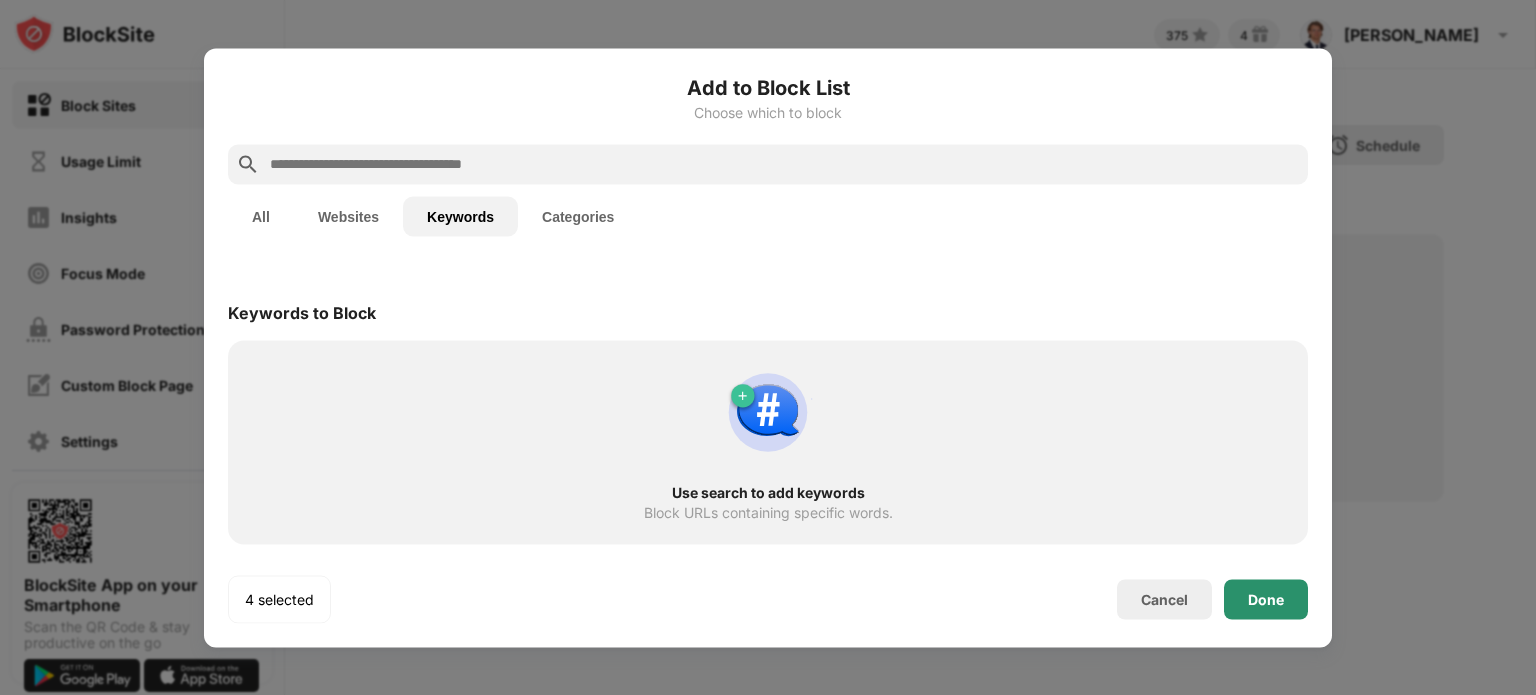 click on "Done" at bounding box center [1266, 599] 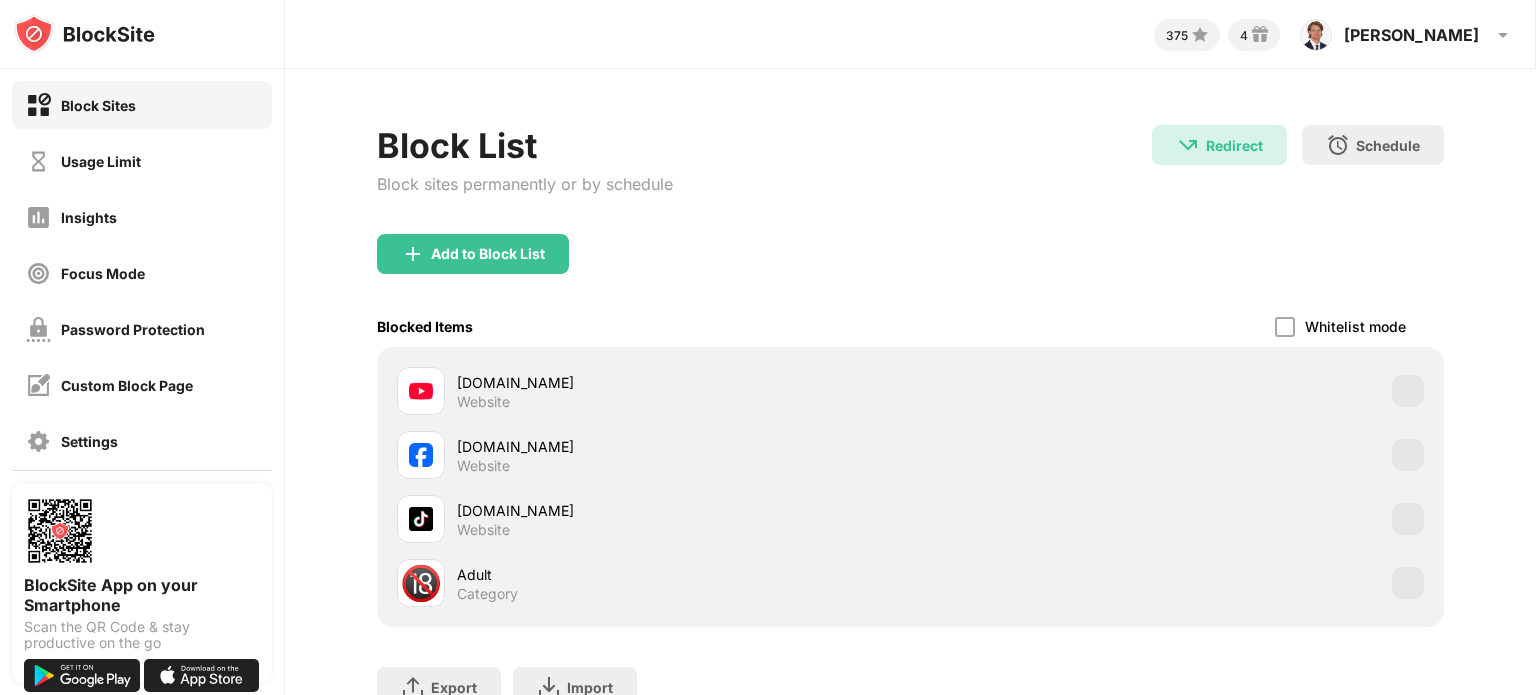 scroll, scrollTop: 86, scrollLeft: 0, axis: vertical 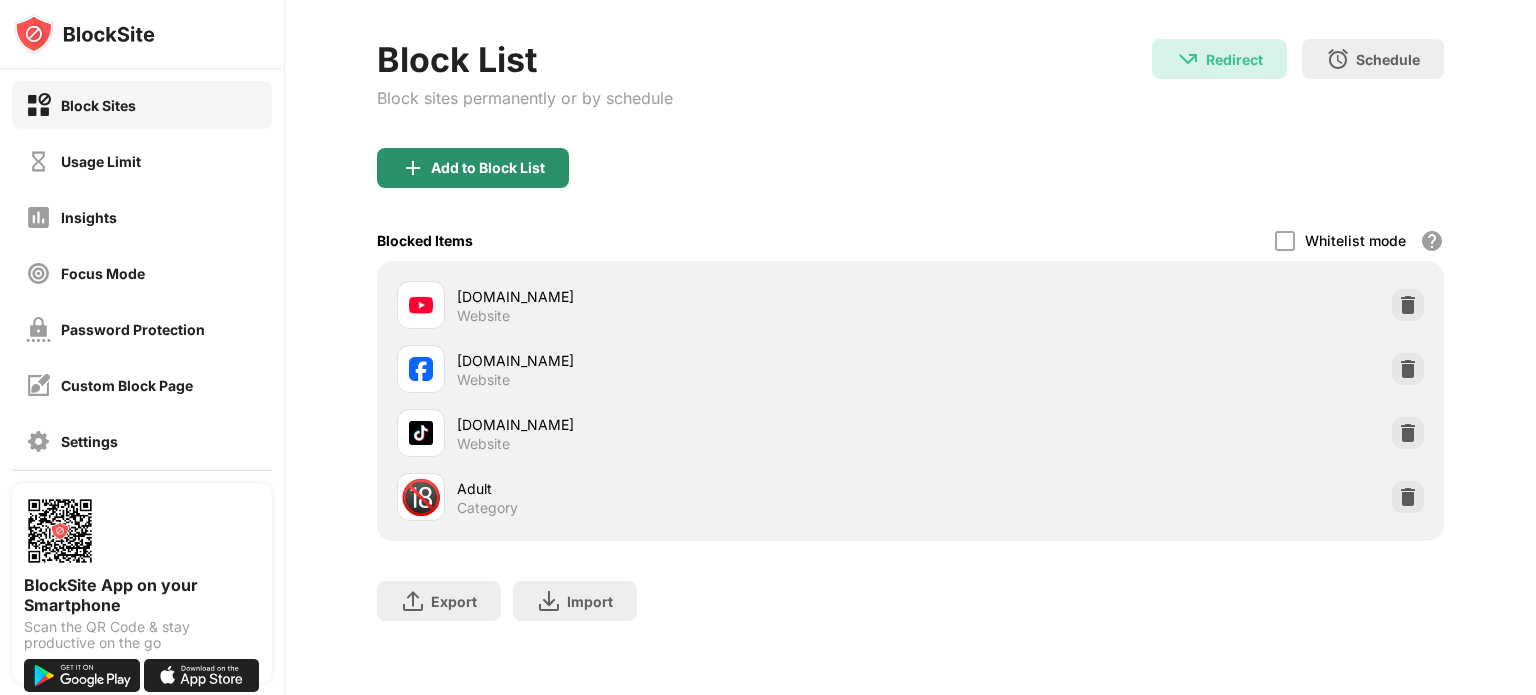click on "Add to Block List" at bounding box center (488, 168) 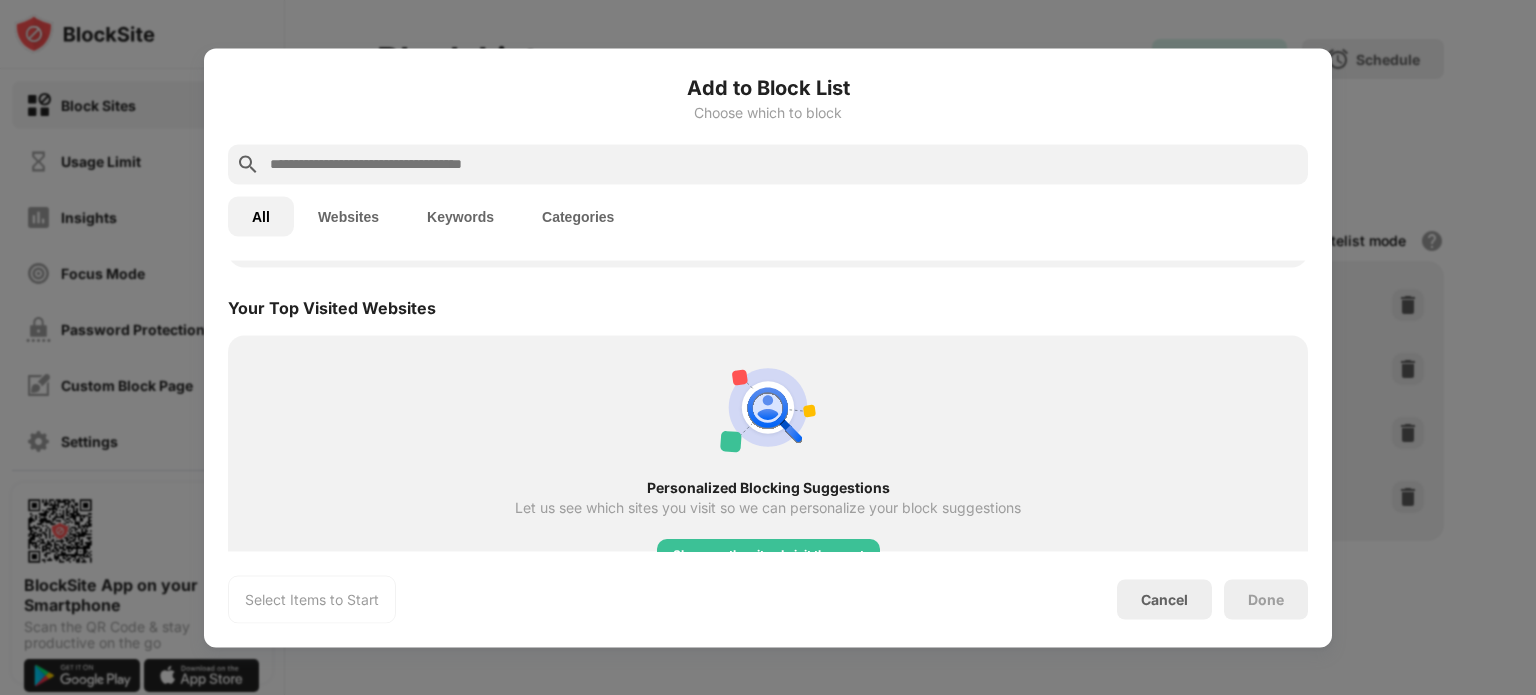 scroll, scrollTop: 992, scrollLeft: 0, axis: vertical 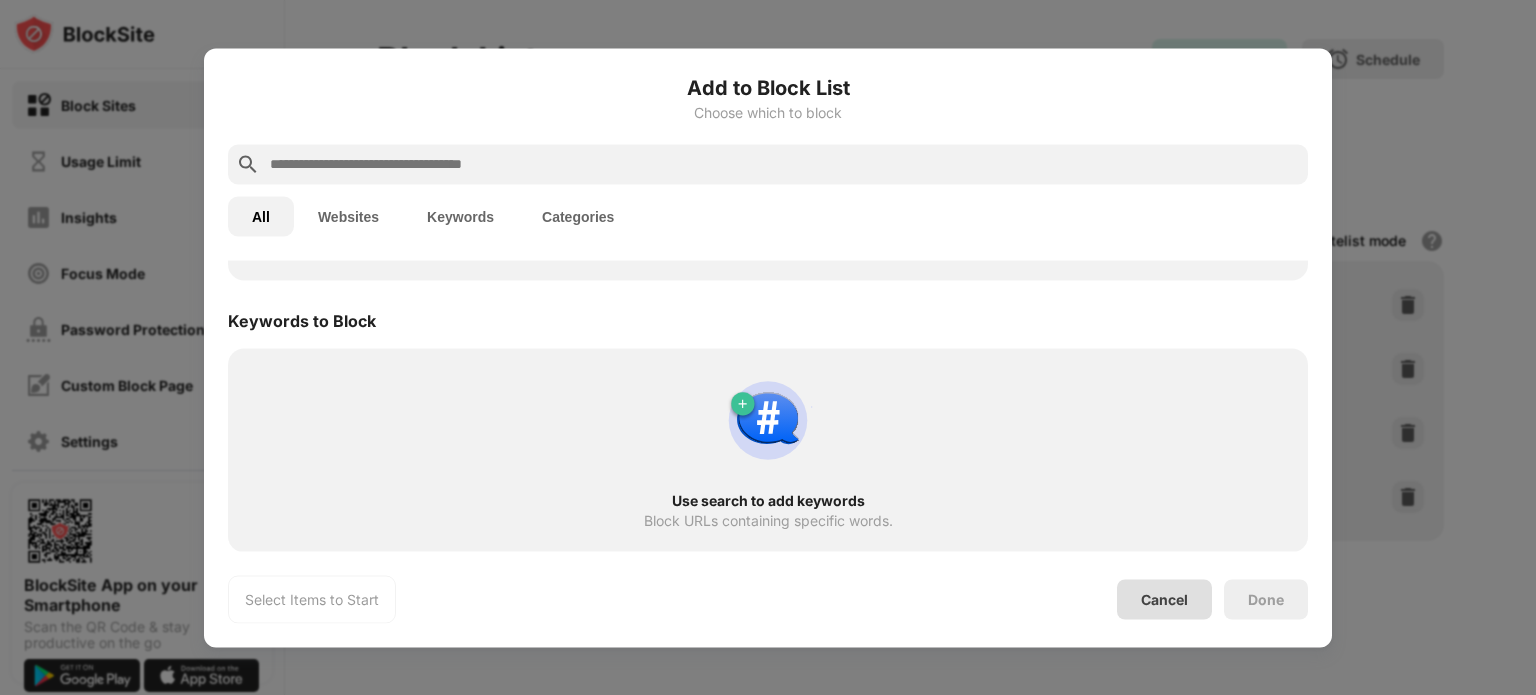 click on "Cancel" at bounding box center (1164, 599) 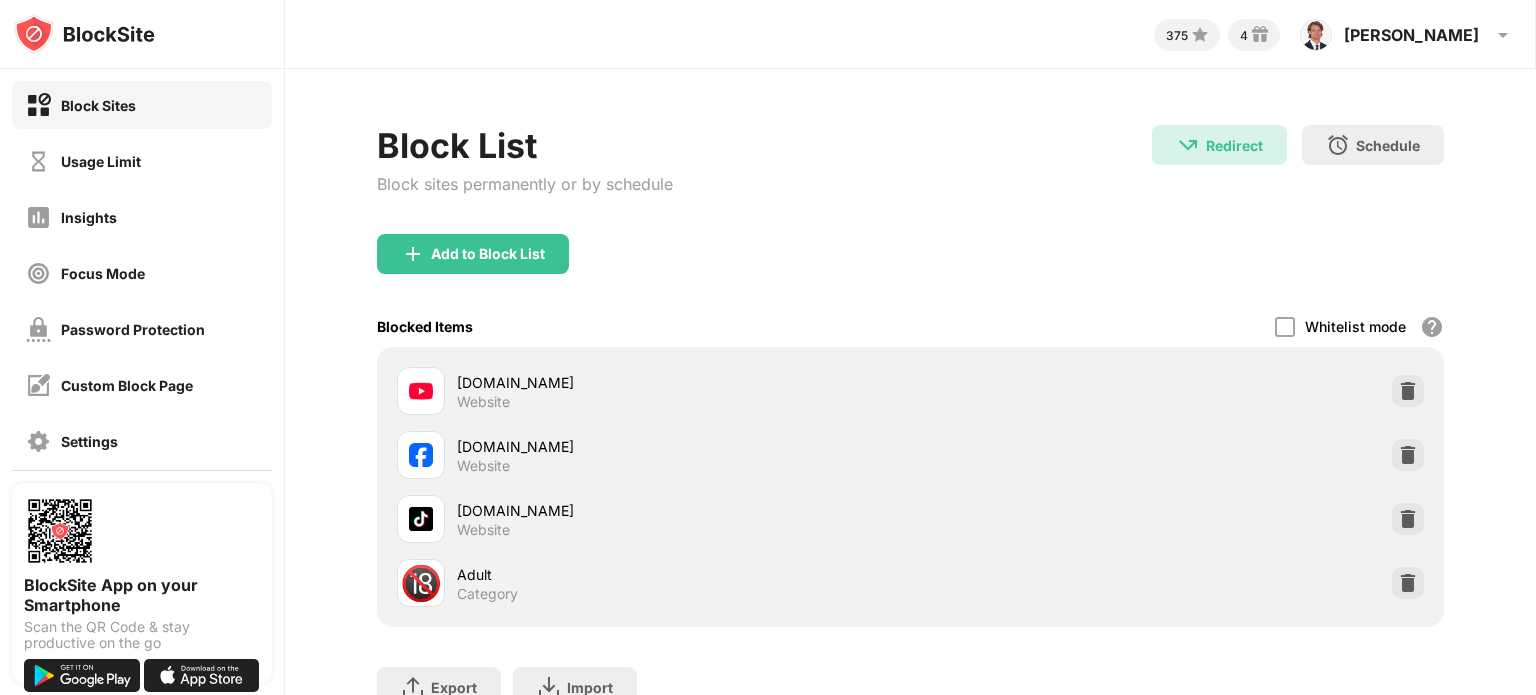 scroll, scrollTop: 86, scrollLeft: 0, axis: vertical 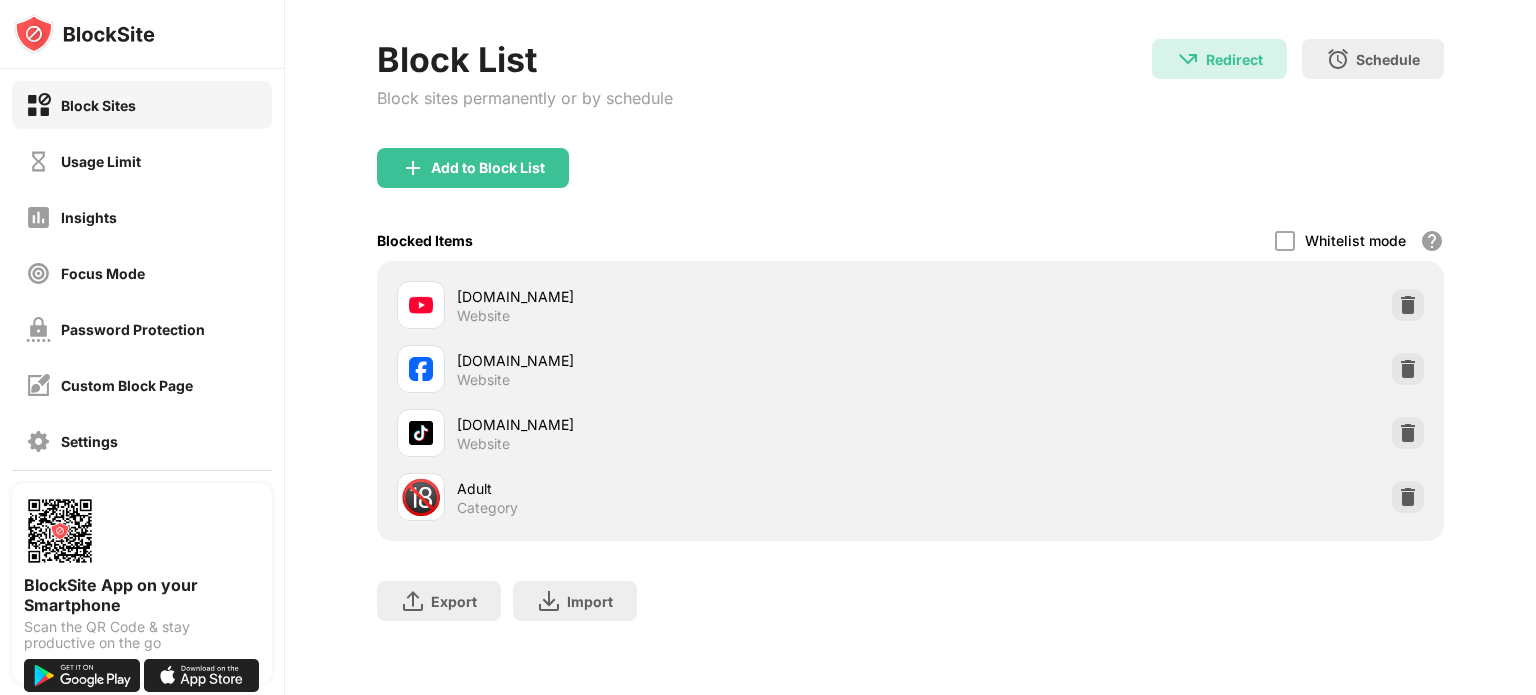 click on "Add to Block List" at bounding box center [910, 184] 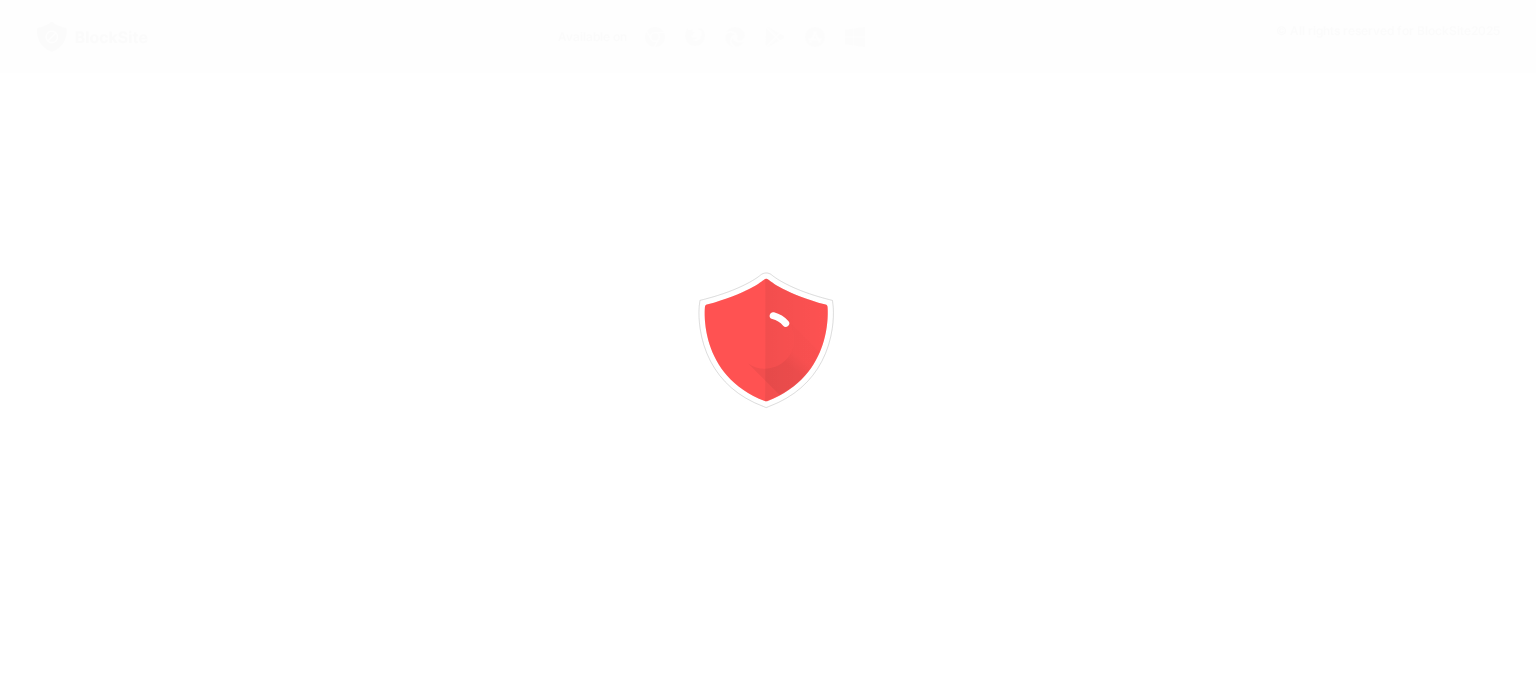 scroll, scrollTop: 0, scrollLeft: 0, axis: both 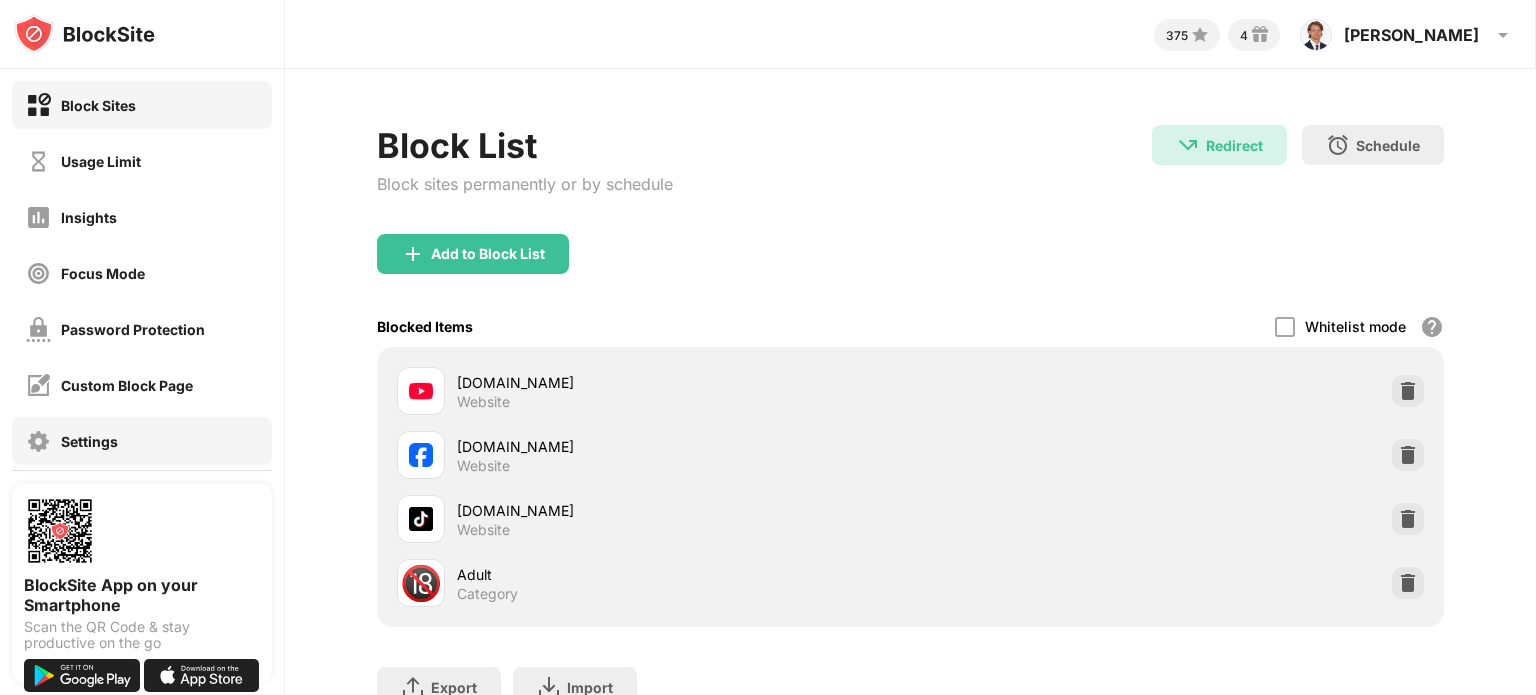 click on "Settings" at bounding box center [89, 441] 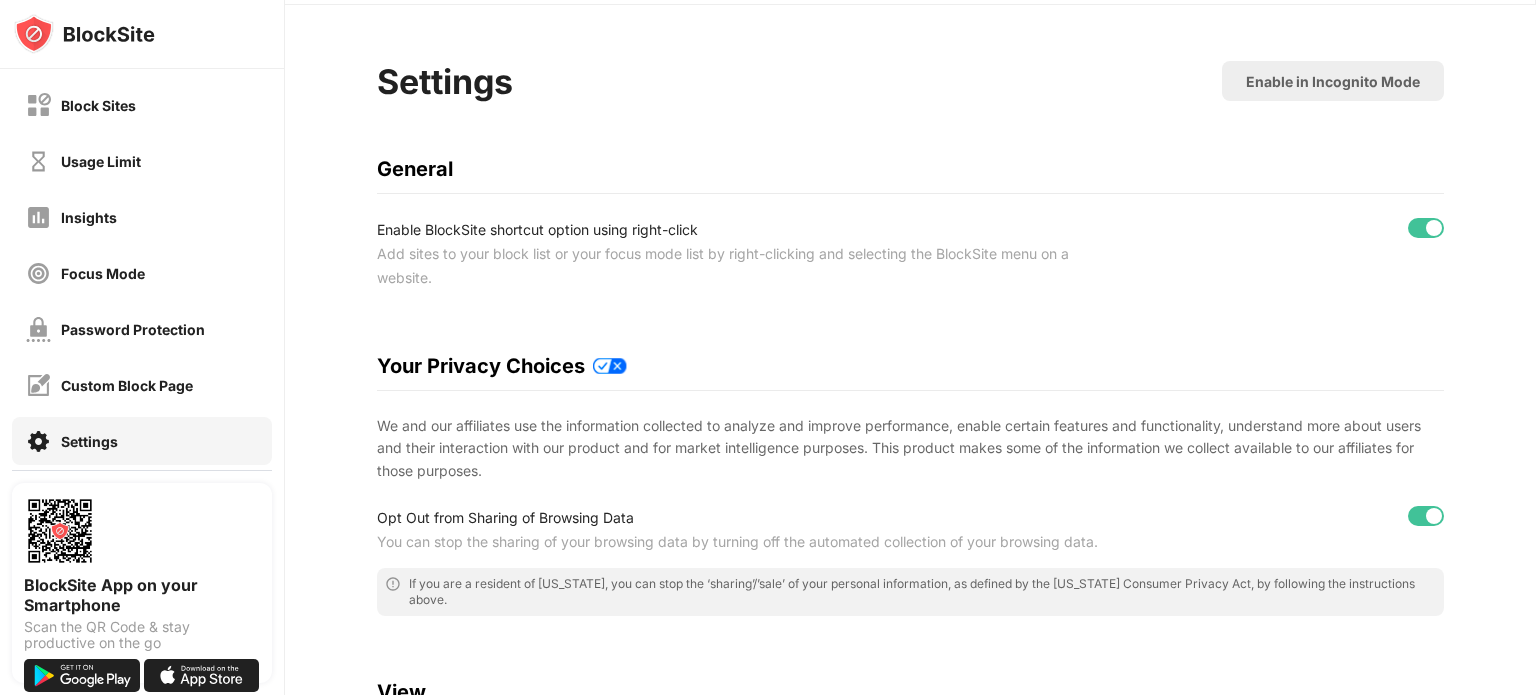 scroll, scrollTop: 0, scrollLeft: 0, axis: both 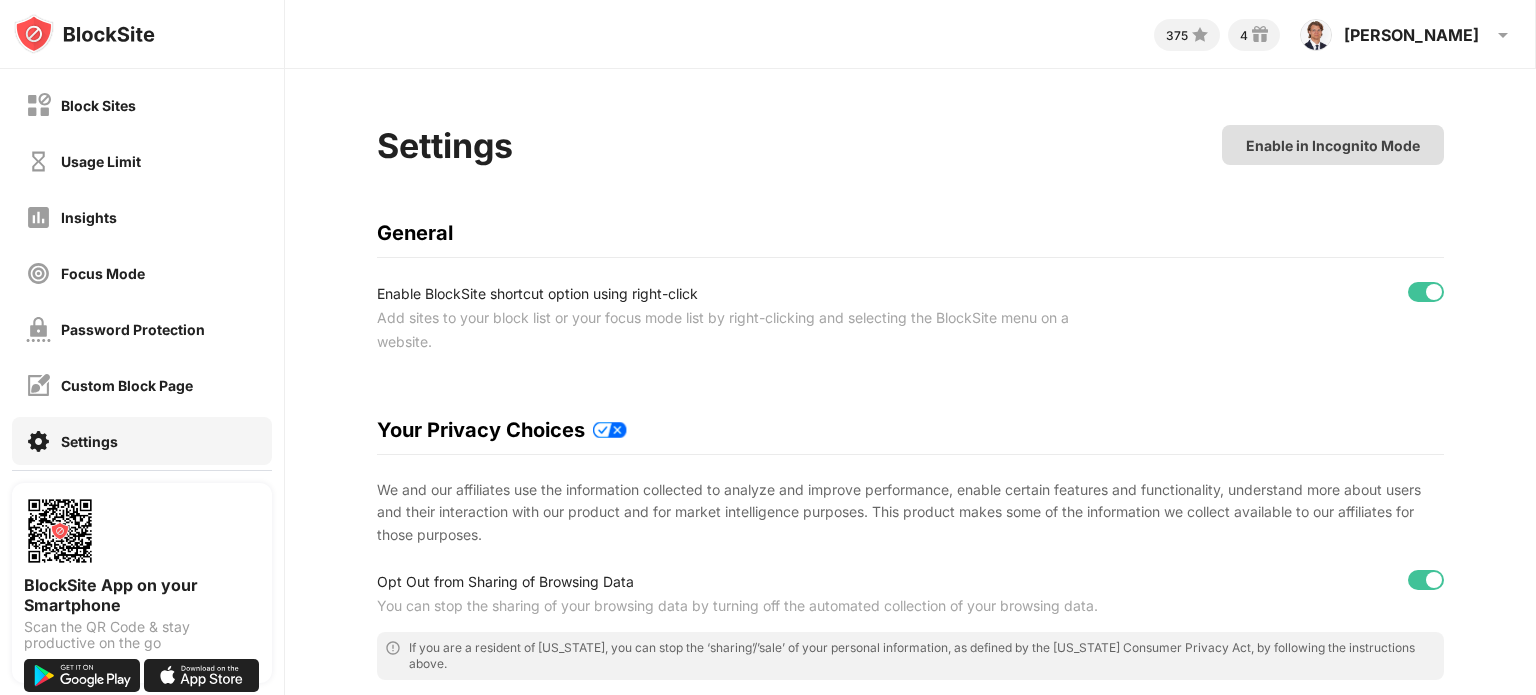 click on "Enable in Incognito Mode" at bounding box center (1333, 145) 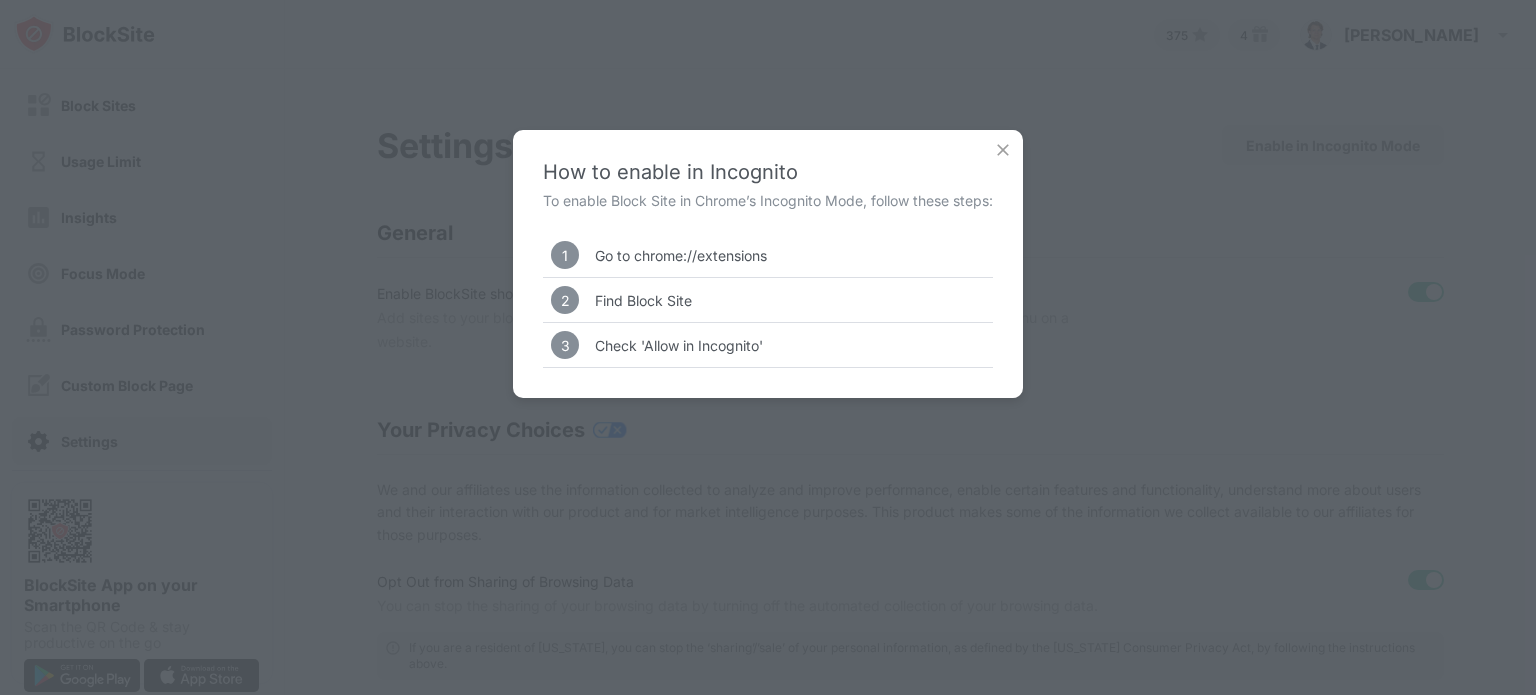 click at bounding box center (1003, 150) 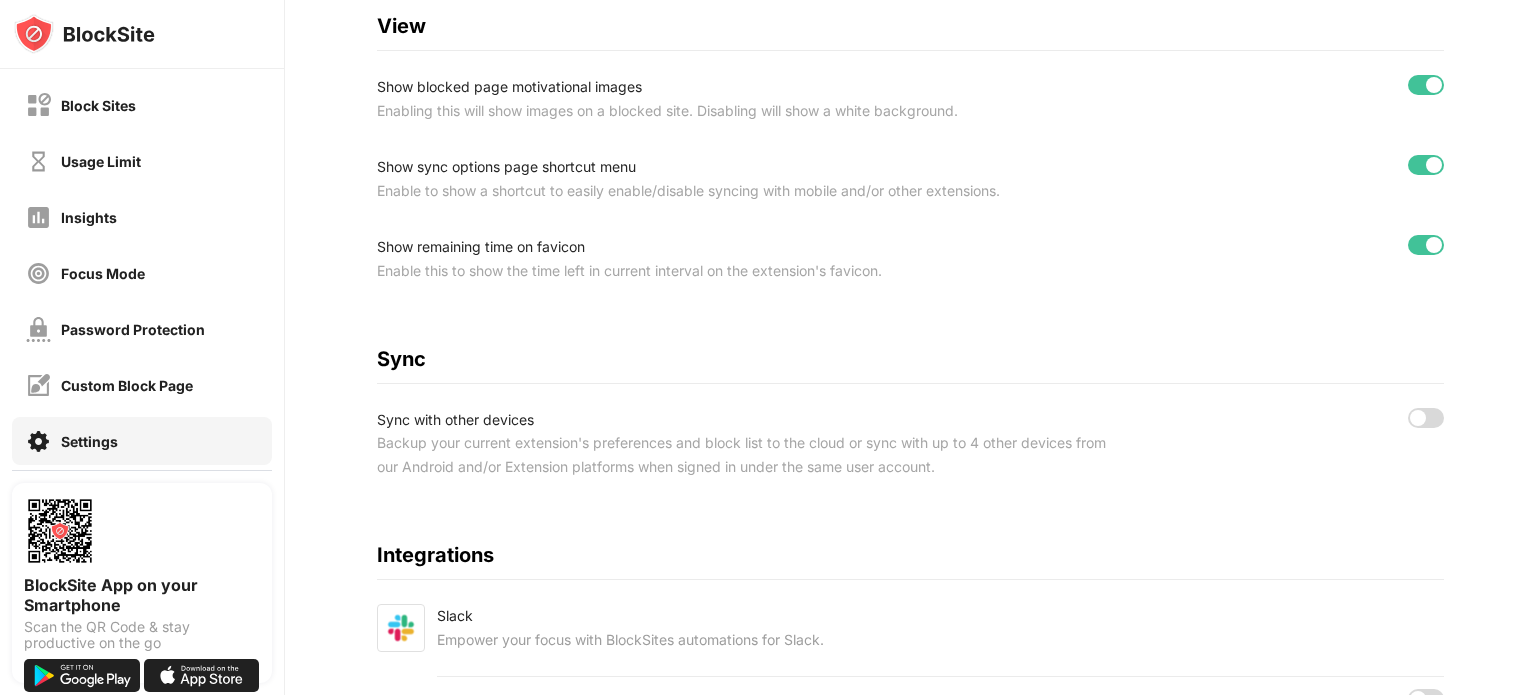 scroll, scrollTop: 729, scrollLeft: 0, axis: vertical 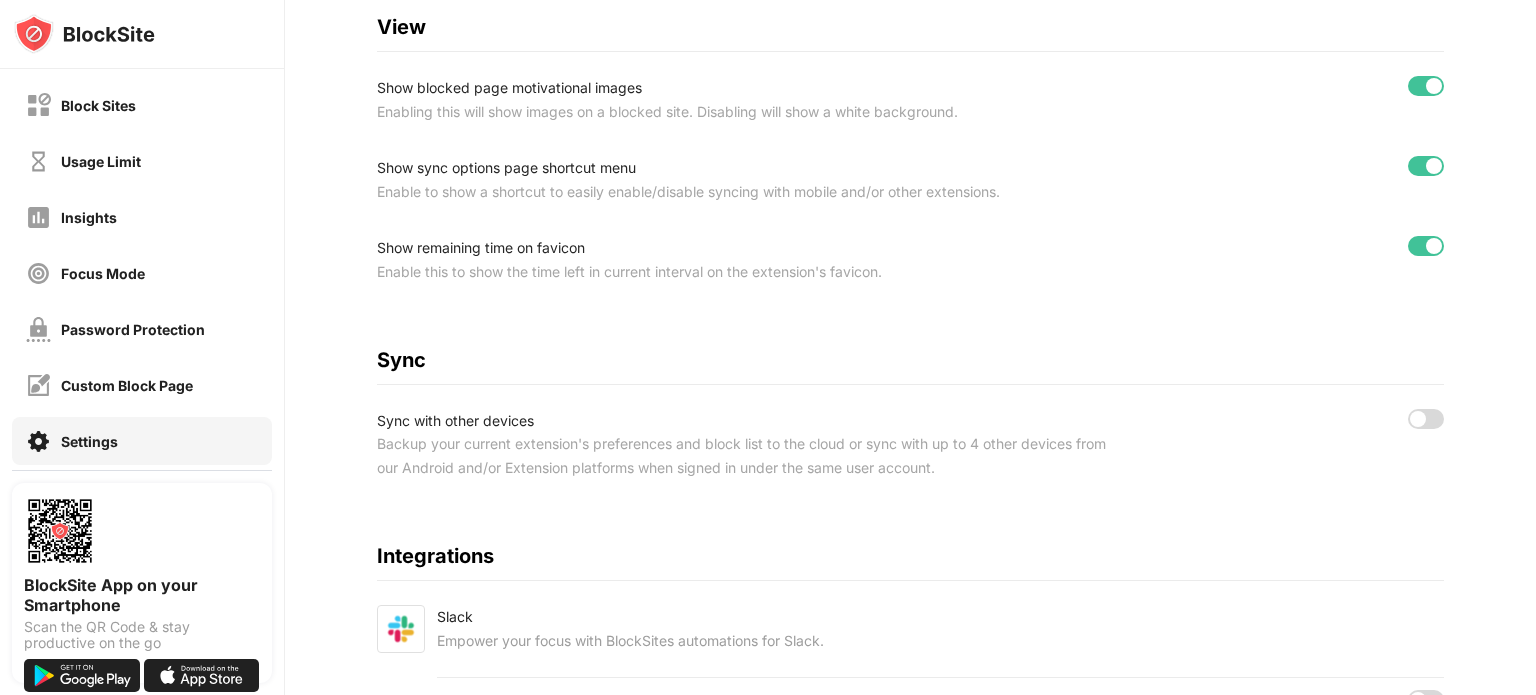 click at bounding box center [1418, 419] 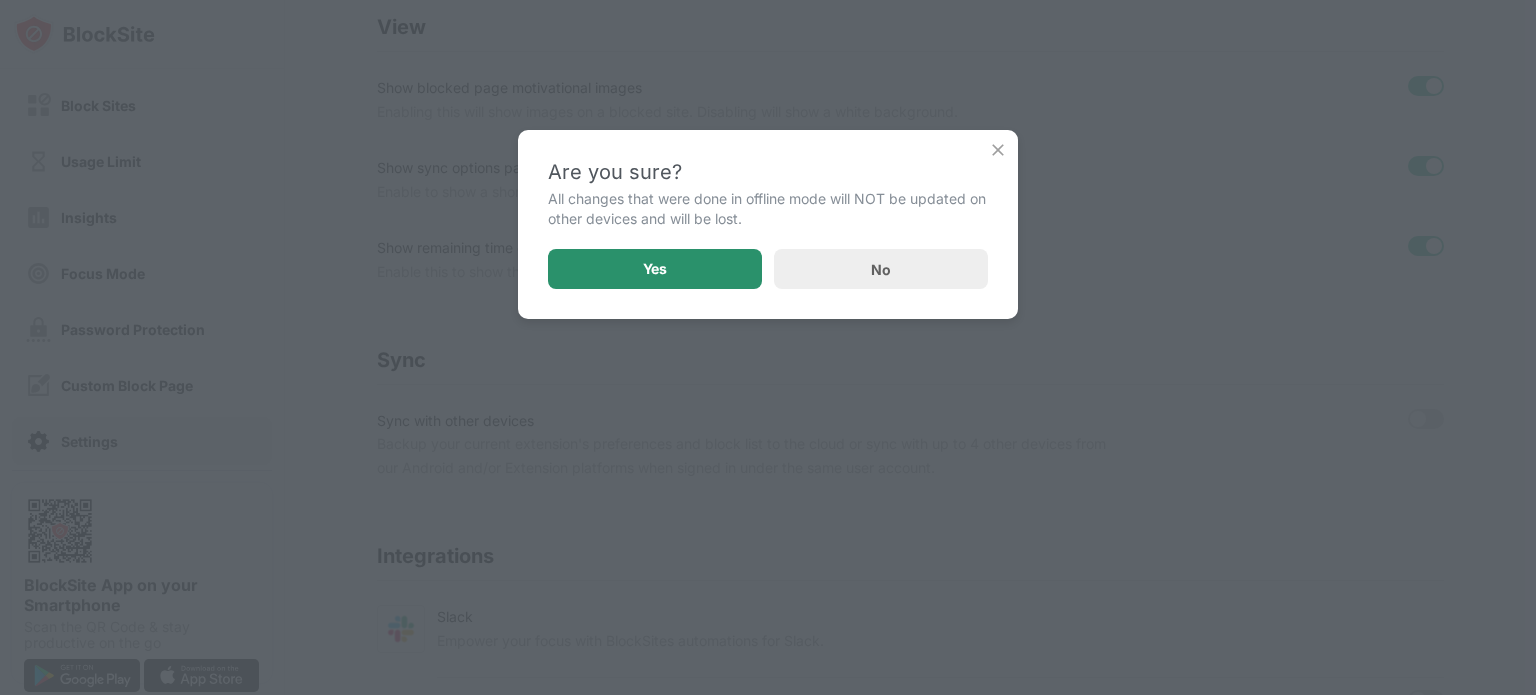 click on "Yes" at bounding box center (655, 269) 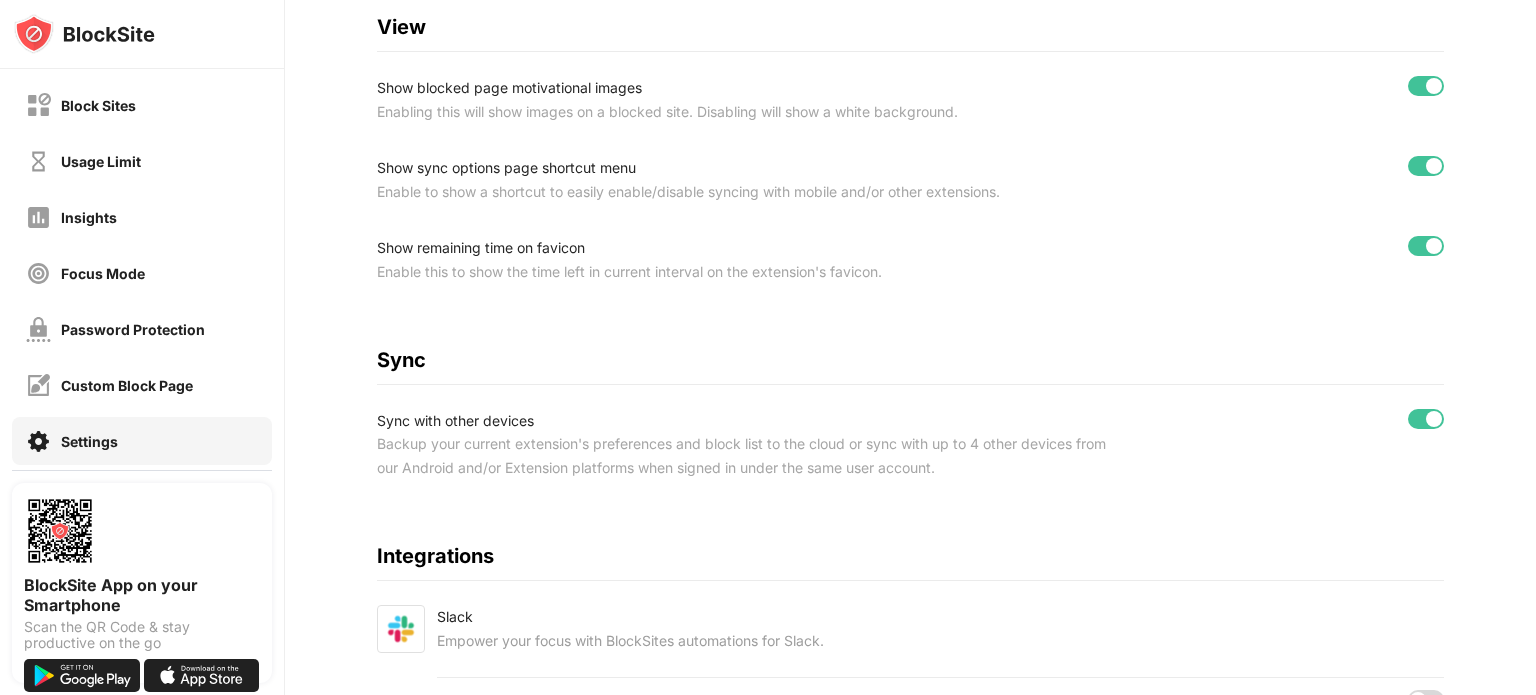 scroll, scrollTop: 860, scrollLeft: 0, axis: vertical 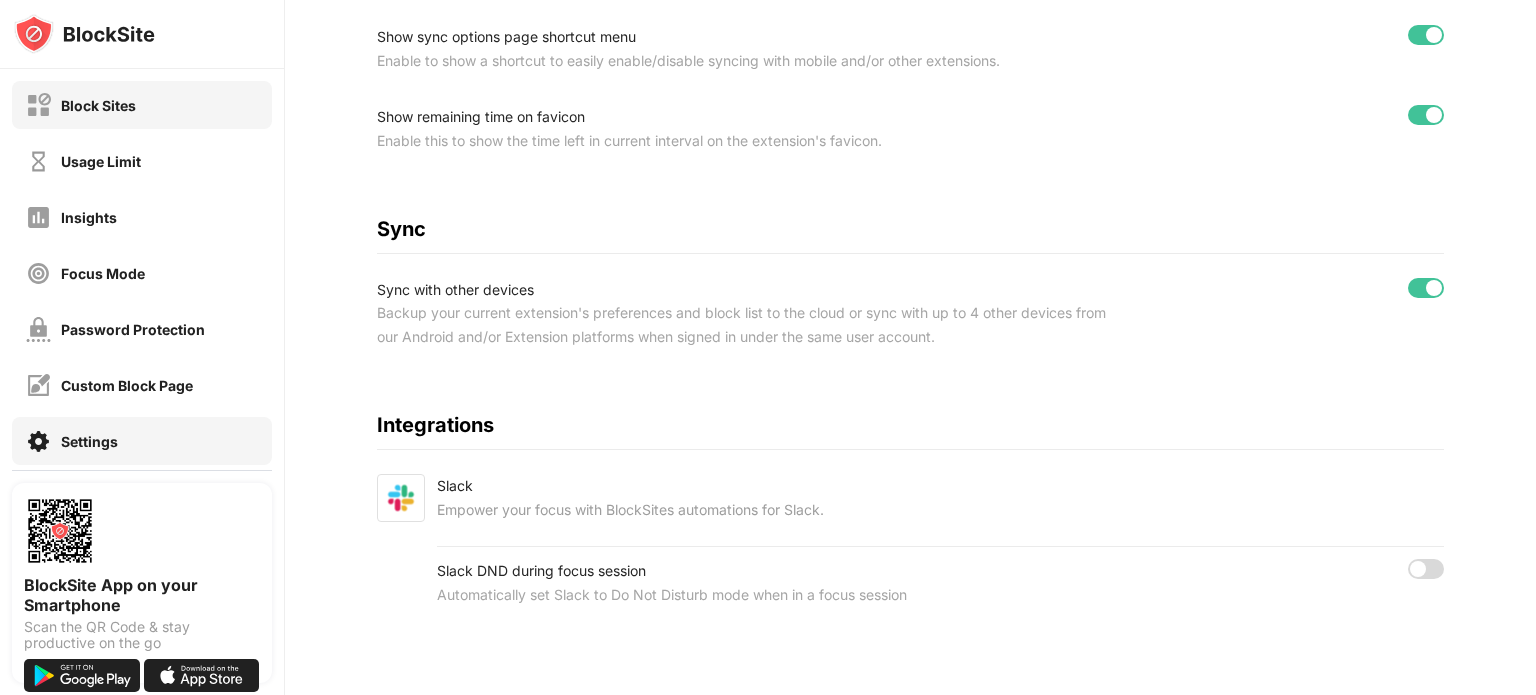 click on "Block Sites" at bounding box center [142, 105] 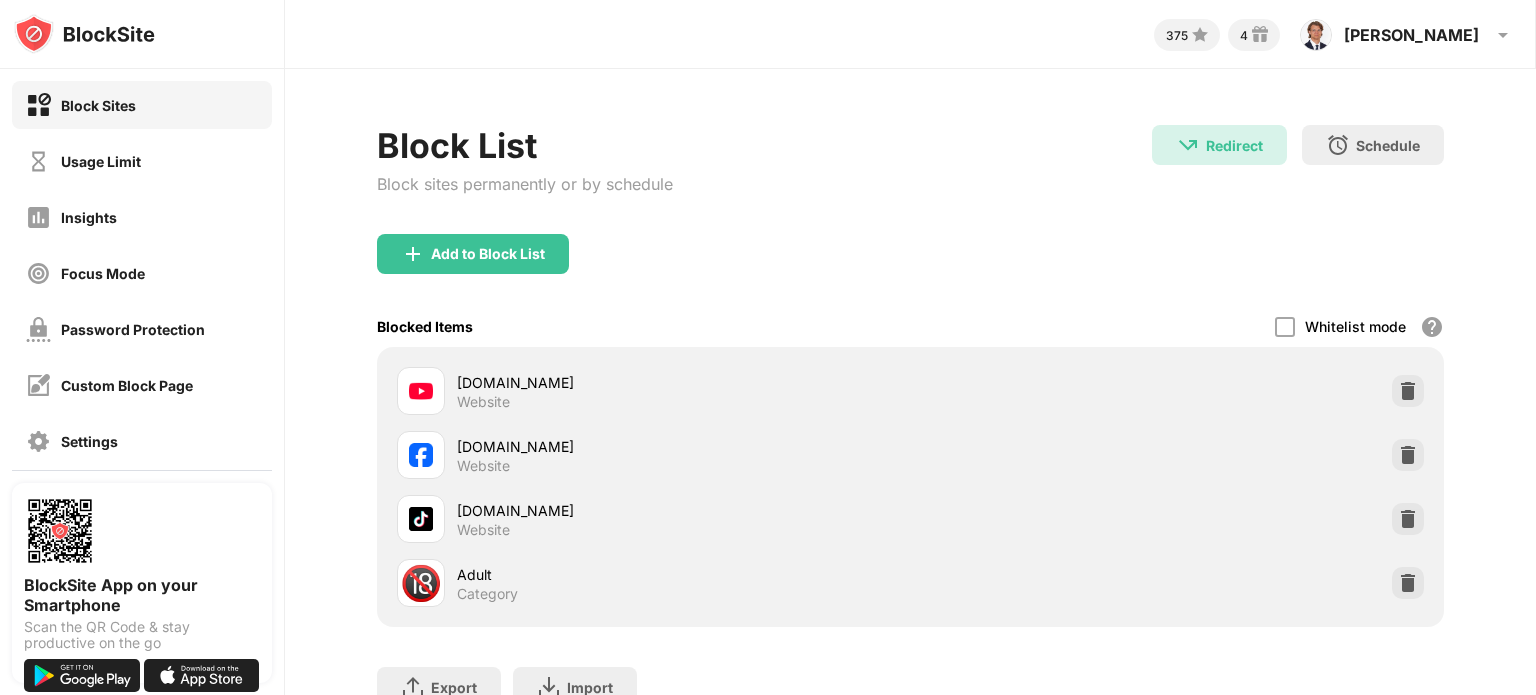 scroll, scrollTop: 86, scrollLeft: 0, axis: vertical 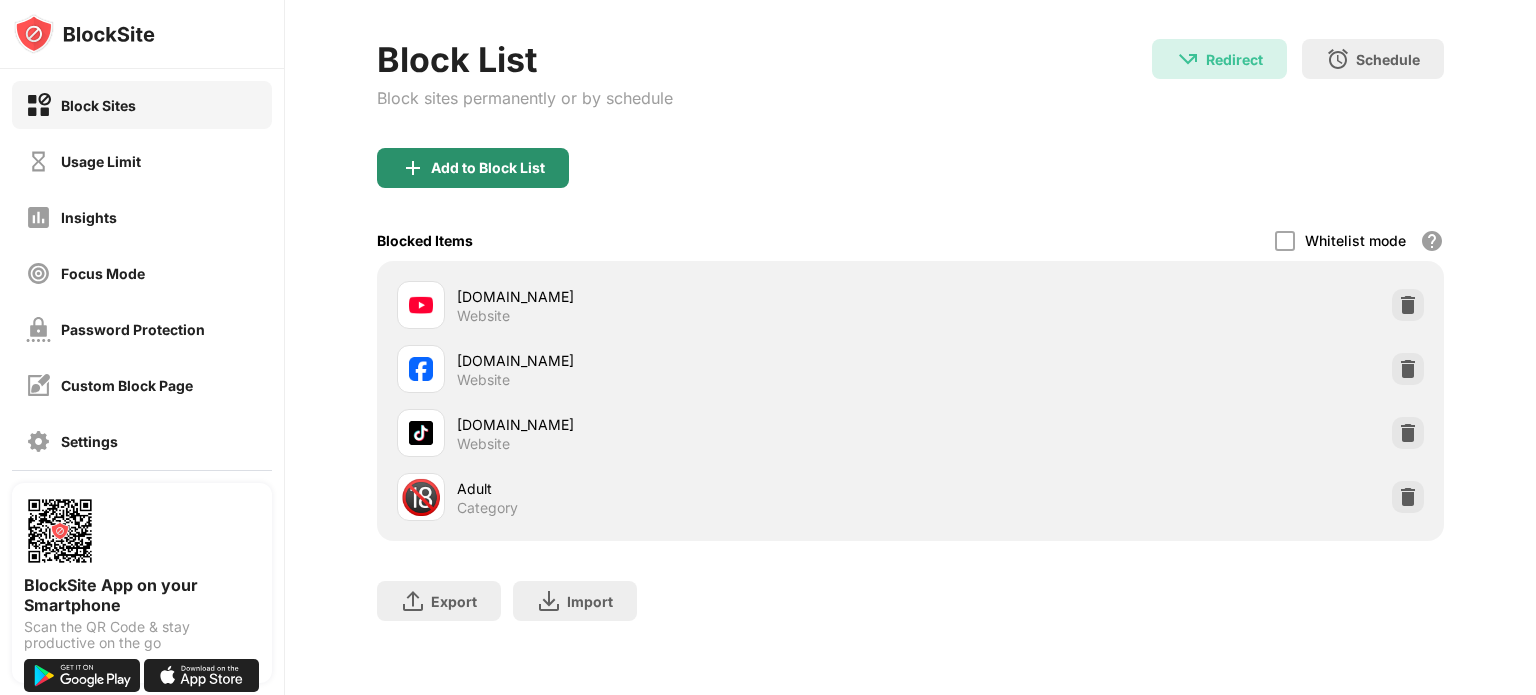 click on "Add to Block List" at bounding box center (473, 168) 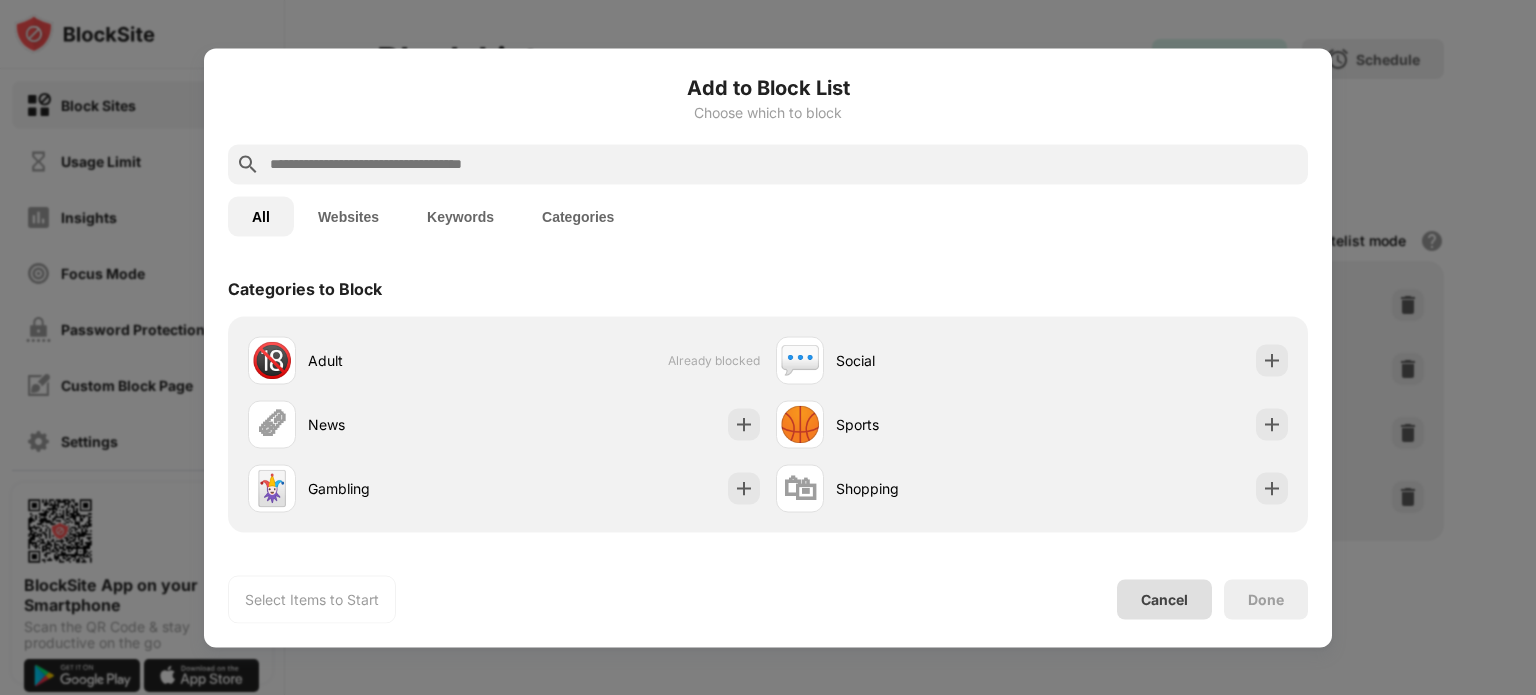 click on "Cancel" at bounding box center (1164, 599) 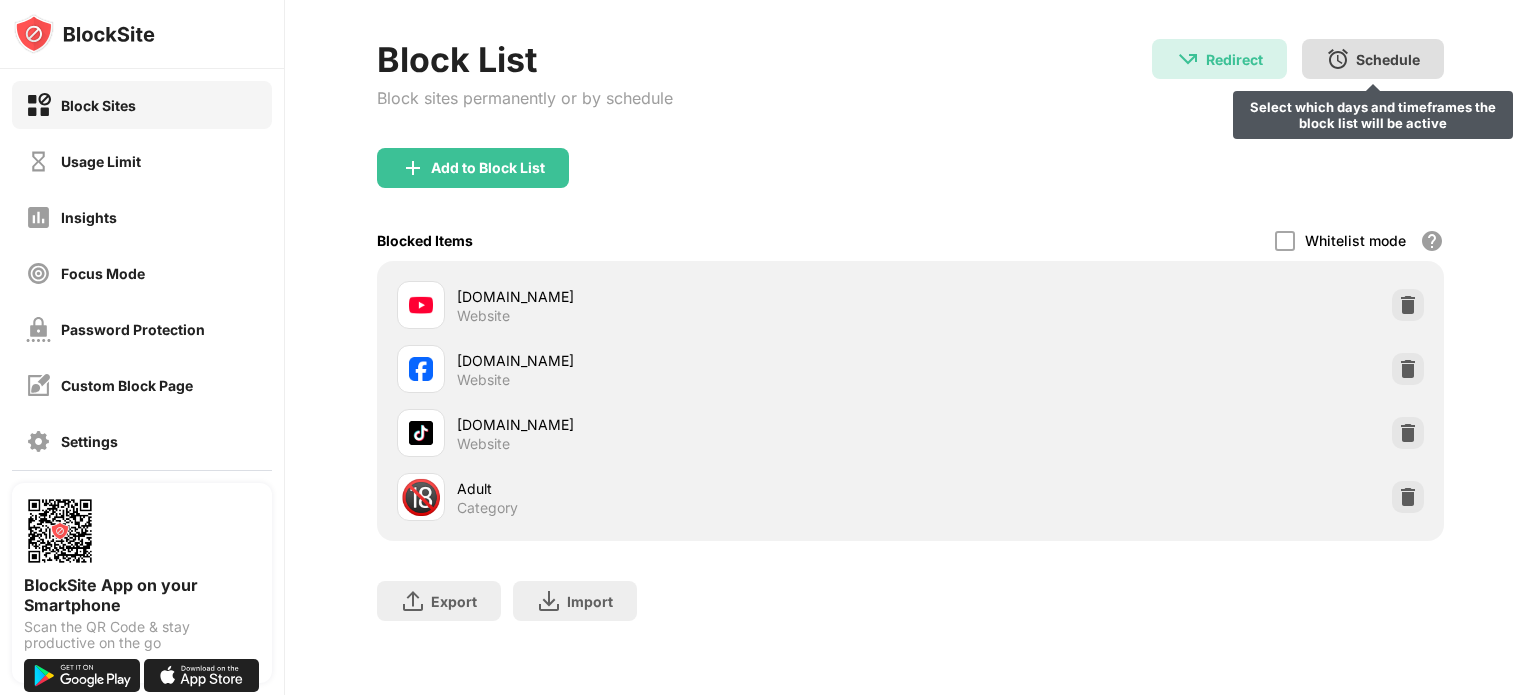 click on "Schedule" at bounding box center [1388, 59] 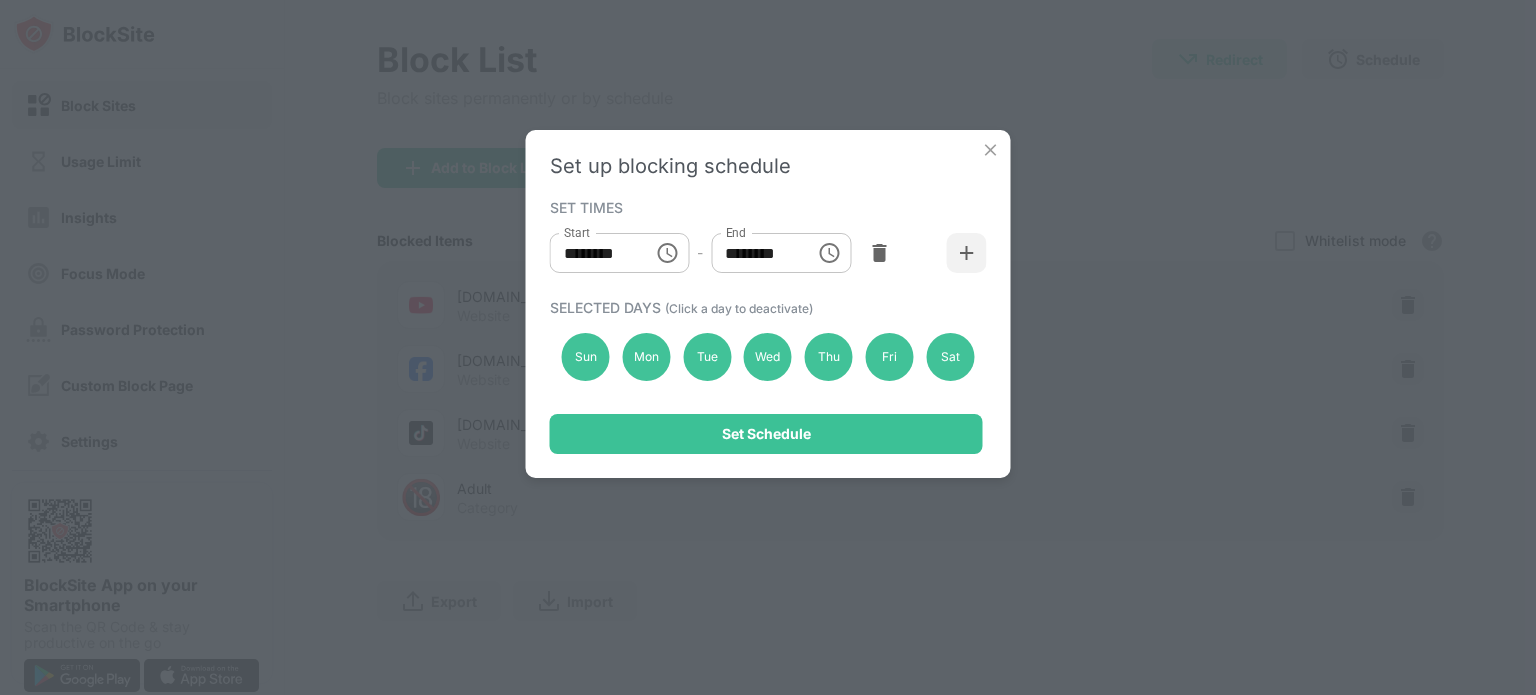 click 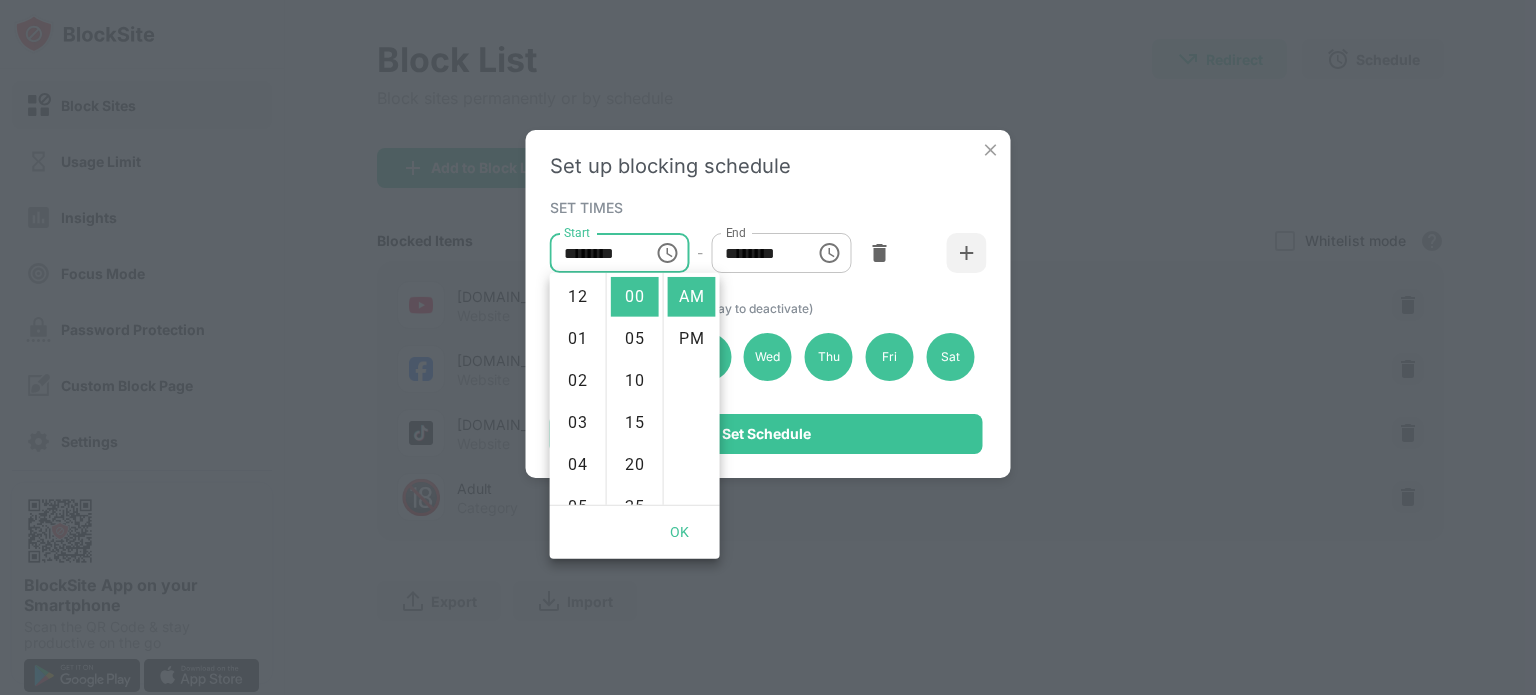 scroll, scrollTop: 420, scrollLeft: 0, axis: vertical 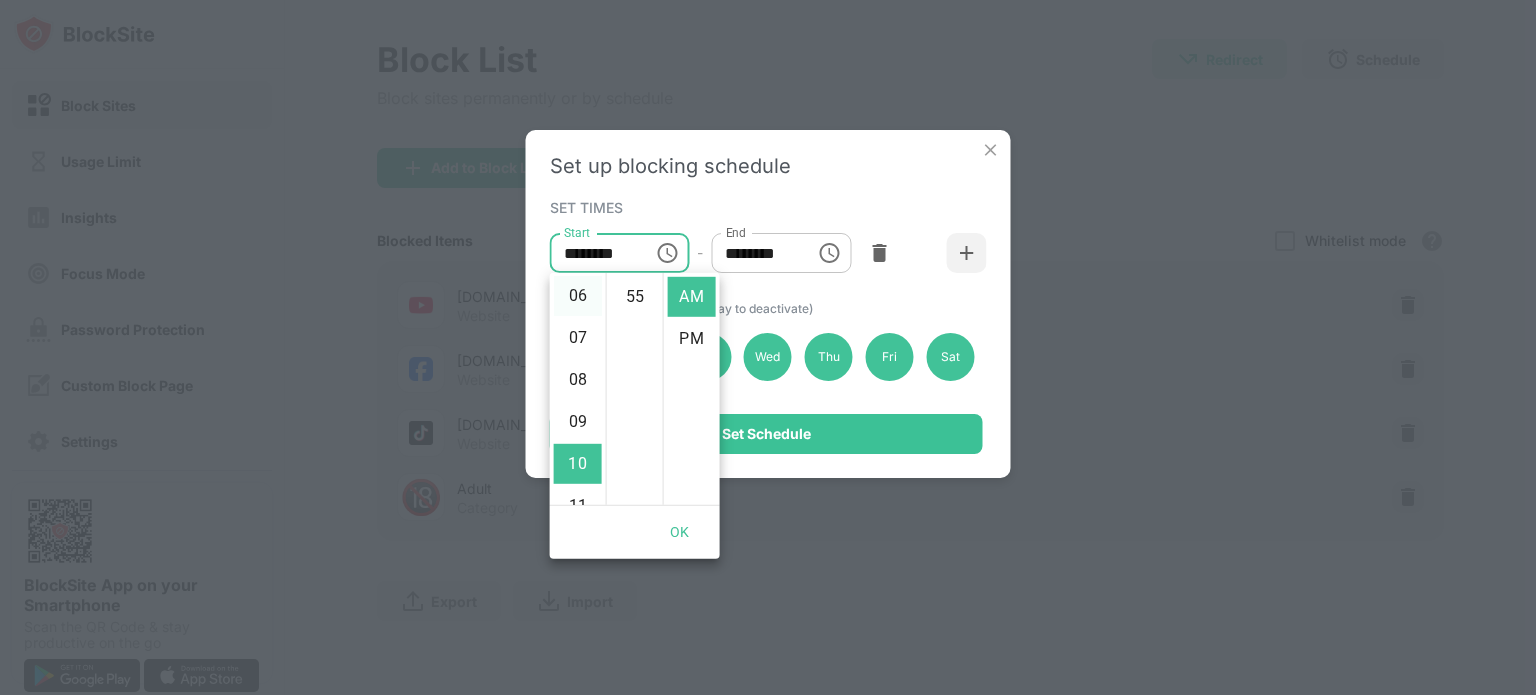 click on "06" at bounding box center (578, 296) 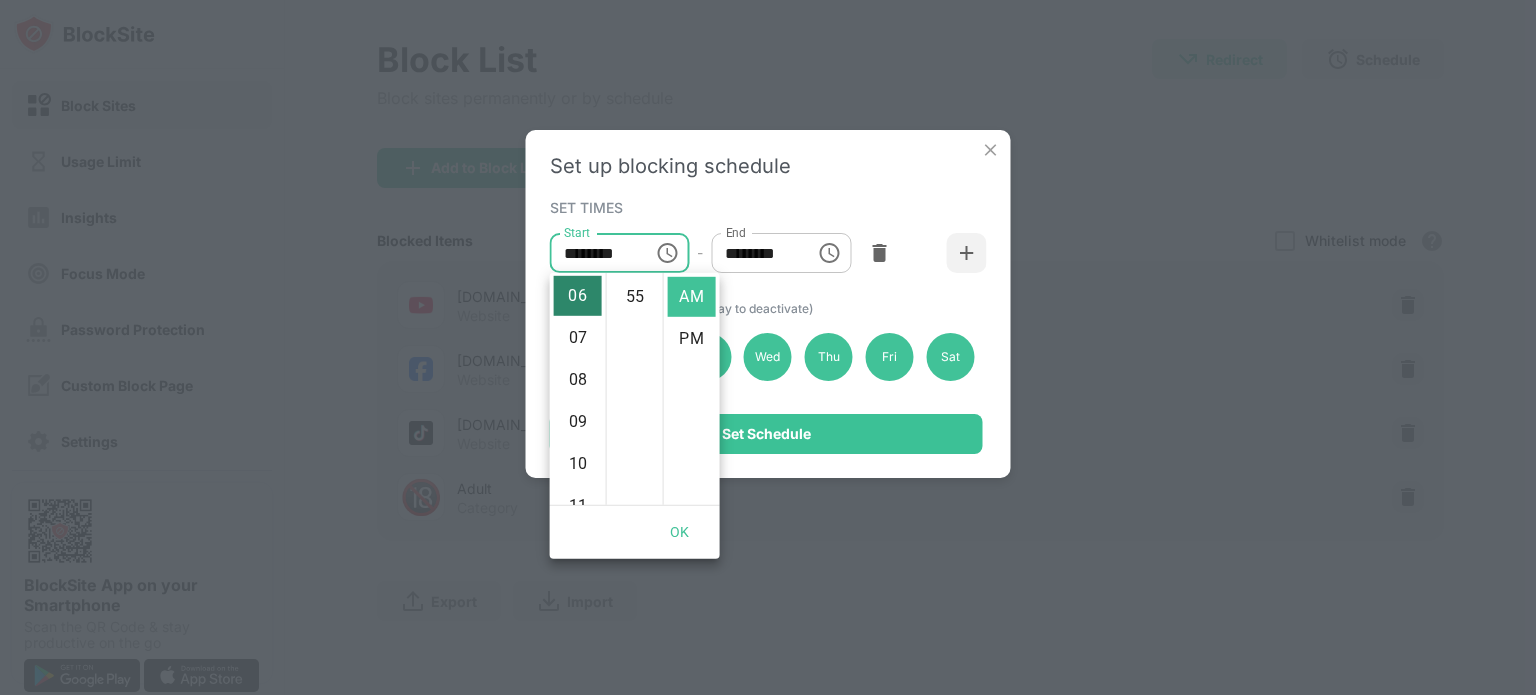 scroll, scrollTop: 169, scrollLeft: 0, axis: vertical 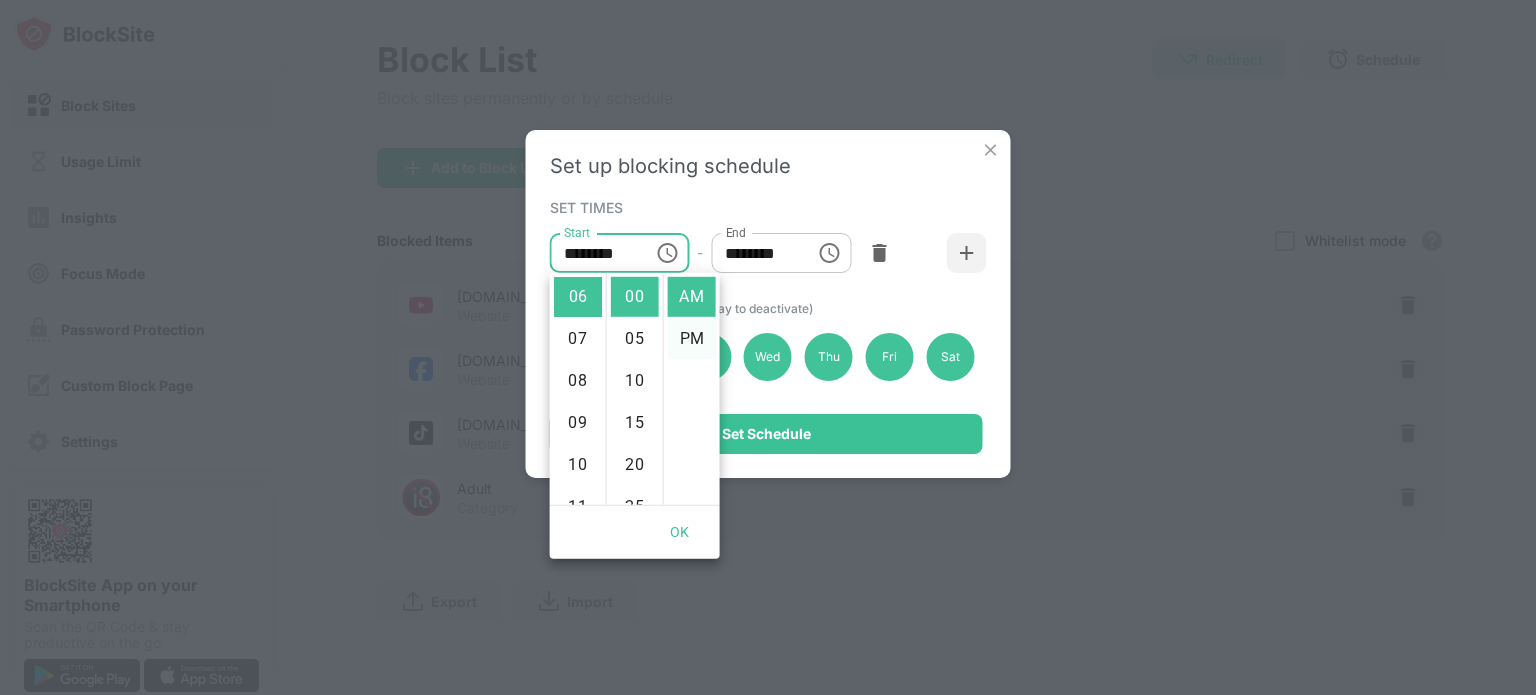 click on "PM" at bounding box center (692, 339) 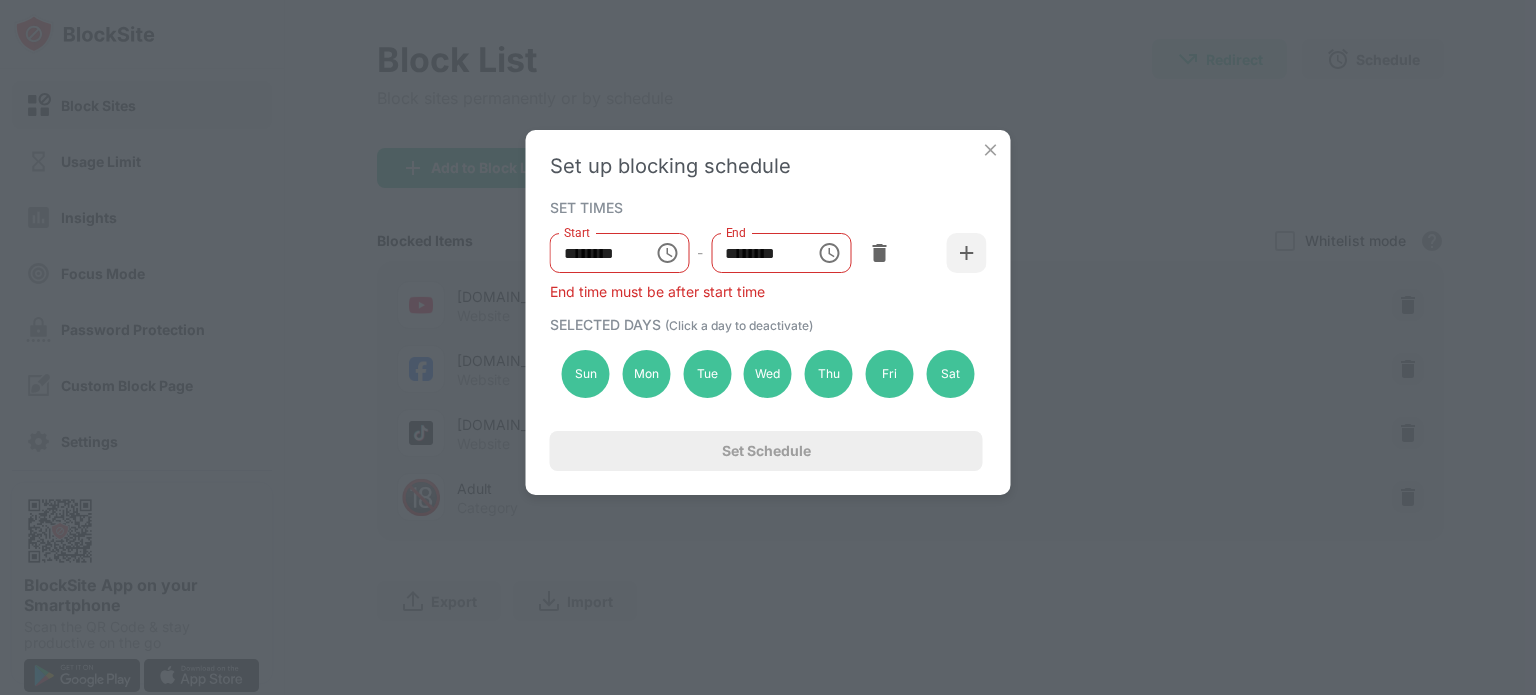 scroll, scrollTop: 42, scrollLeft: 0, axis: vertical 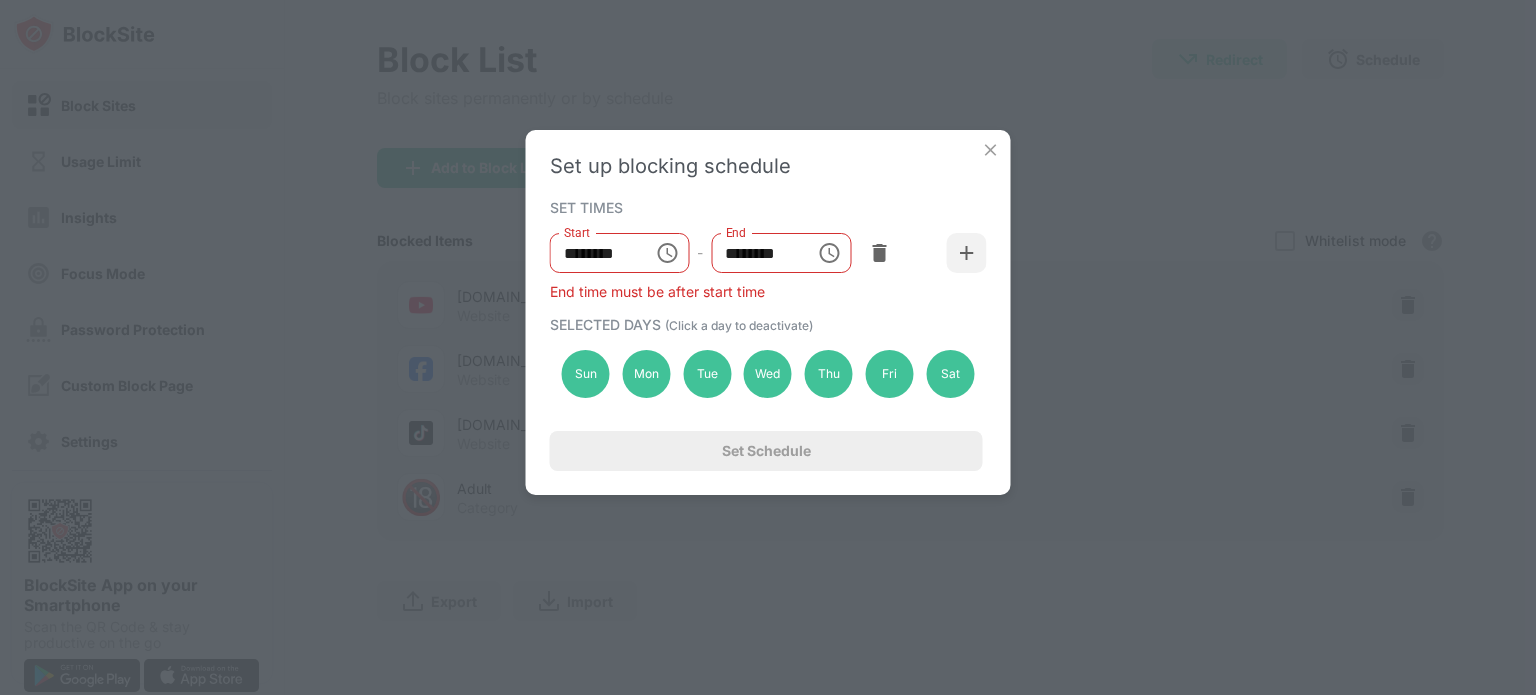 click 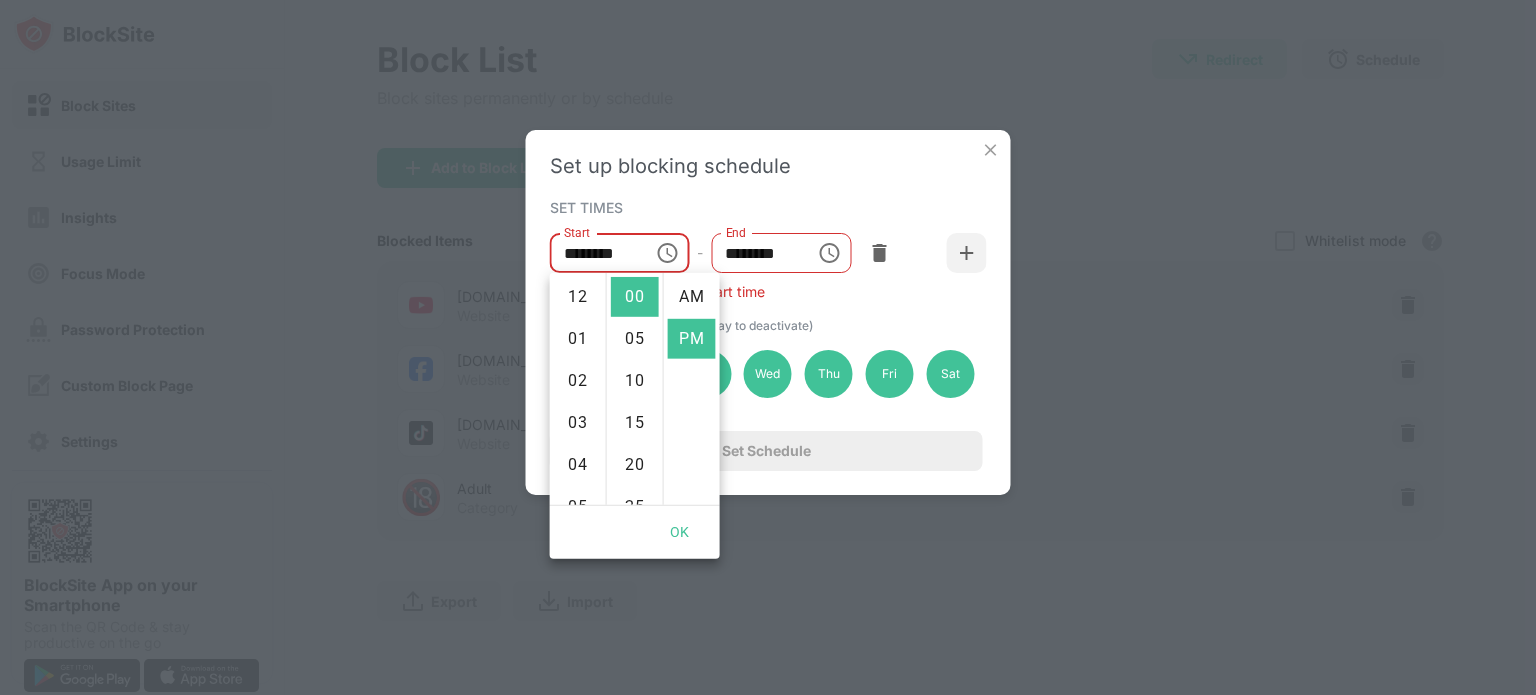 scroll, scrollTop: 252, scrollLeft: 0, axis: vertical 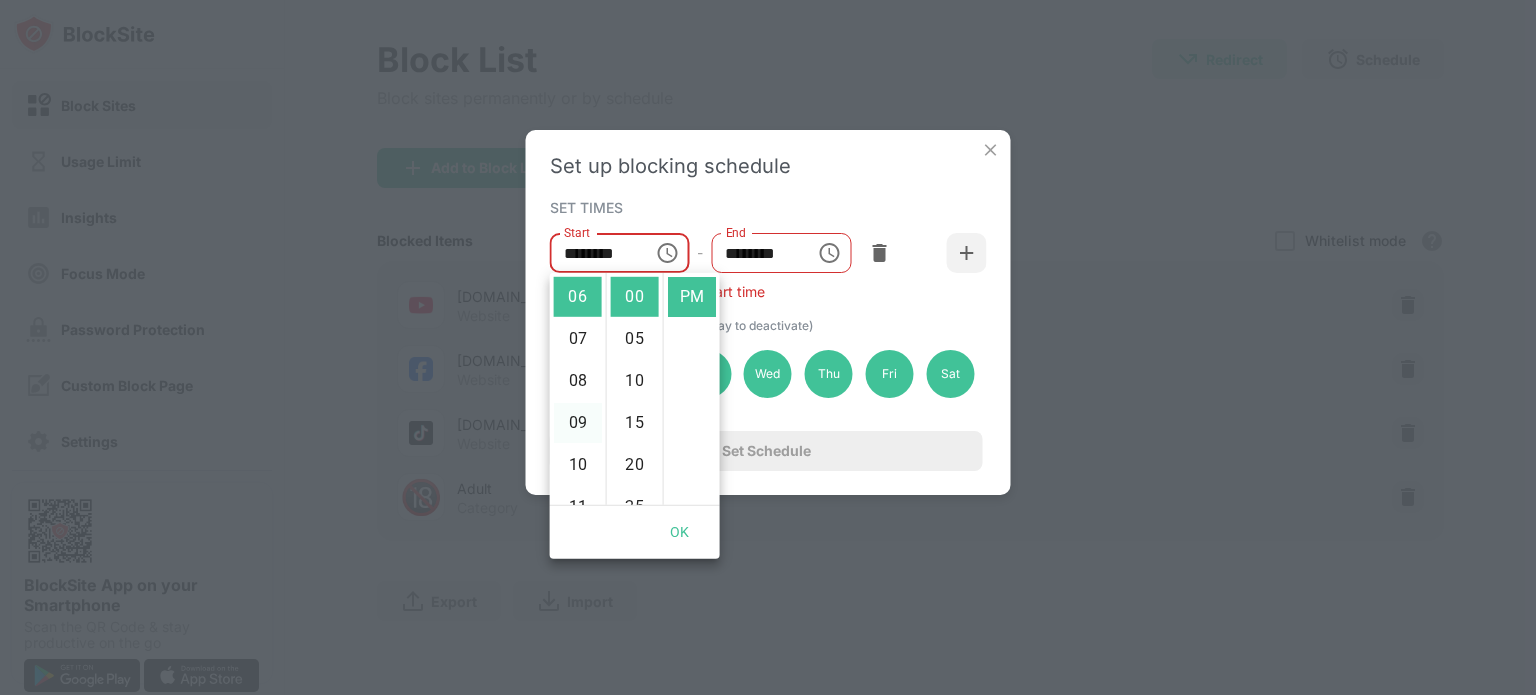 click on "09" at bounding box center [578, 423] 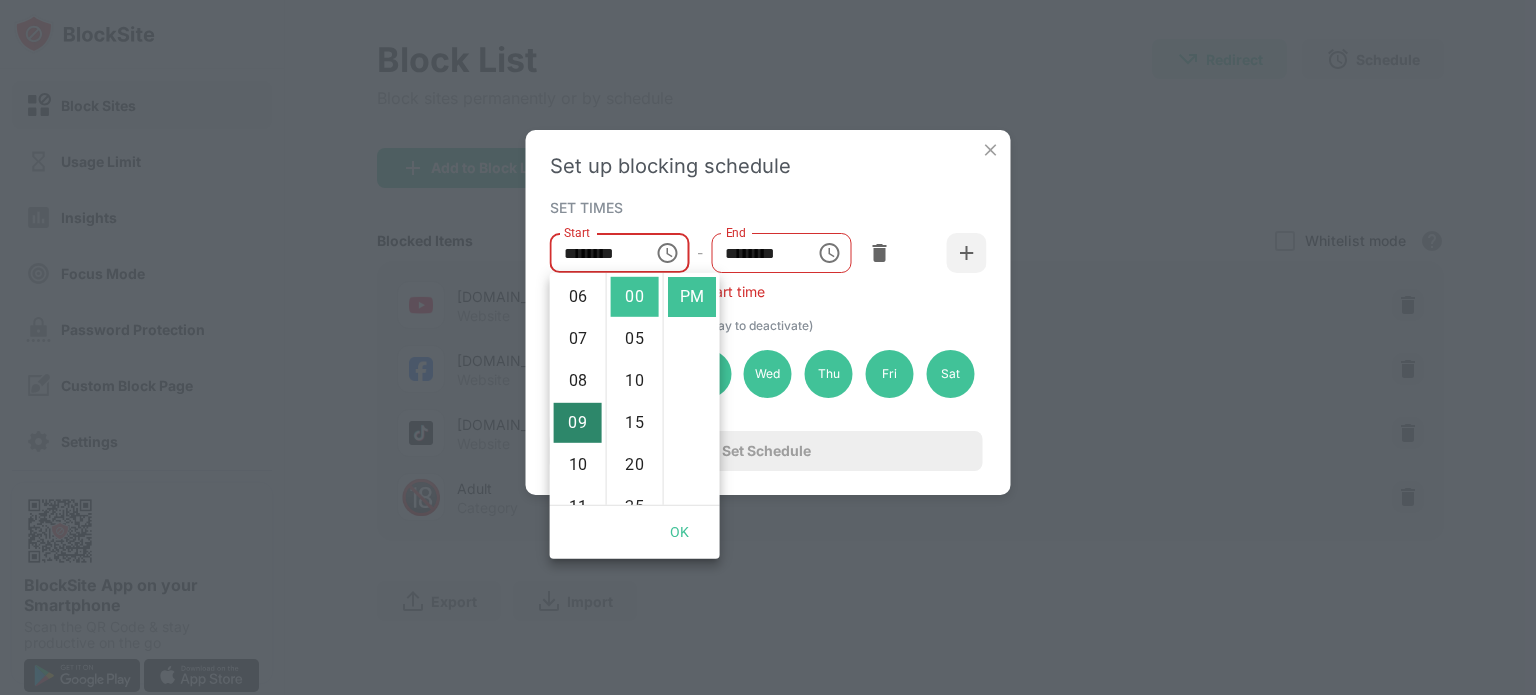 scroll, scrollTop: 378, scrollLeft: 0, axis: vertical 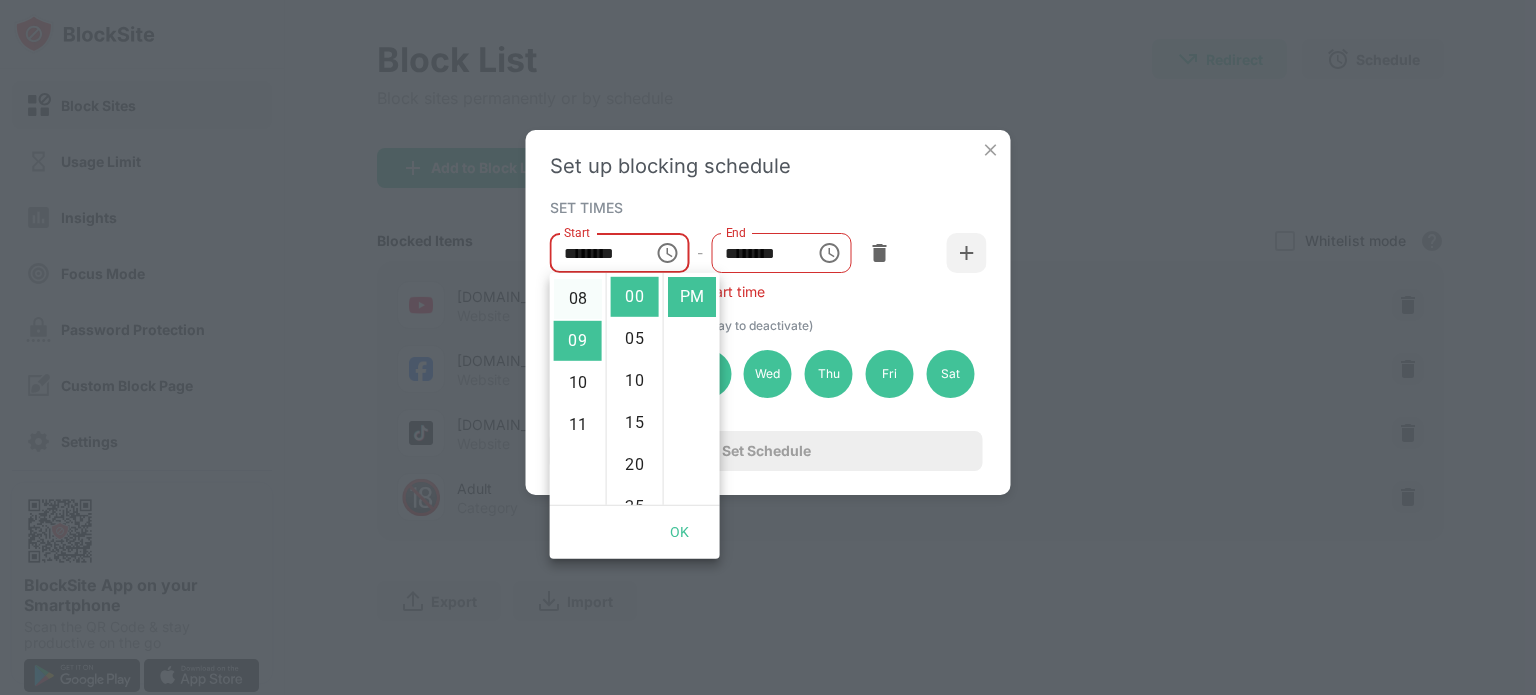 click on "08" at bounding box center [578, 299] 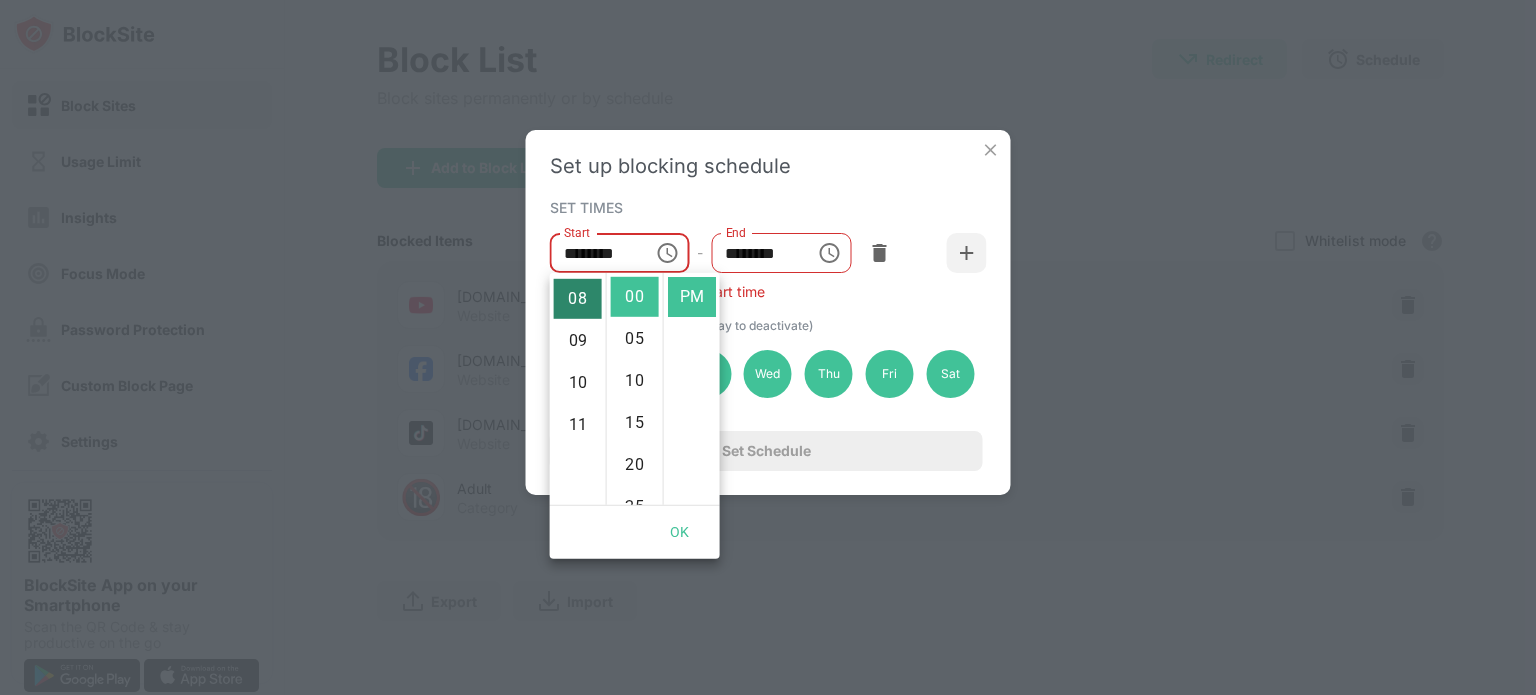 scroll, scrollTop: 336, scrollLeft: 0, axis: vertical 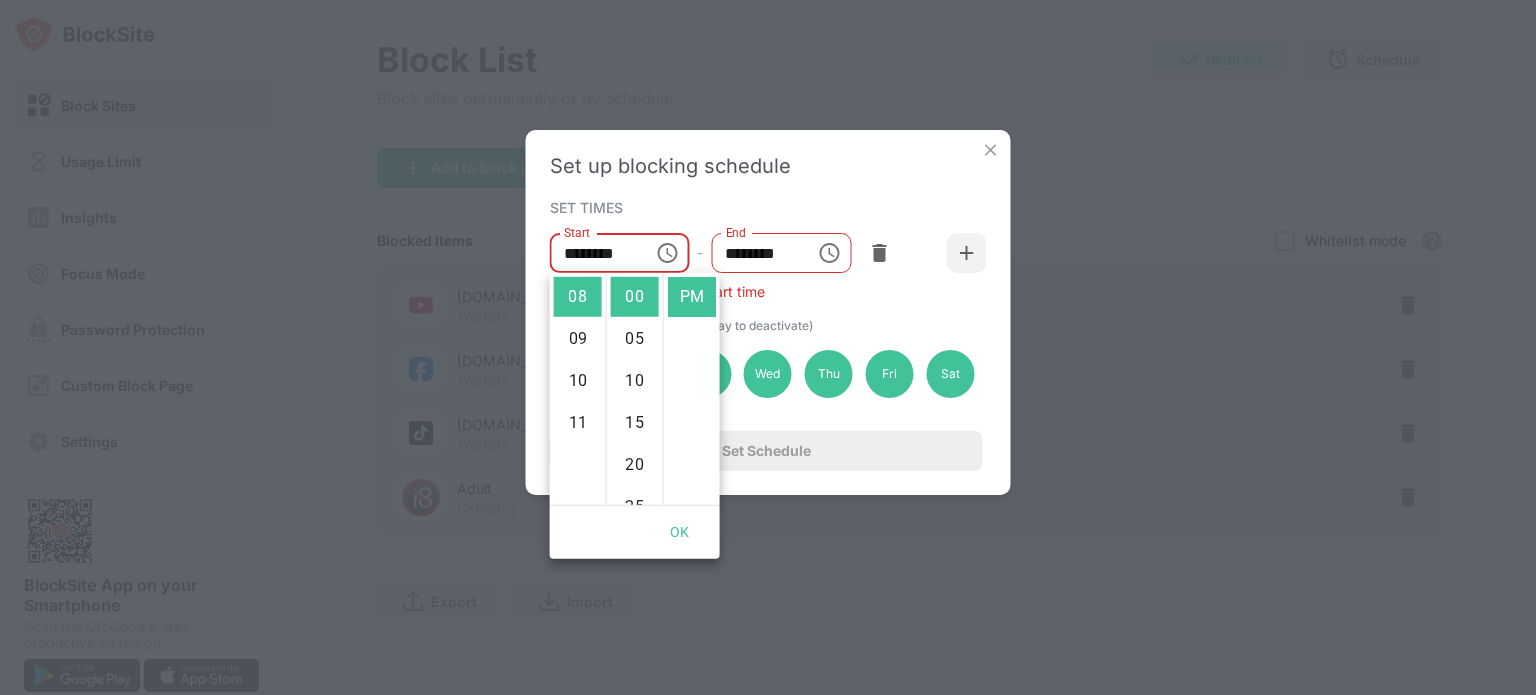 click 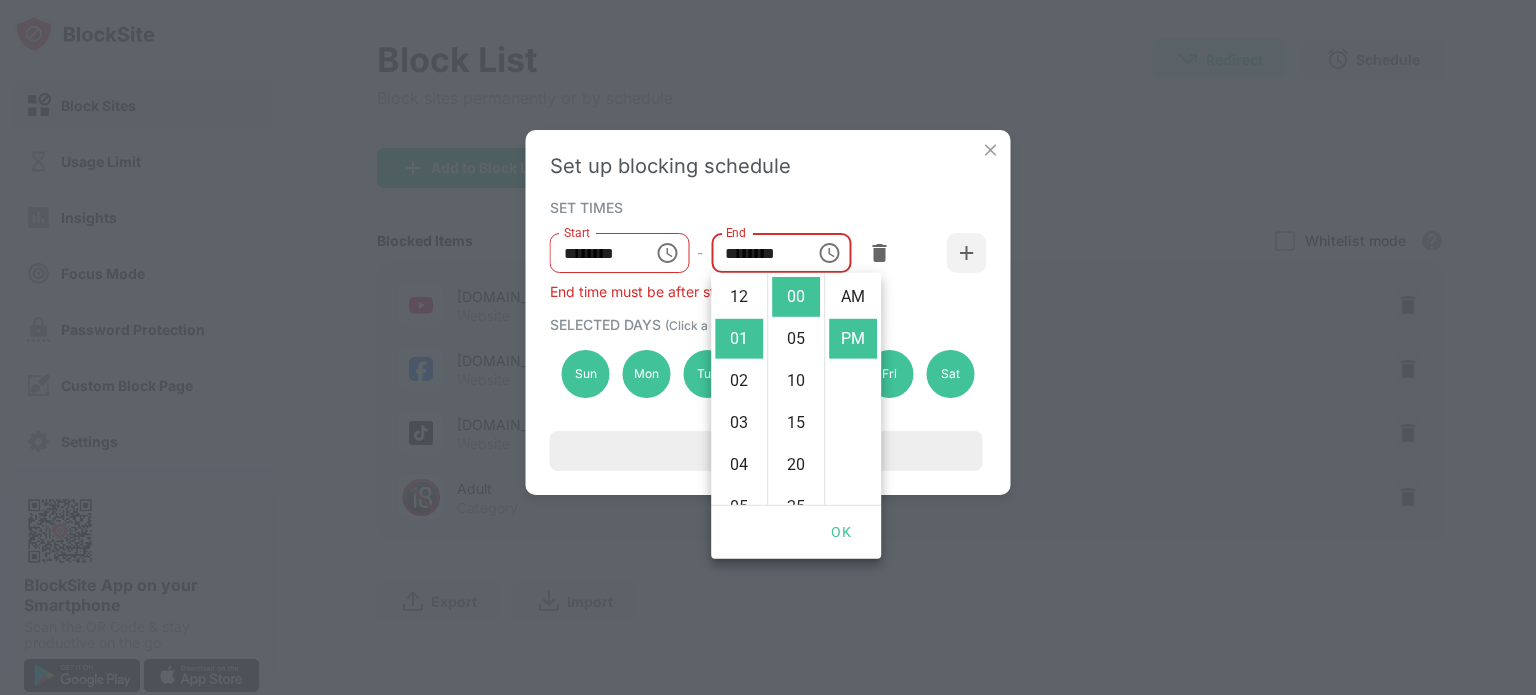 scroll, scrollTop: 42, scrollLeft: 0, axis: vertical 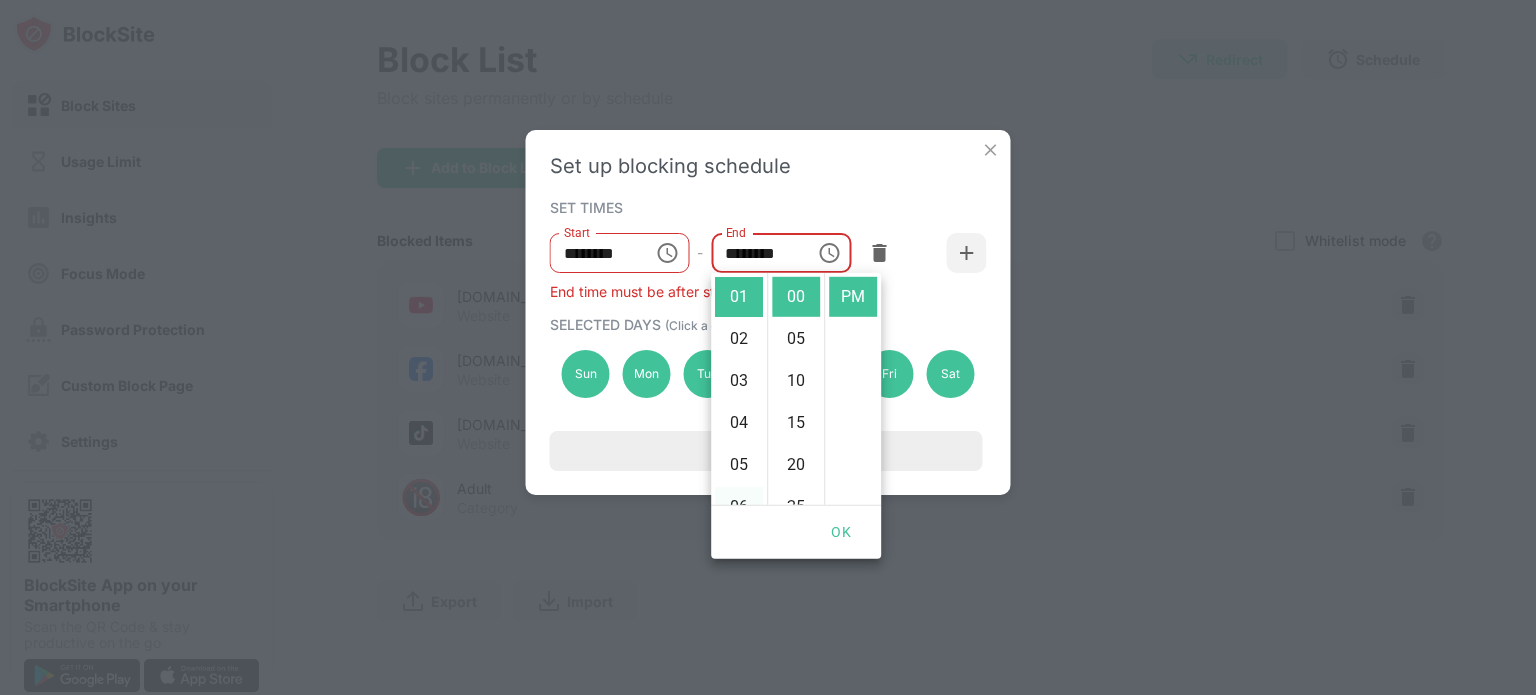 click on "06" at bounding box center (739, 507) 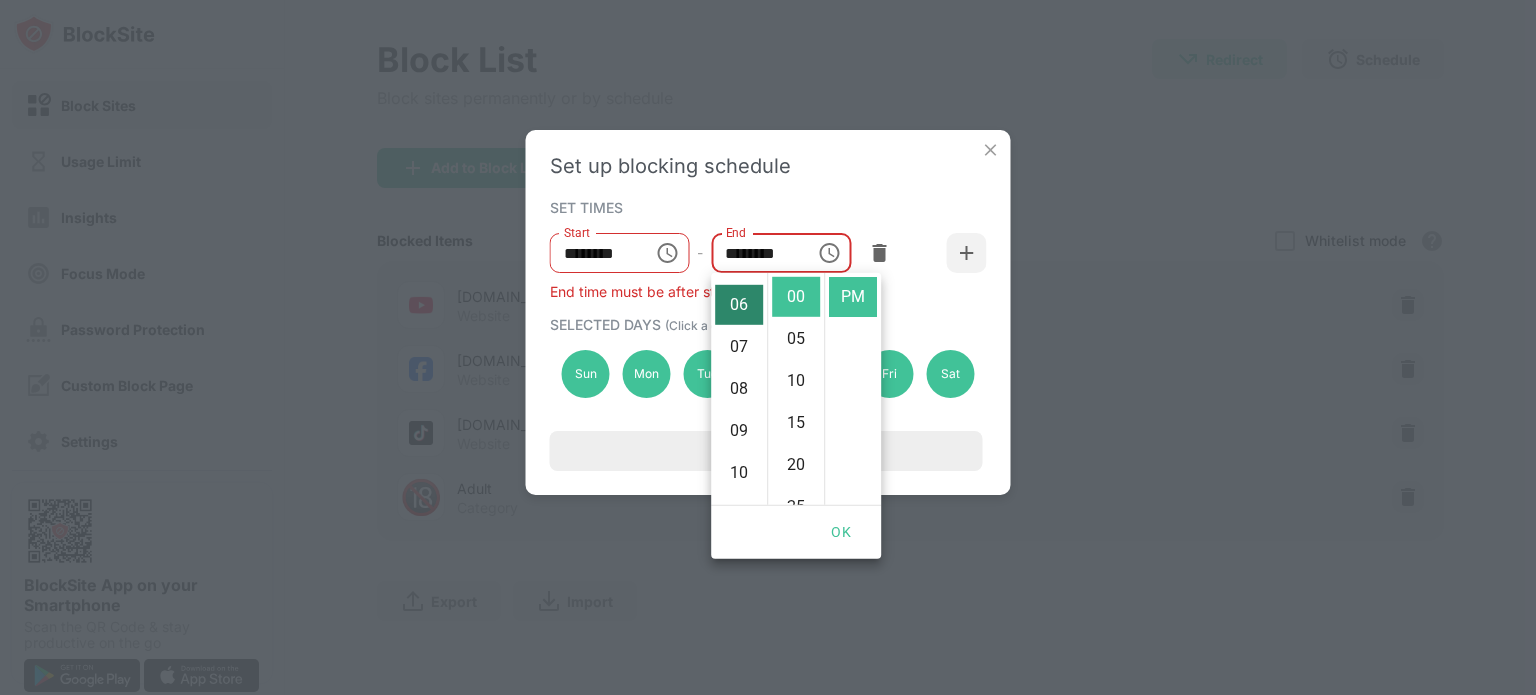 scroll, scrollTop: 252, scrollLeft: 0, axis: vertical 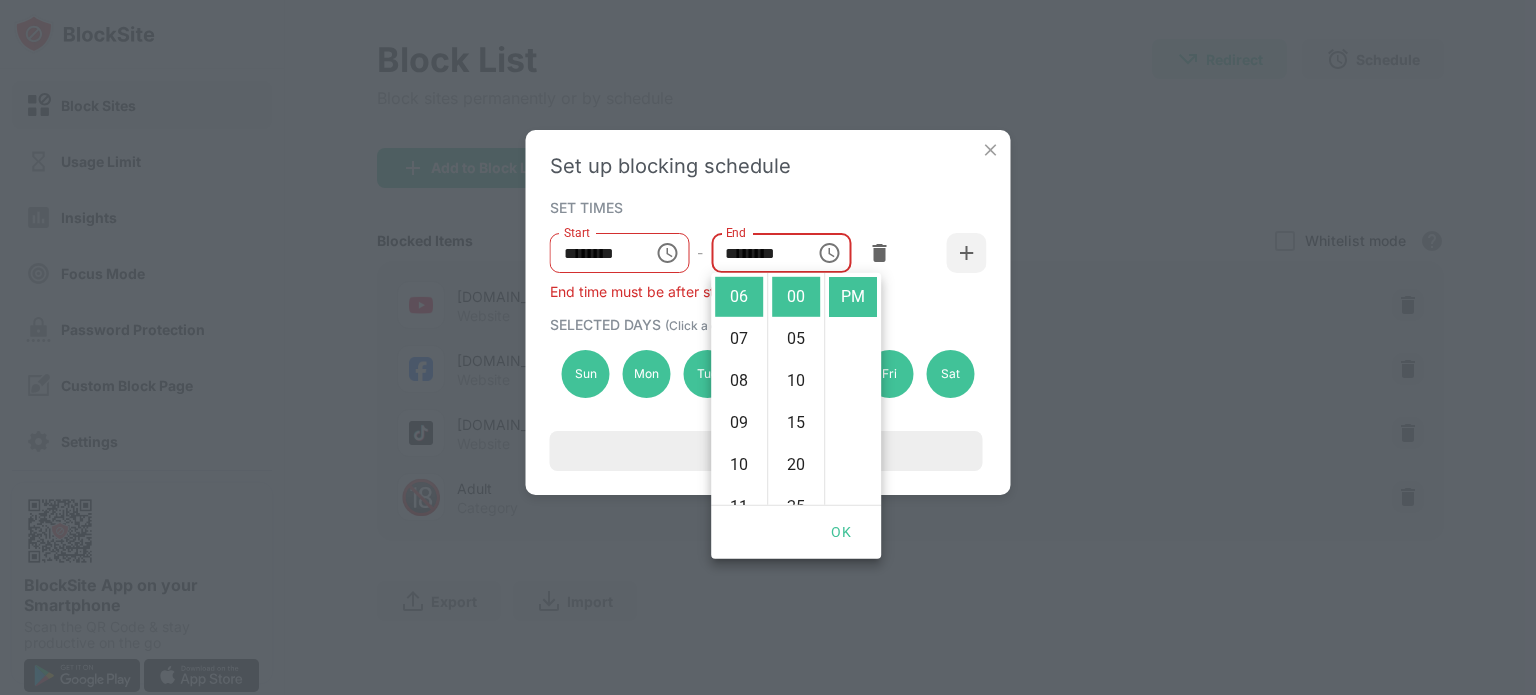 click on "********" at bounding box center (756, 253) 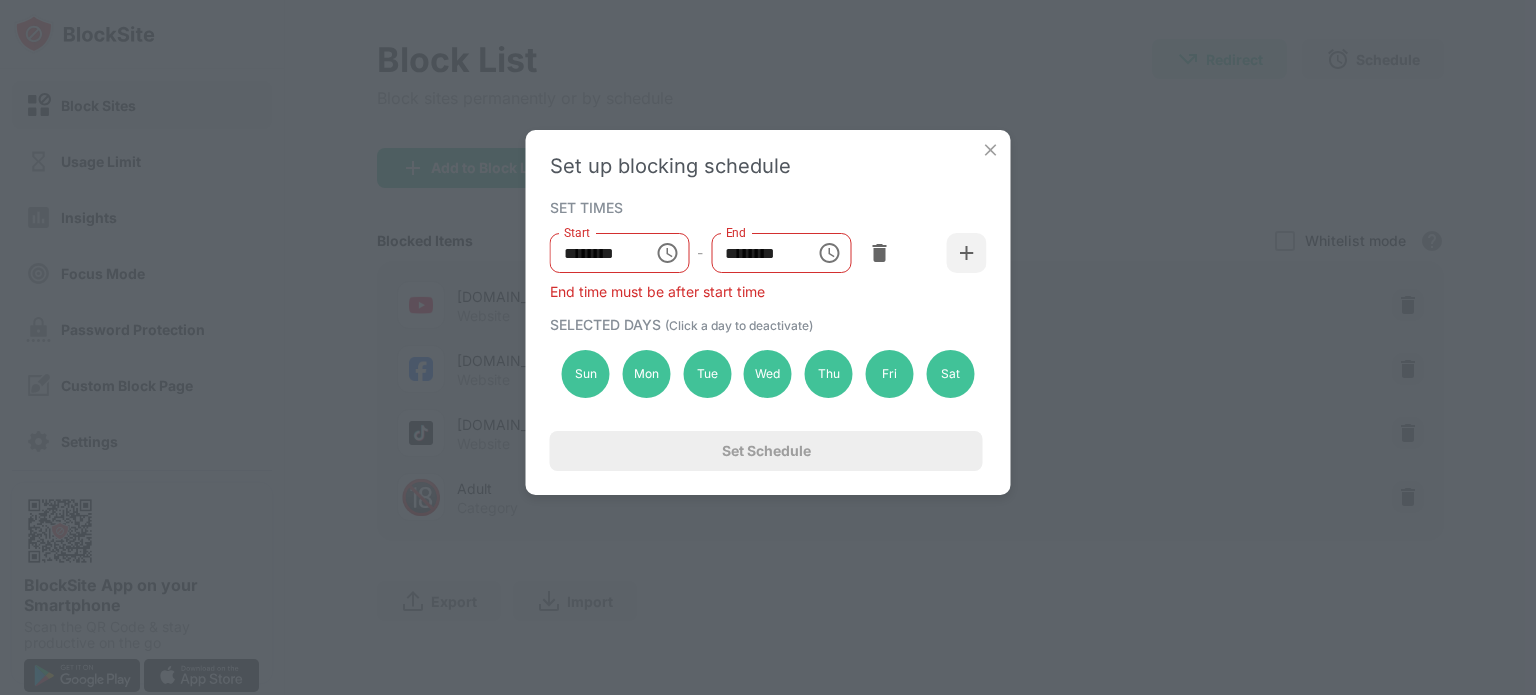 click 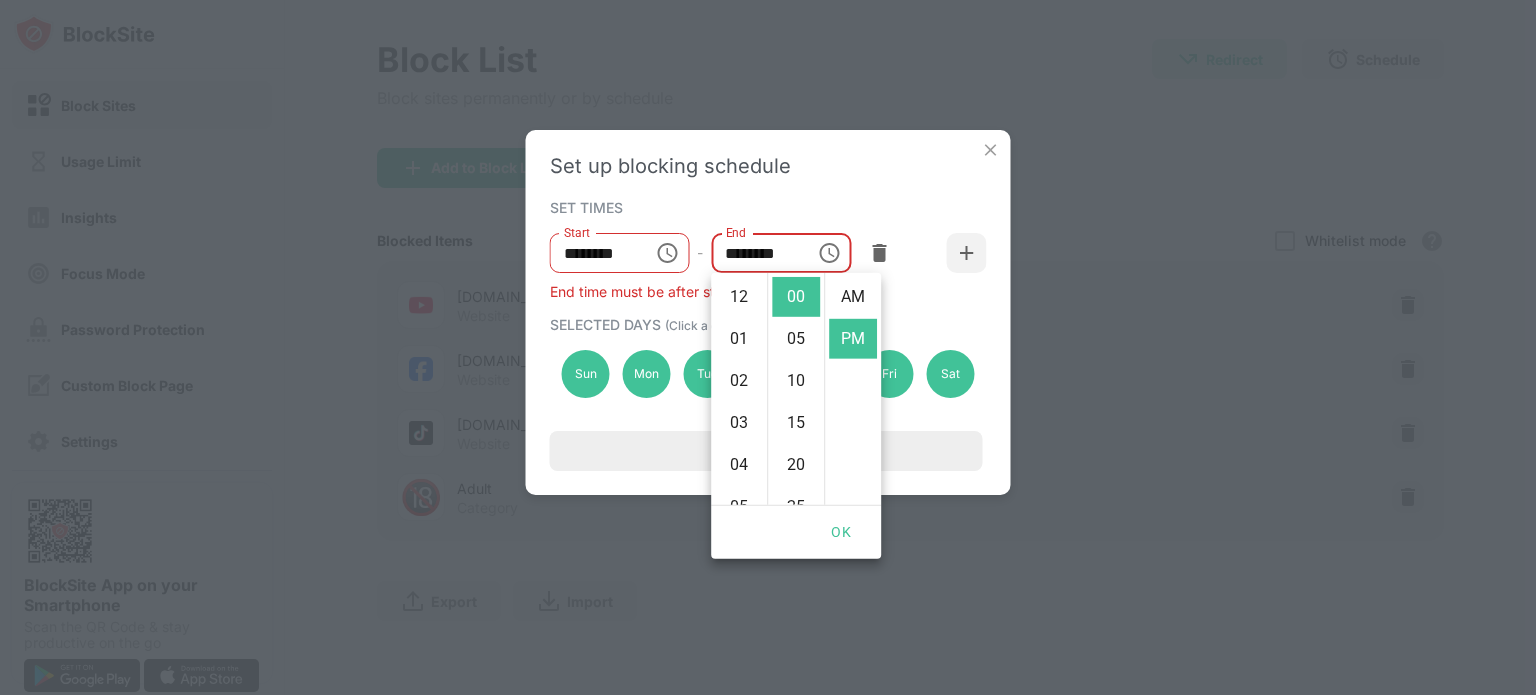 scroll, scrollTop: 252, scrollLeft: 0, axis: vertical 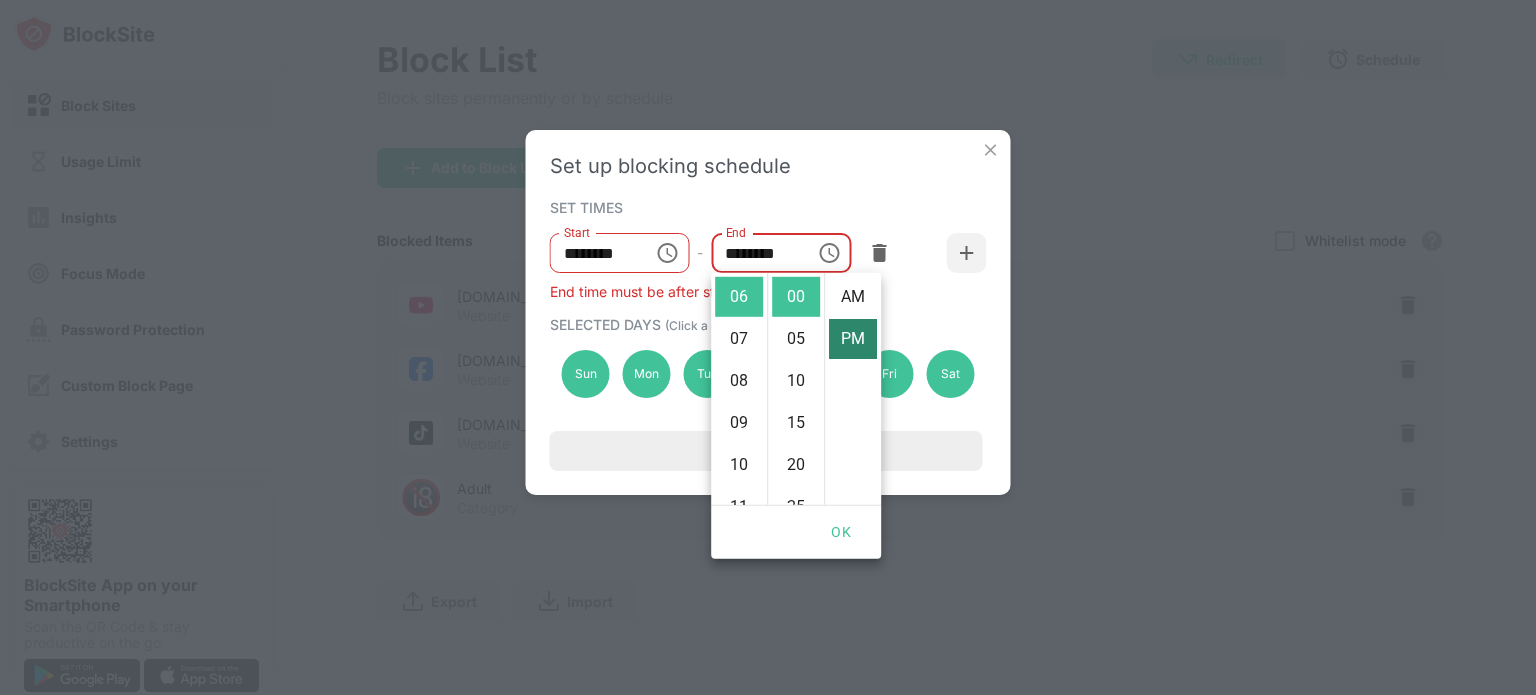 click on "AM" at bounding box center [853, 297] 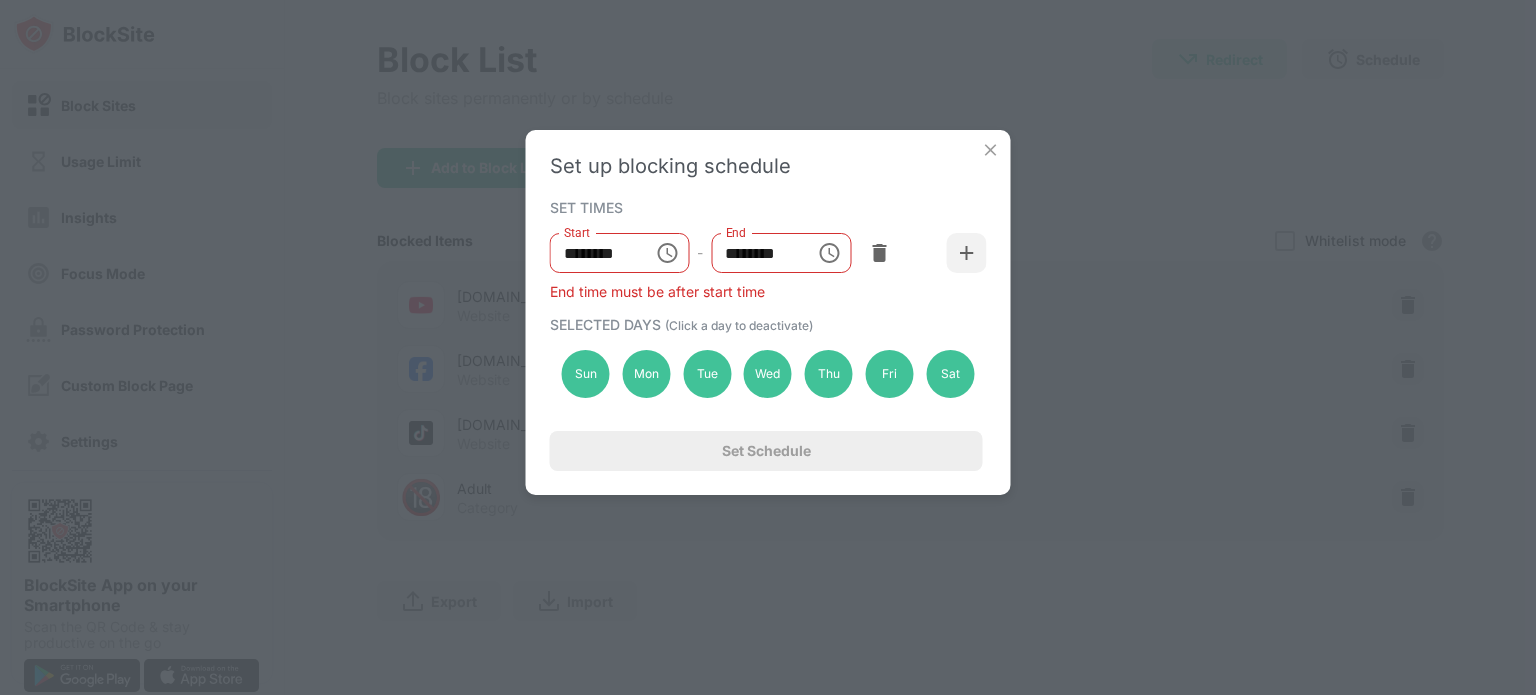 click on "********" at bounding box center (595, 253) 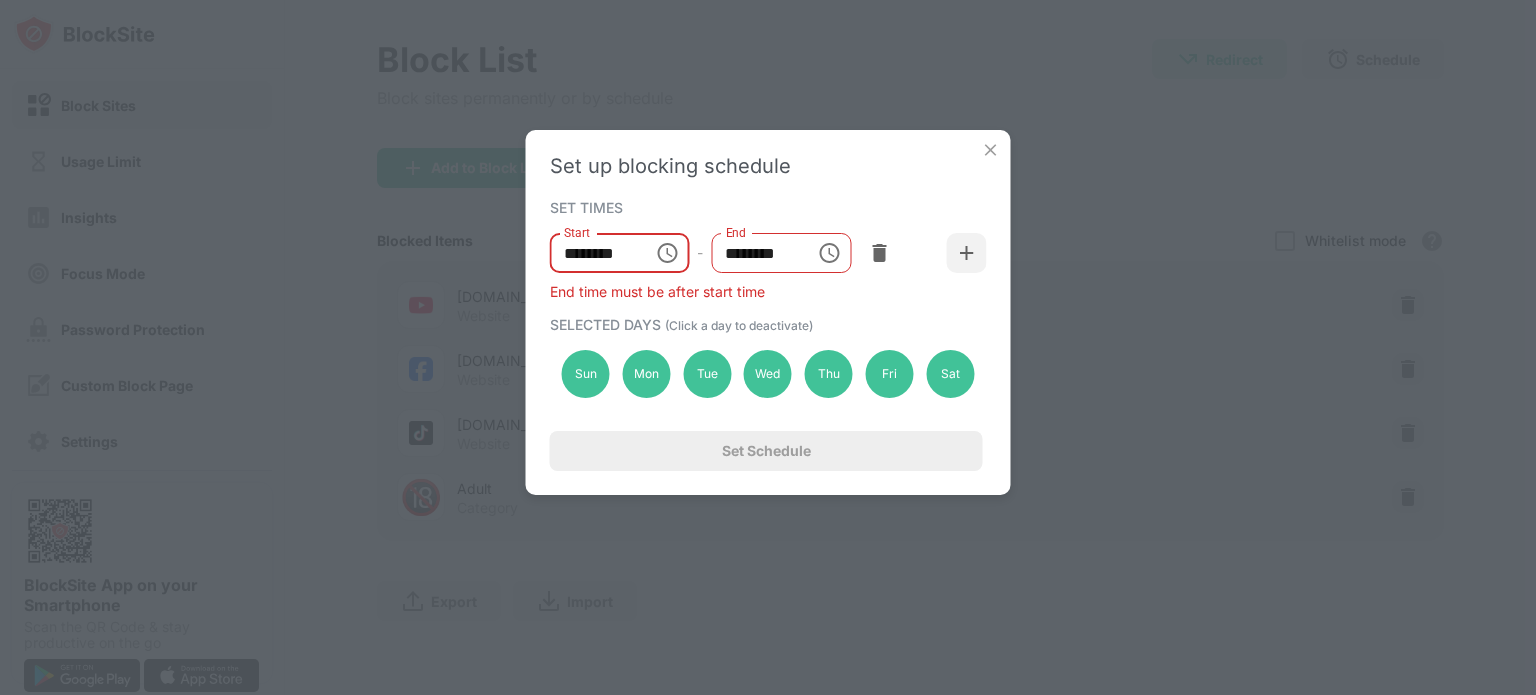 click 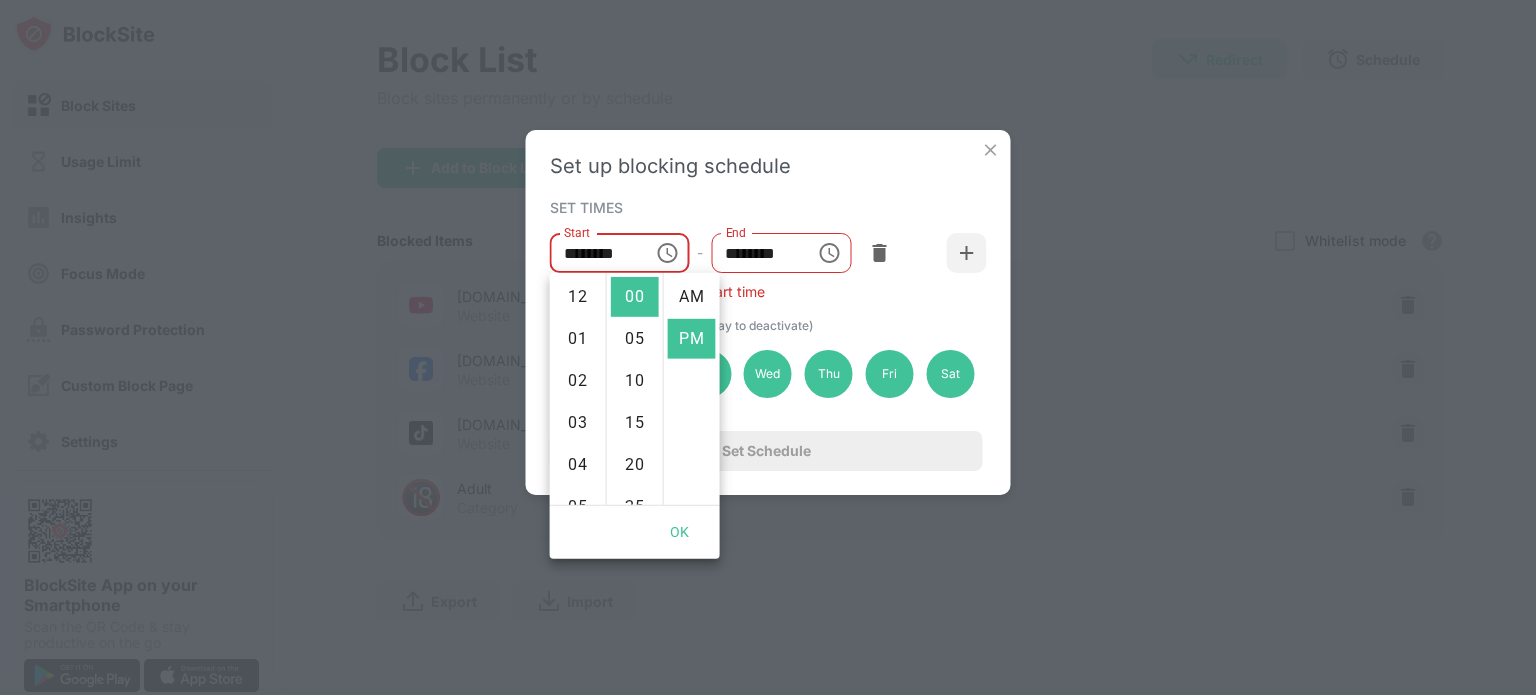 scroll, scrollTop: 336, scrollLeft: 0, axis: vertical 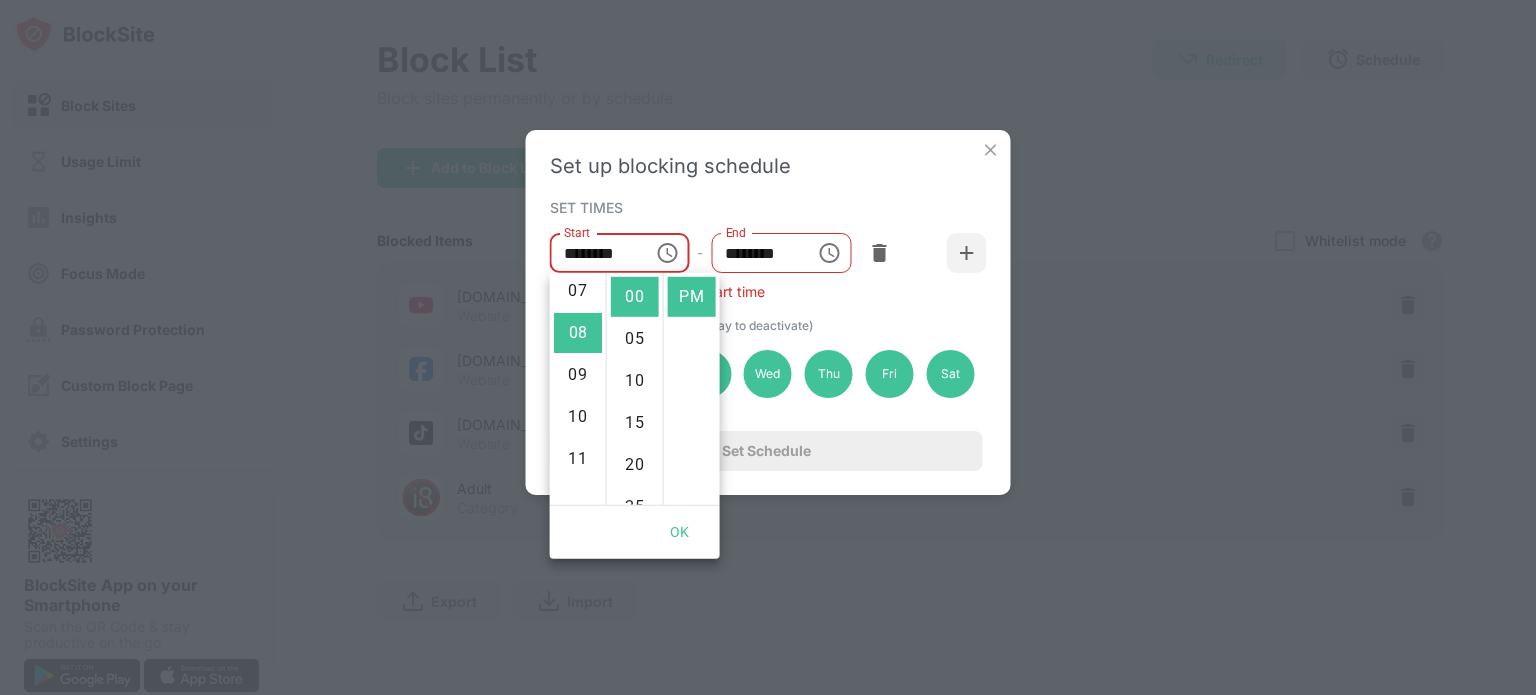 click on "Set up blocking schedule SET TIMES Start ******** Start - End ******** End End time must be after start time SELECTED DAYS   (Click a day to deactivate) Sun Mon Tue Wed Thu Fri Sat Set Schedule" at bounding box center [768, 312] 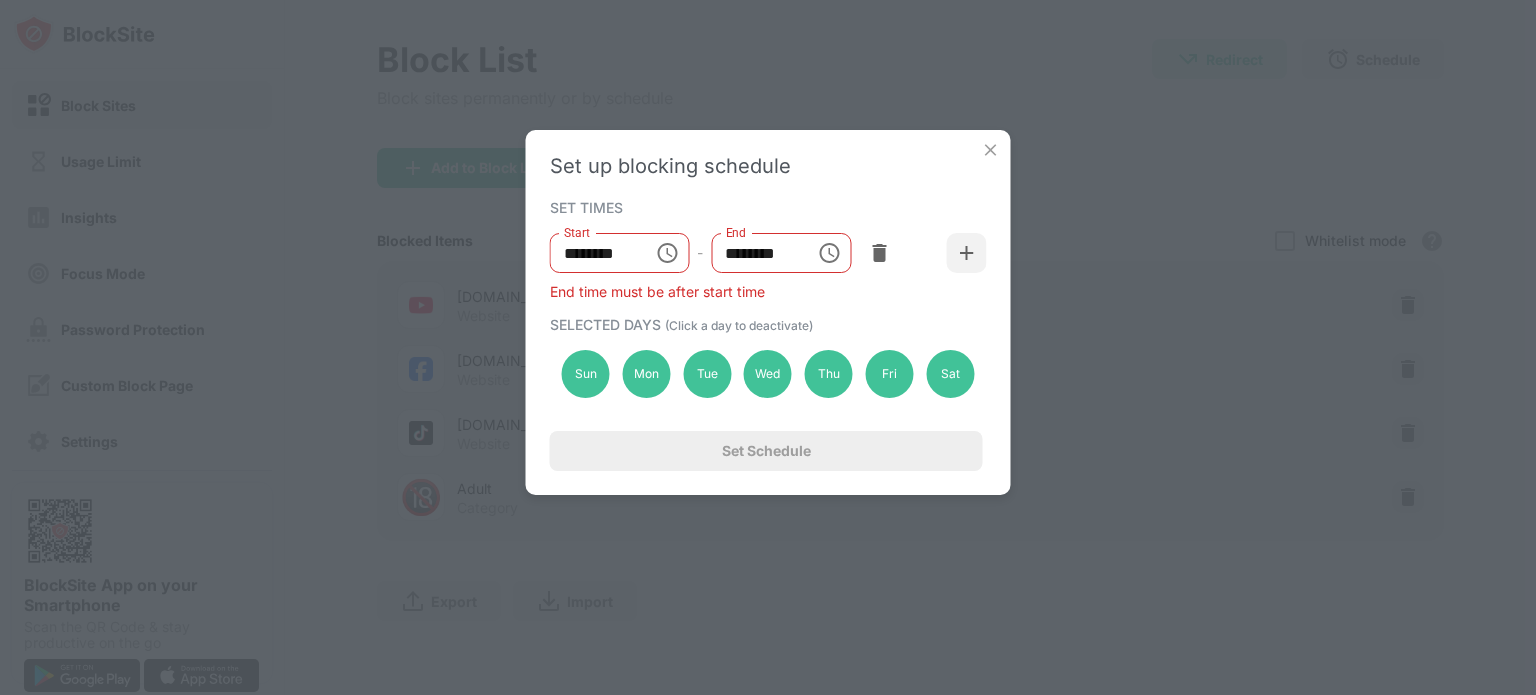 click on "Set up blocking schedule SET TIMES Start ******** Start - End ******** End End time must be after start time SELECTED DAYS   (Click a day to deactivate) Sun Mon Tue Wed Thu Fri Sat Set Schedule" at bounding box center [768, 312] 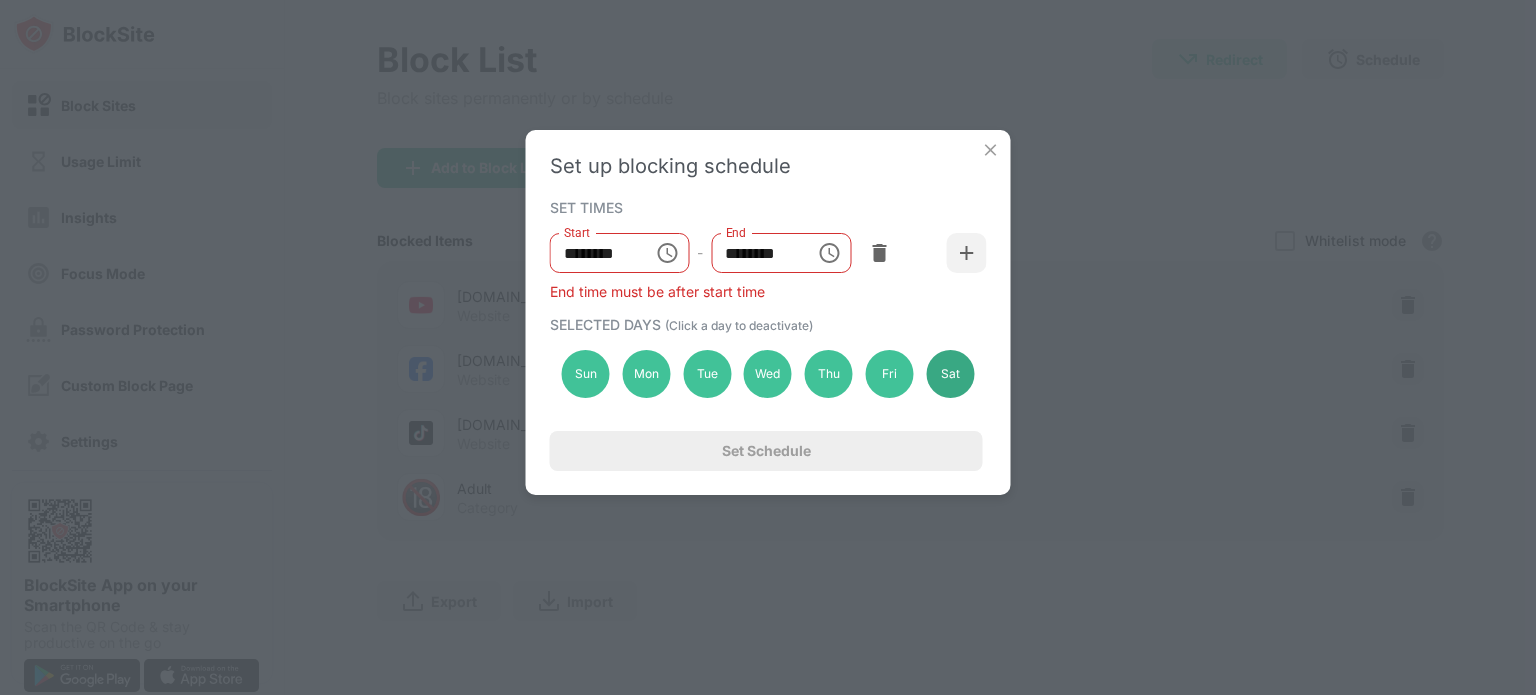 click on "Sat" at bounding box center [950, 374] 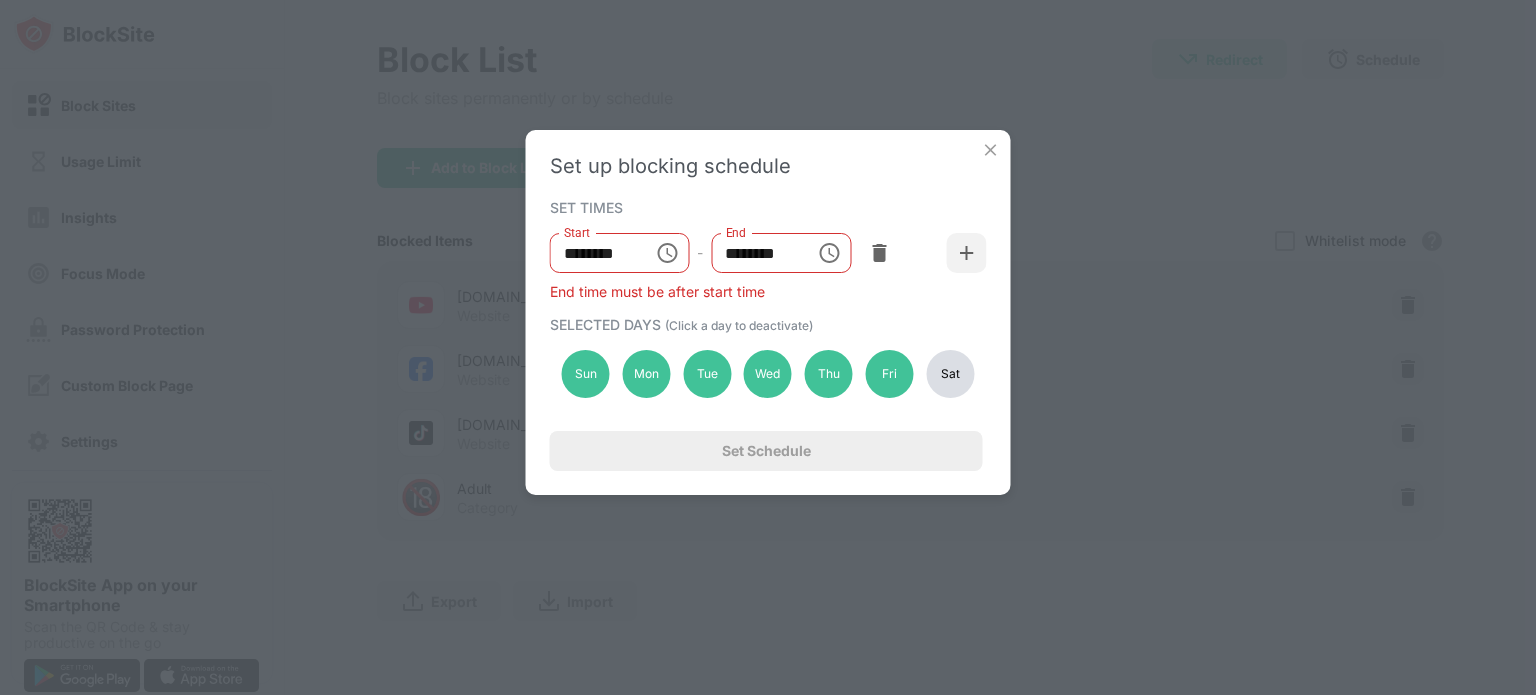 click on "Sat" at bounding box center (950, 374) 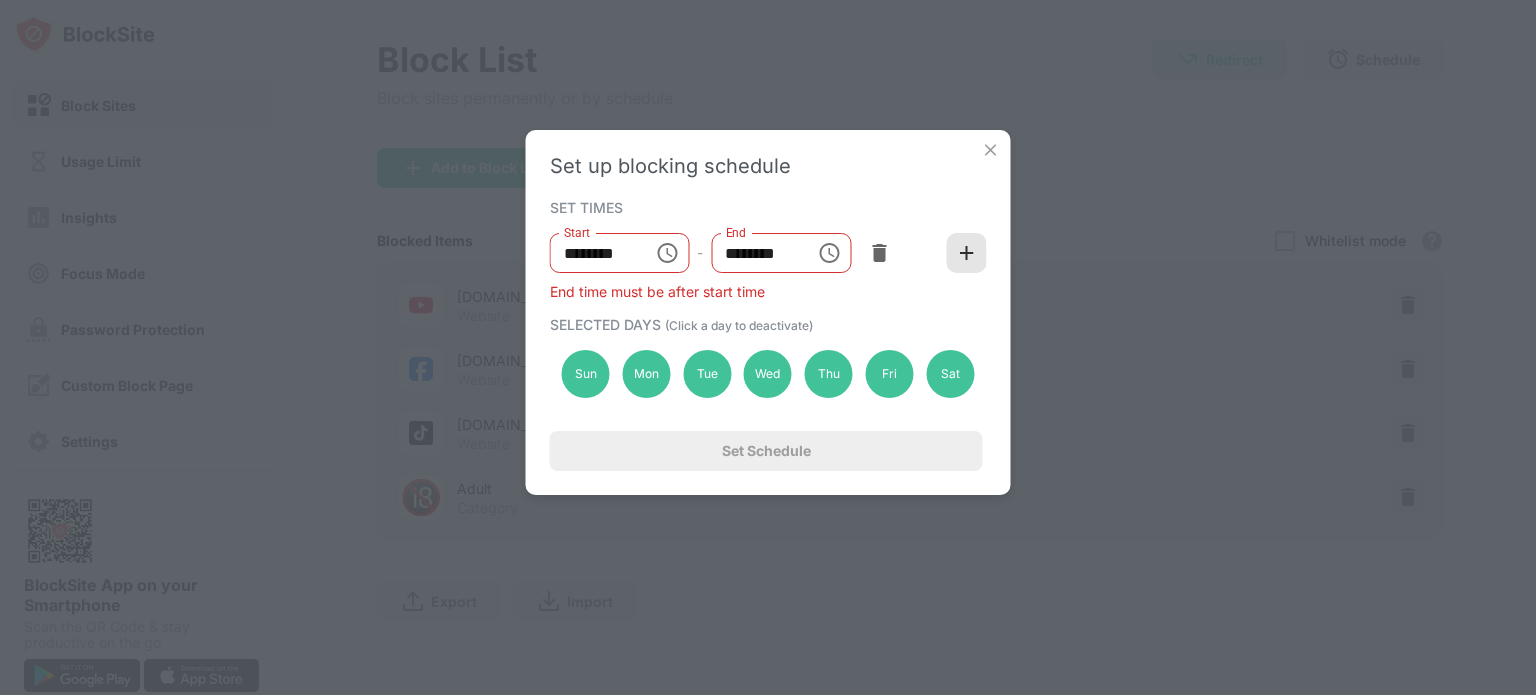 click at bounding box center [967, 253] 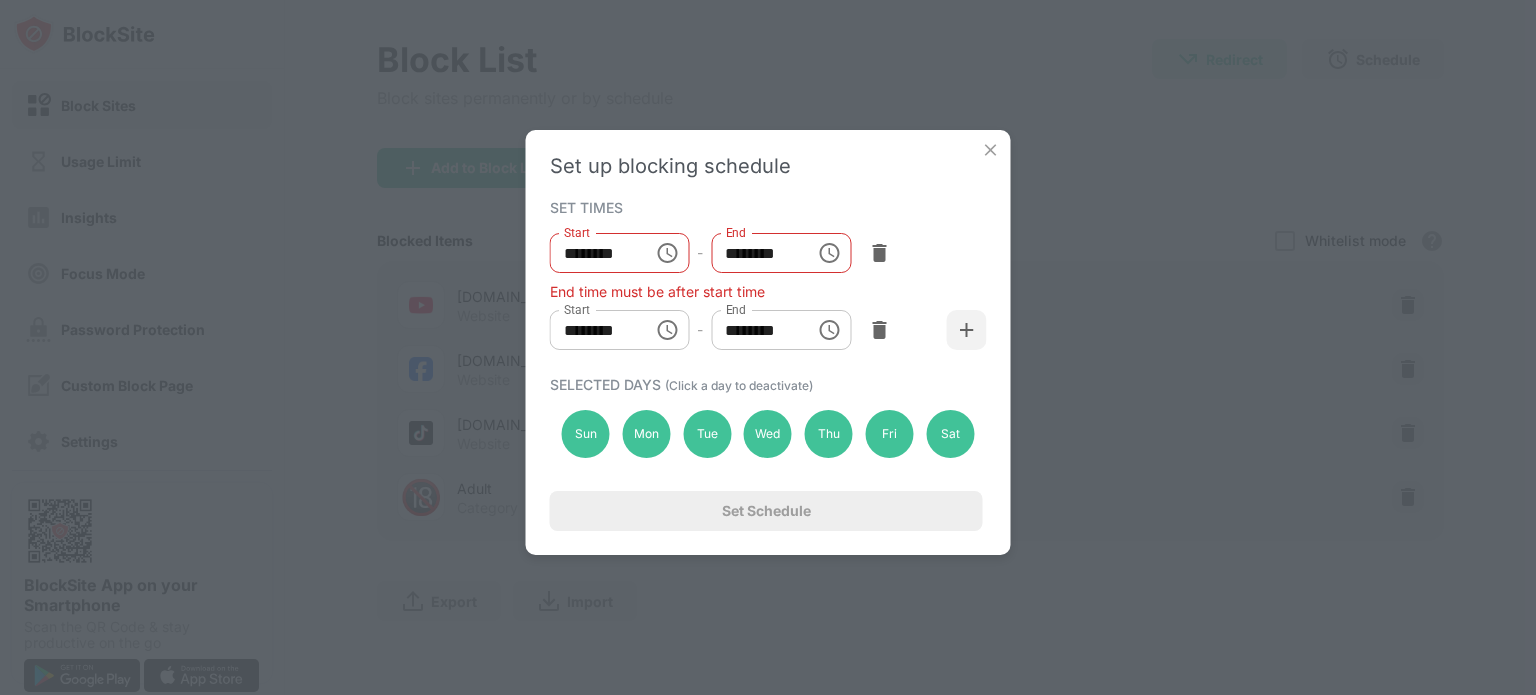 click 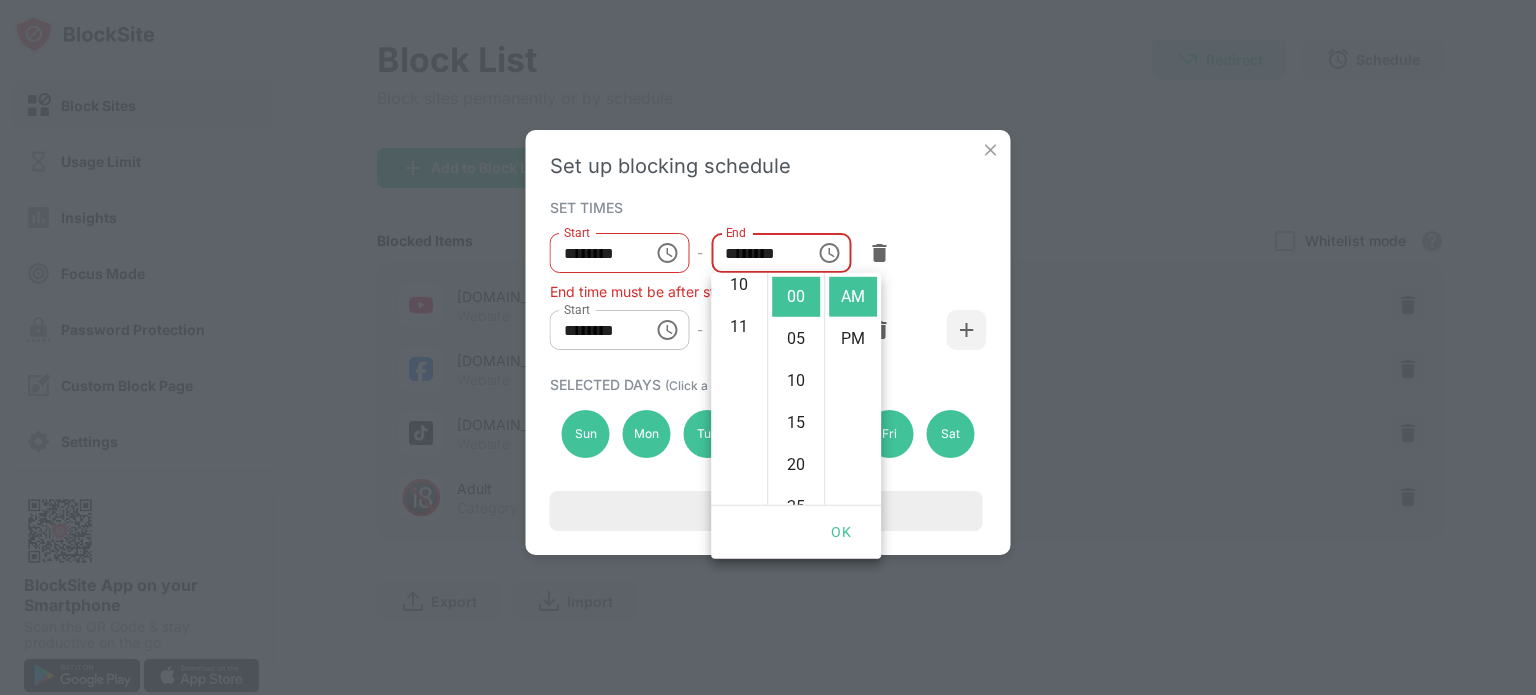 scroll, scrollTop: 462, scrollLeft: 0, axis: vertical 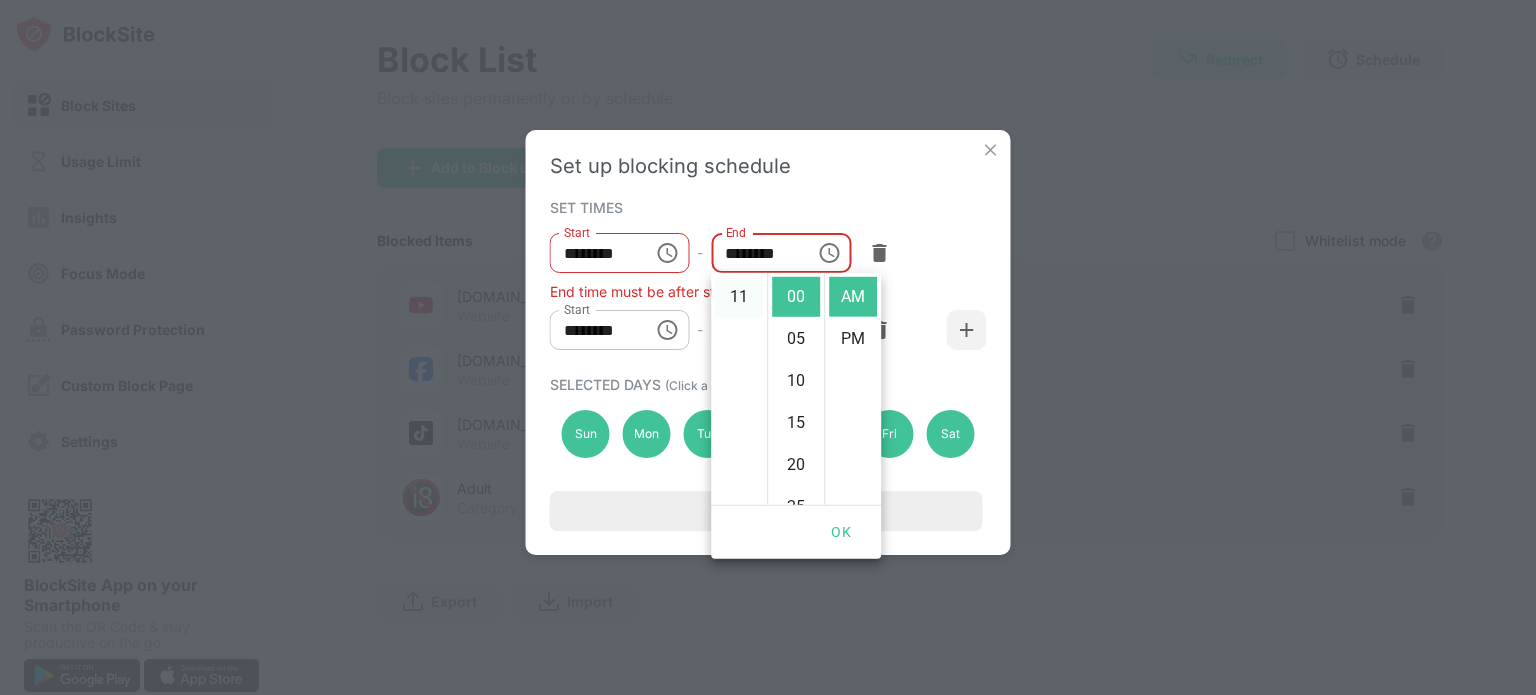 click on "11" at bounding box center [739, 297] 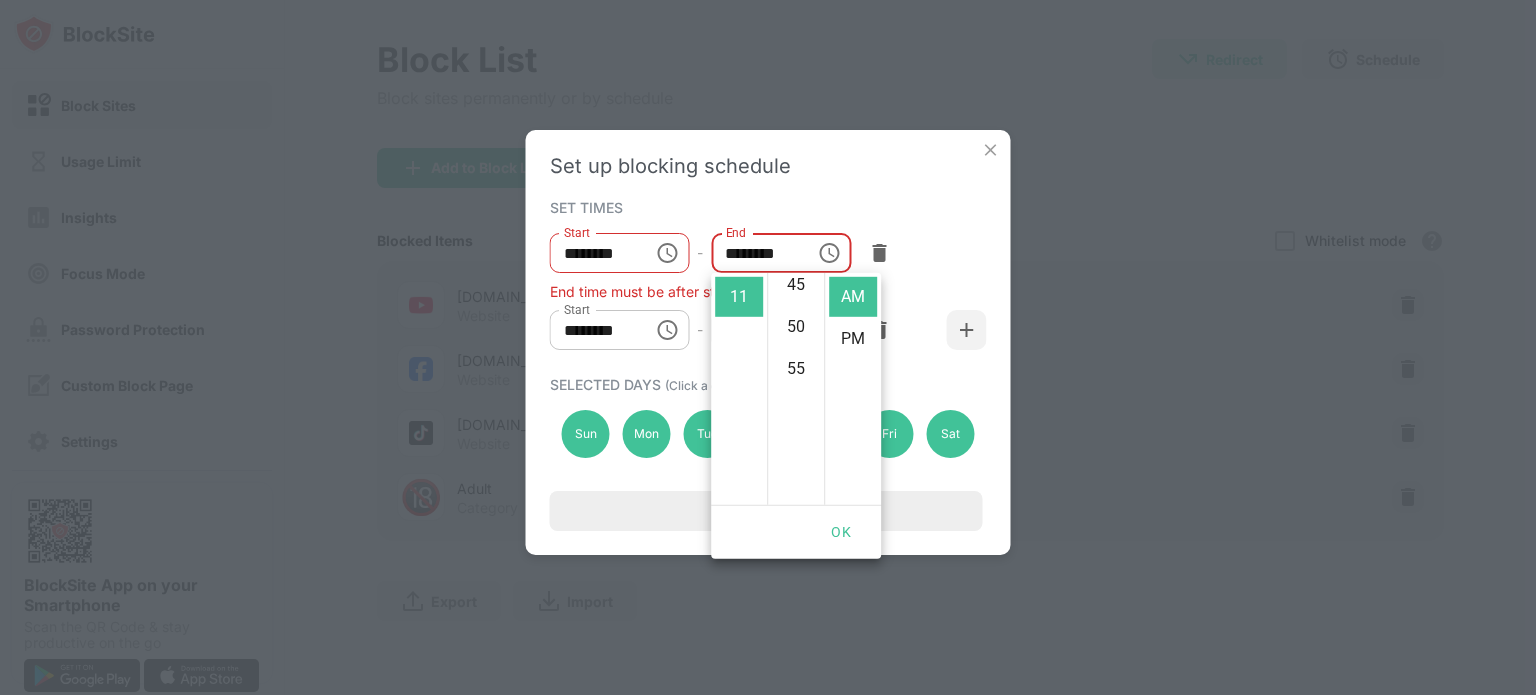 scroll, scrollTop: 392, scrollLeft: 0, axis: vertical 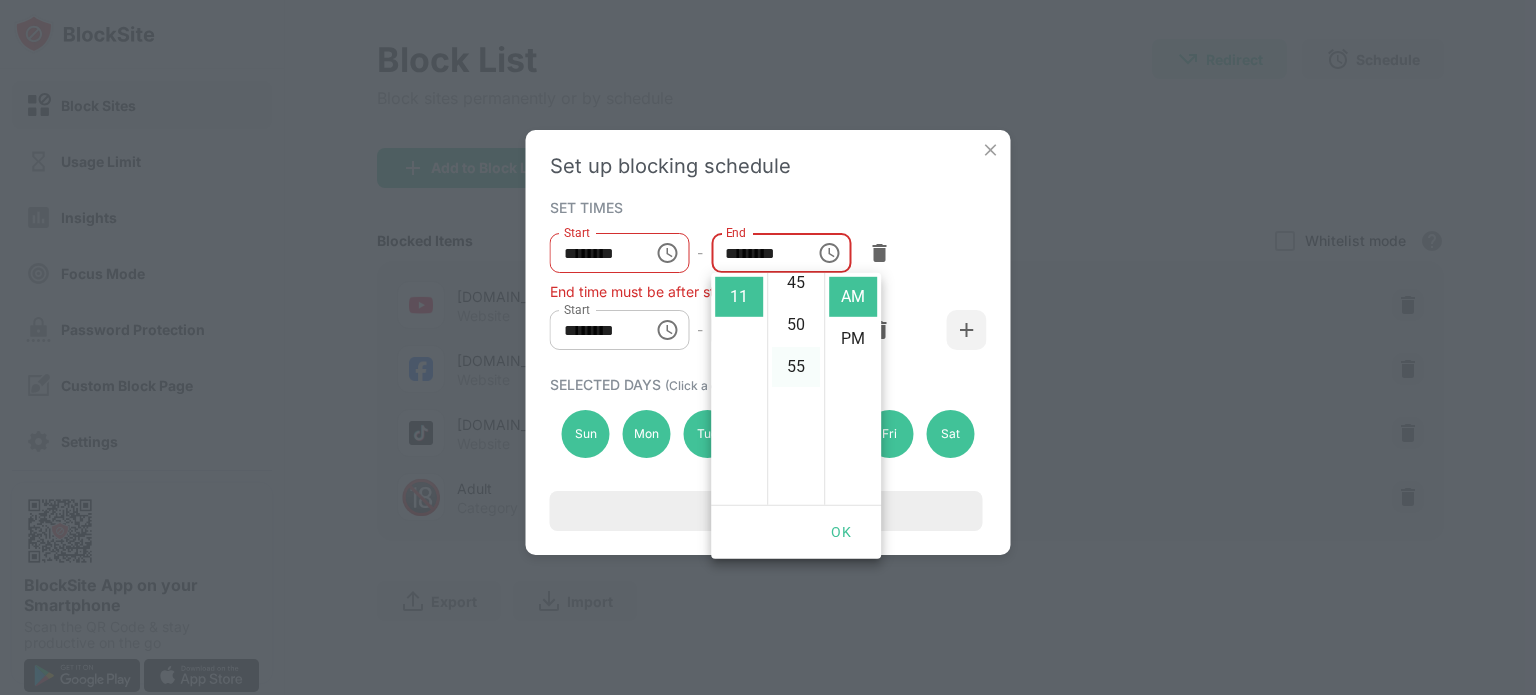 click on "55" at bounding box center (796, 367) 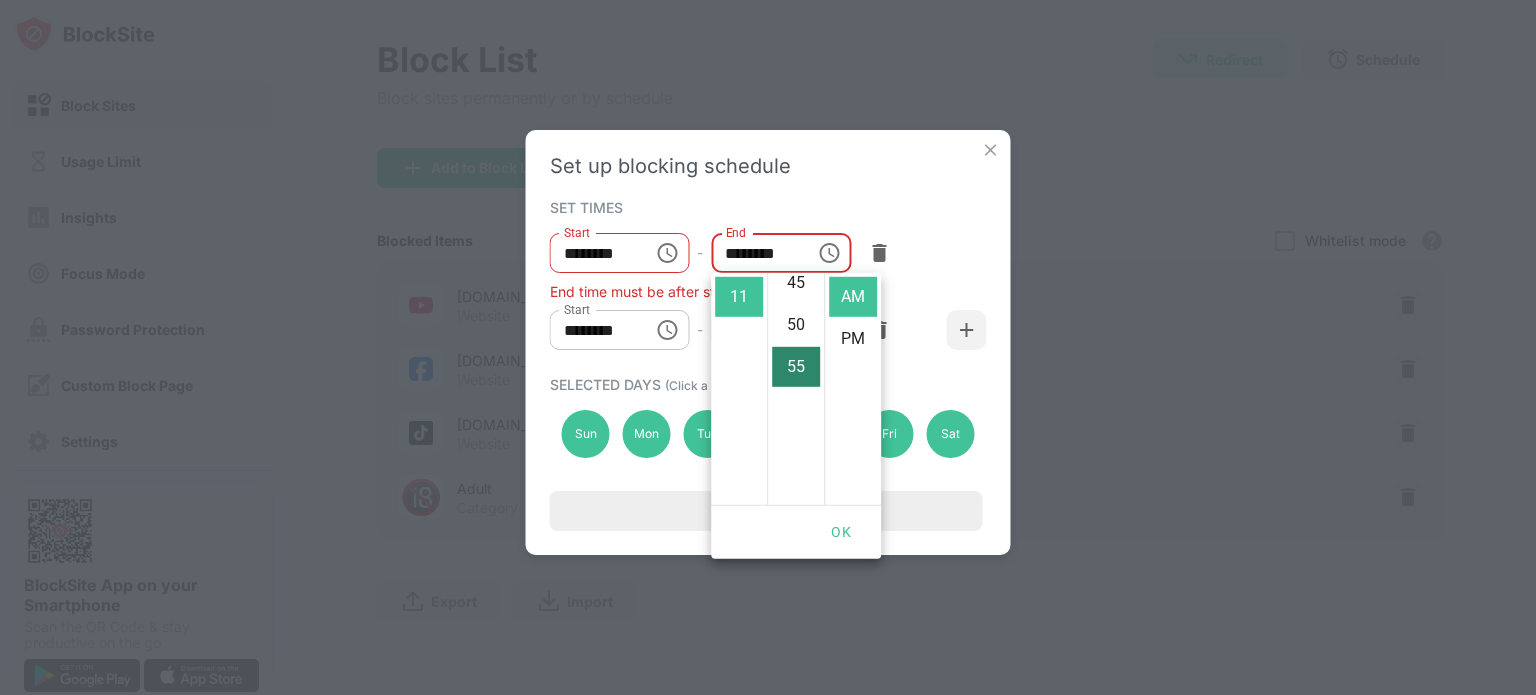 scroll, scrollTop: 462, scrollLeft: 0, axis: vertical 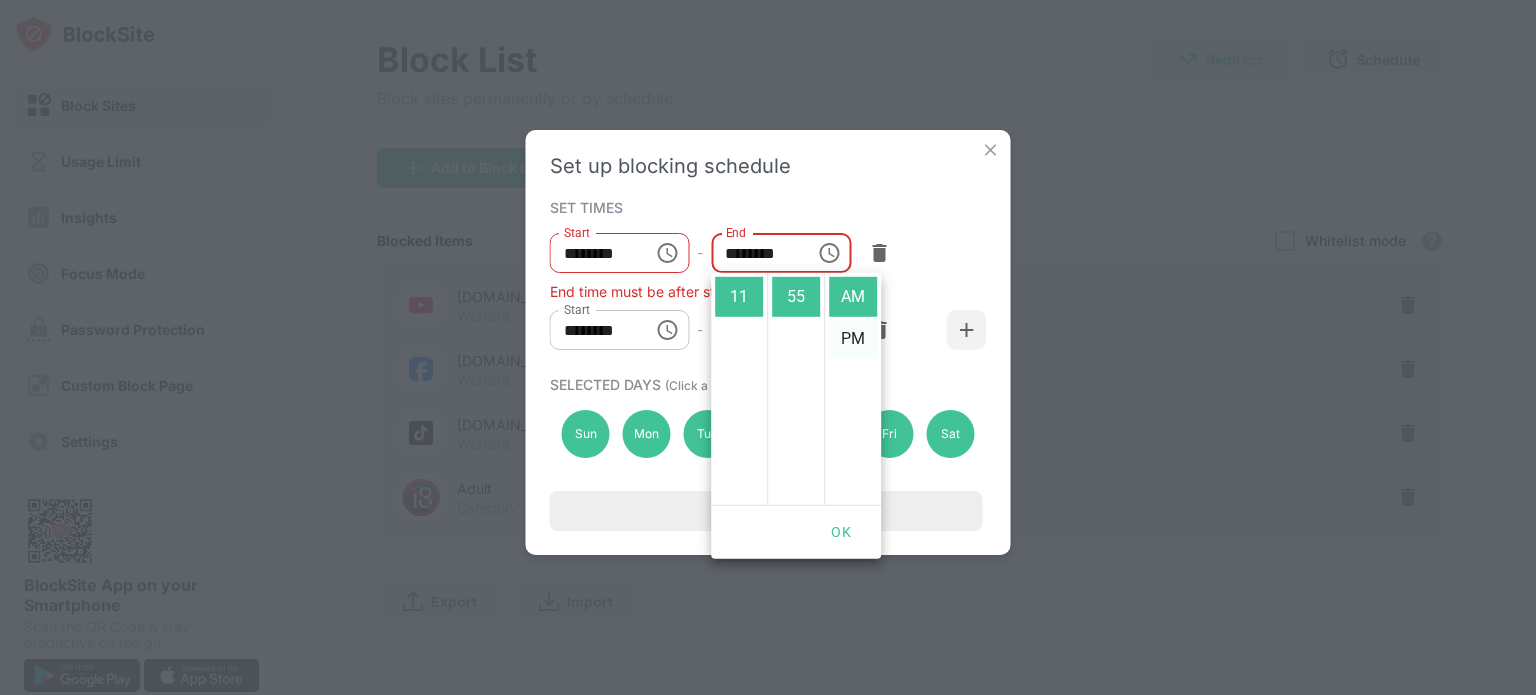 click on "PM" at bounding box center (853, 339) 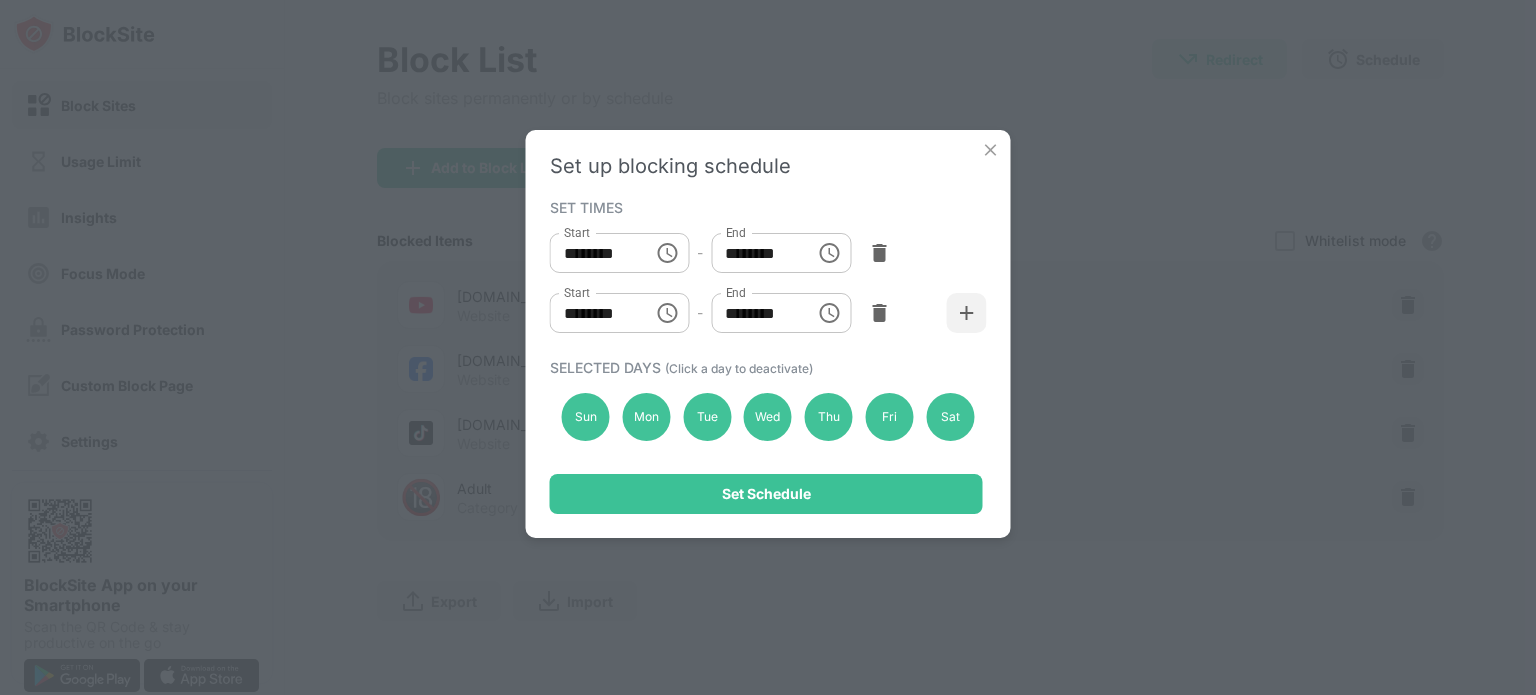 scroll, scrollTop: 42, scrollLeft: 0, axis: vertical 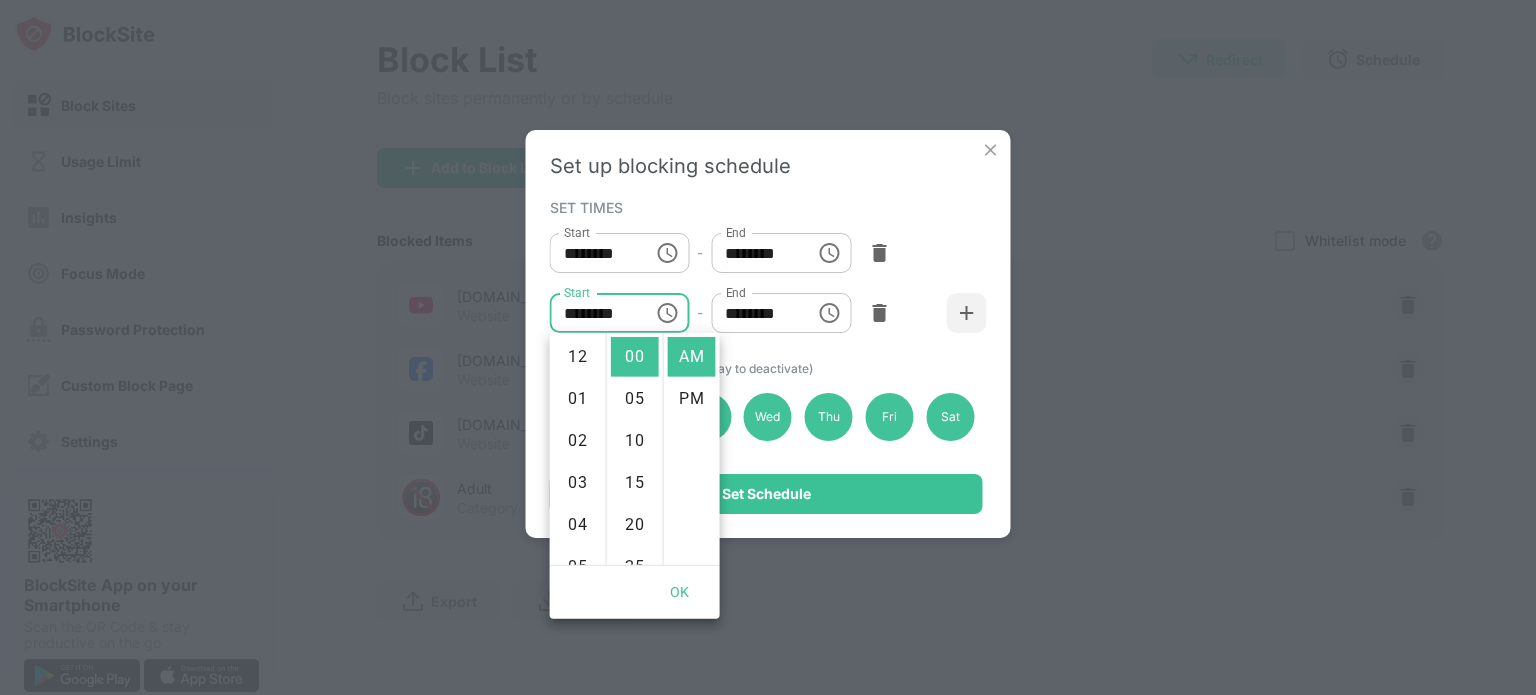 click 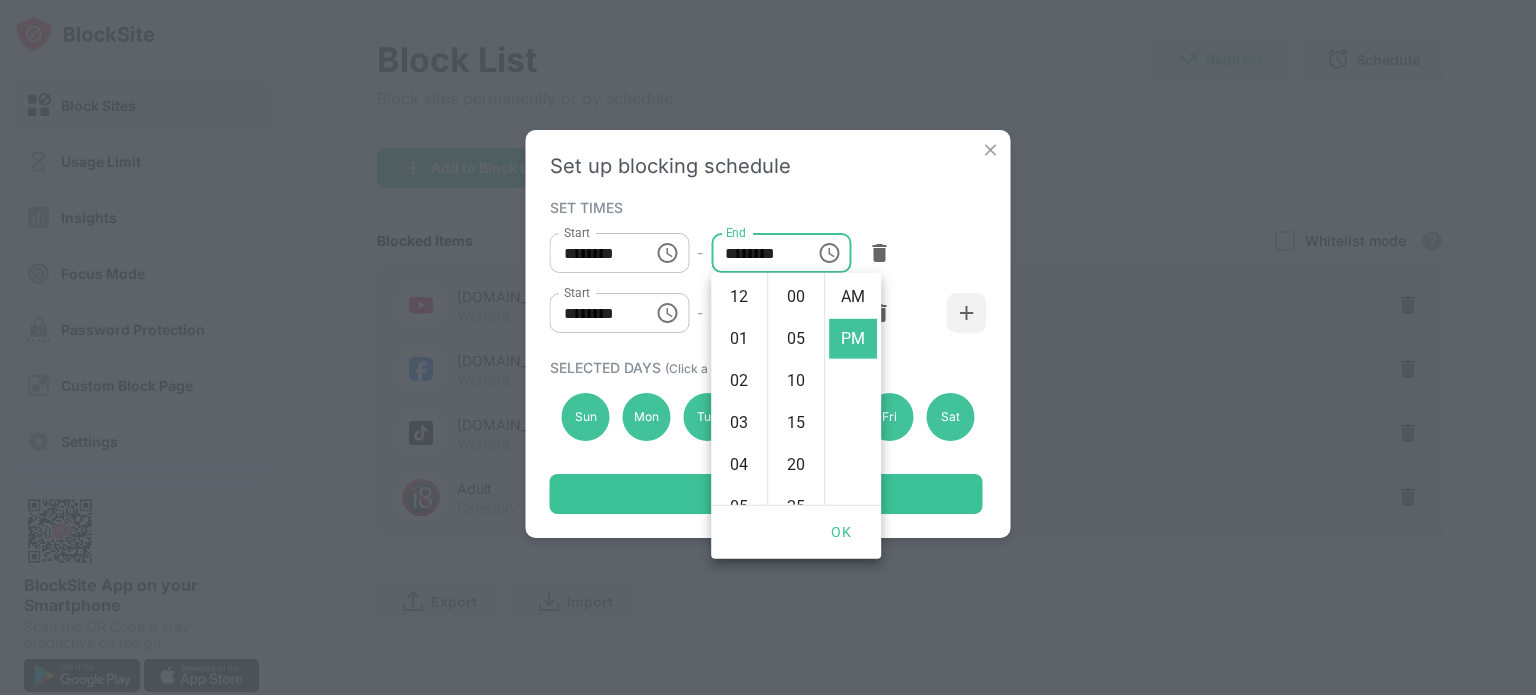 scroll, scrollTop: 213, scrollLeft: 0, axis: vertical 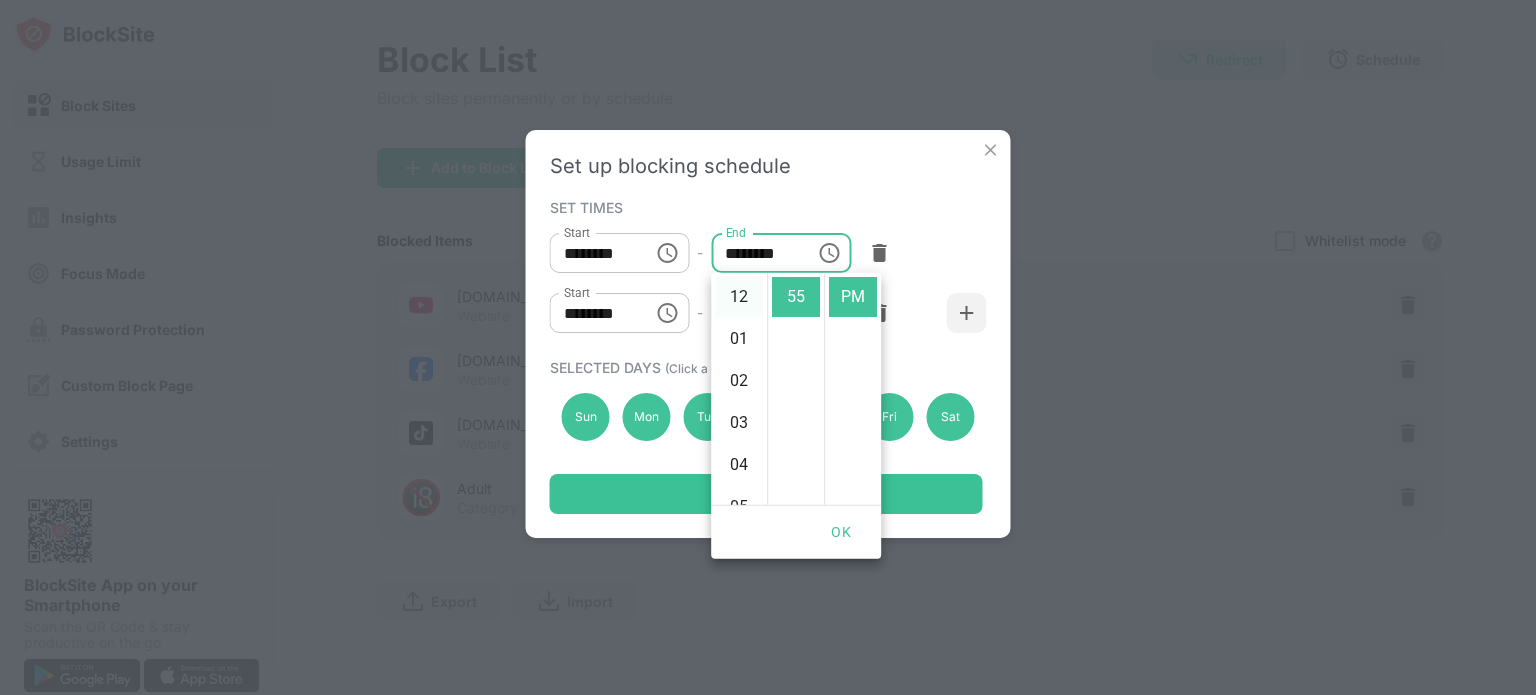 click on "12" at bounding box center (739, 297) 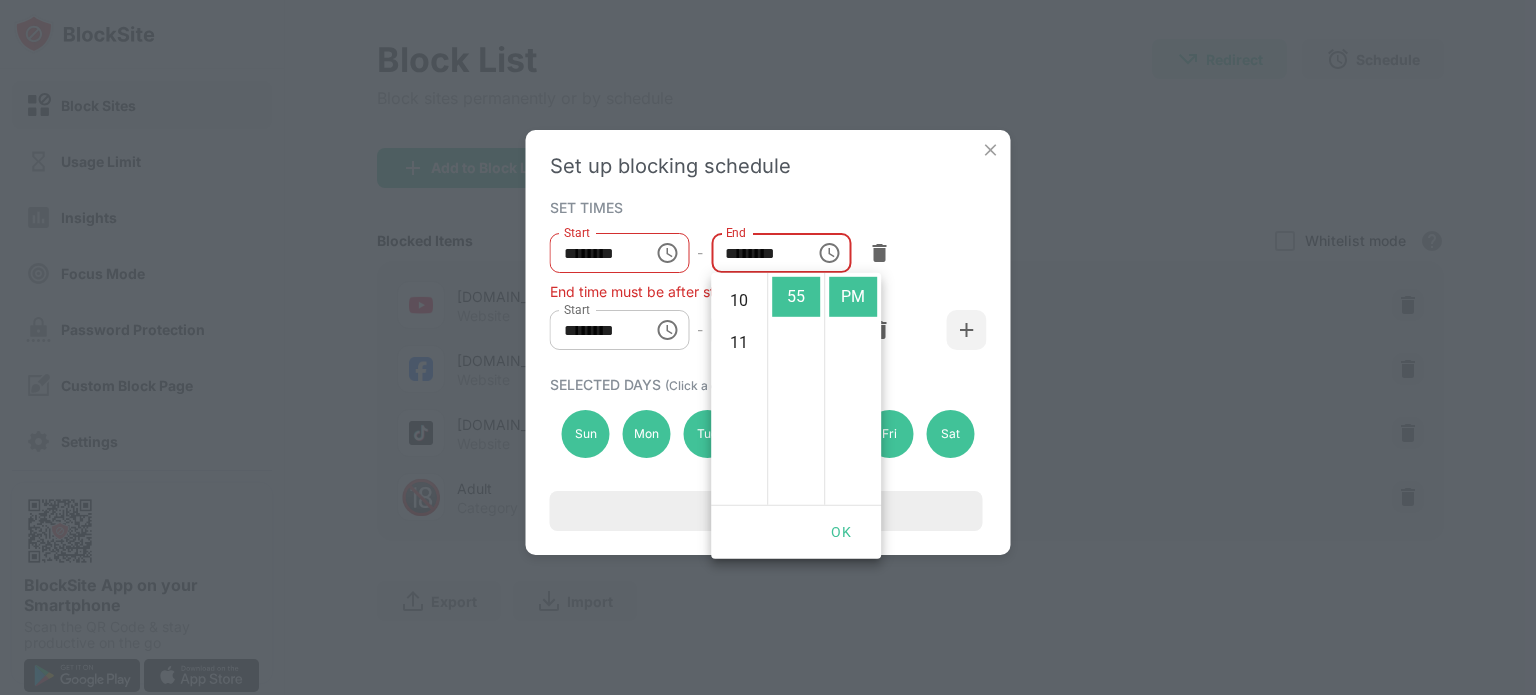 scroll, scrollTop: 462, scrollLeft: 0, axis: vertical 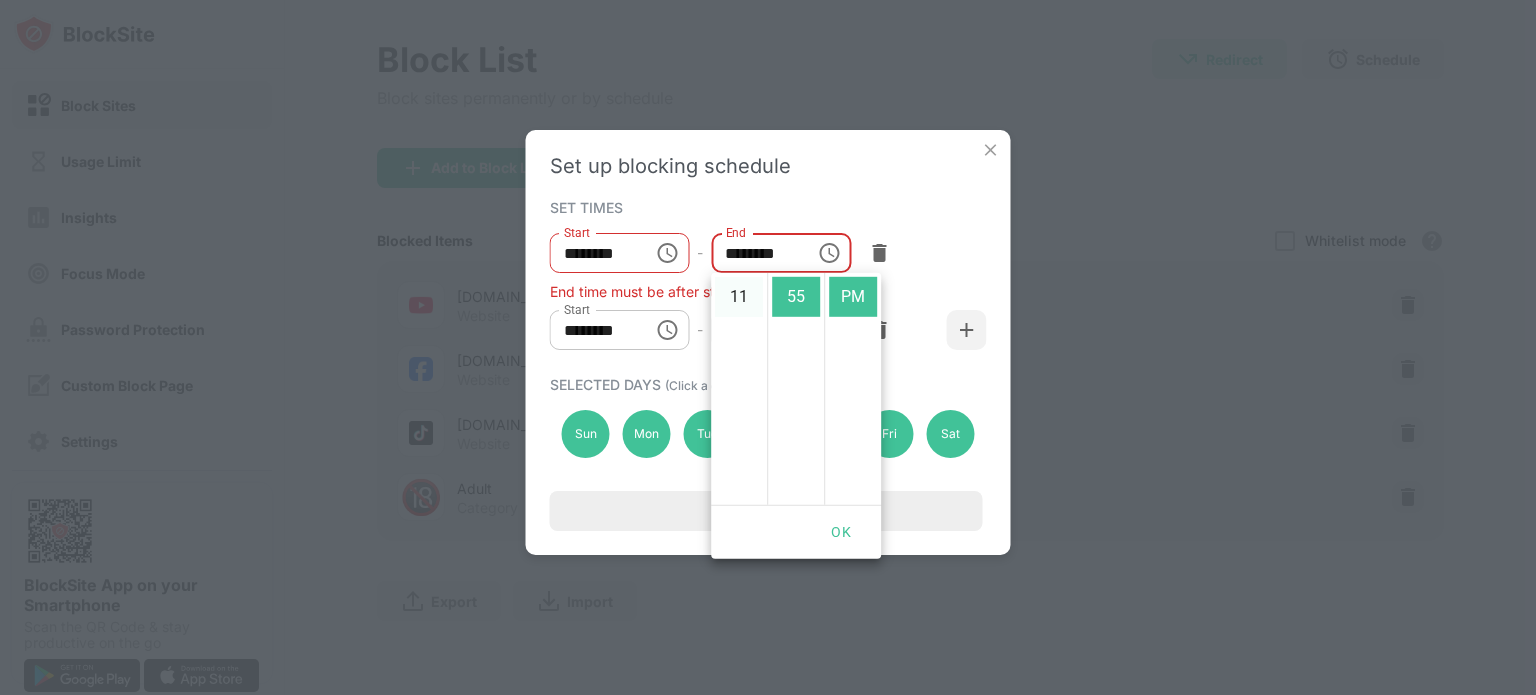 click on "11" at bounding box center [739, 297] 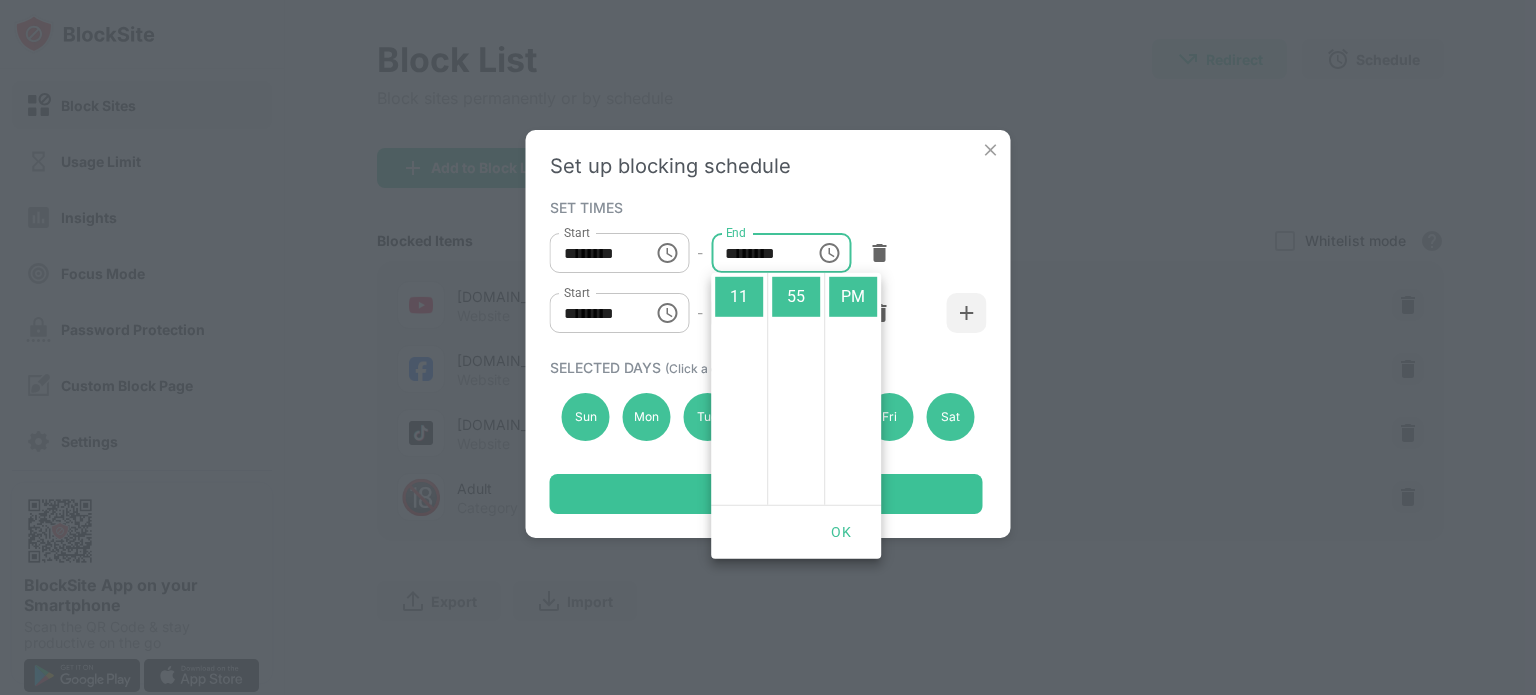 click on "Set up blocking schedule SET TIMES Start ******** Start - End ******** End Start ******** Start - End ******** End SELECTED DAYS   (Click a day to deactivate) Sun Mon Tue Wed Thu Fri Sat Set Schedule" at bounding box center (768, 334) 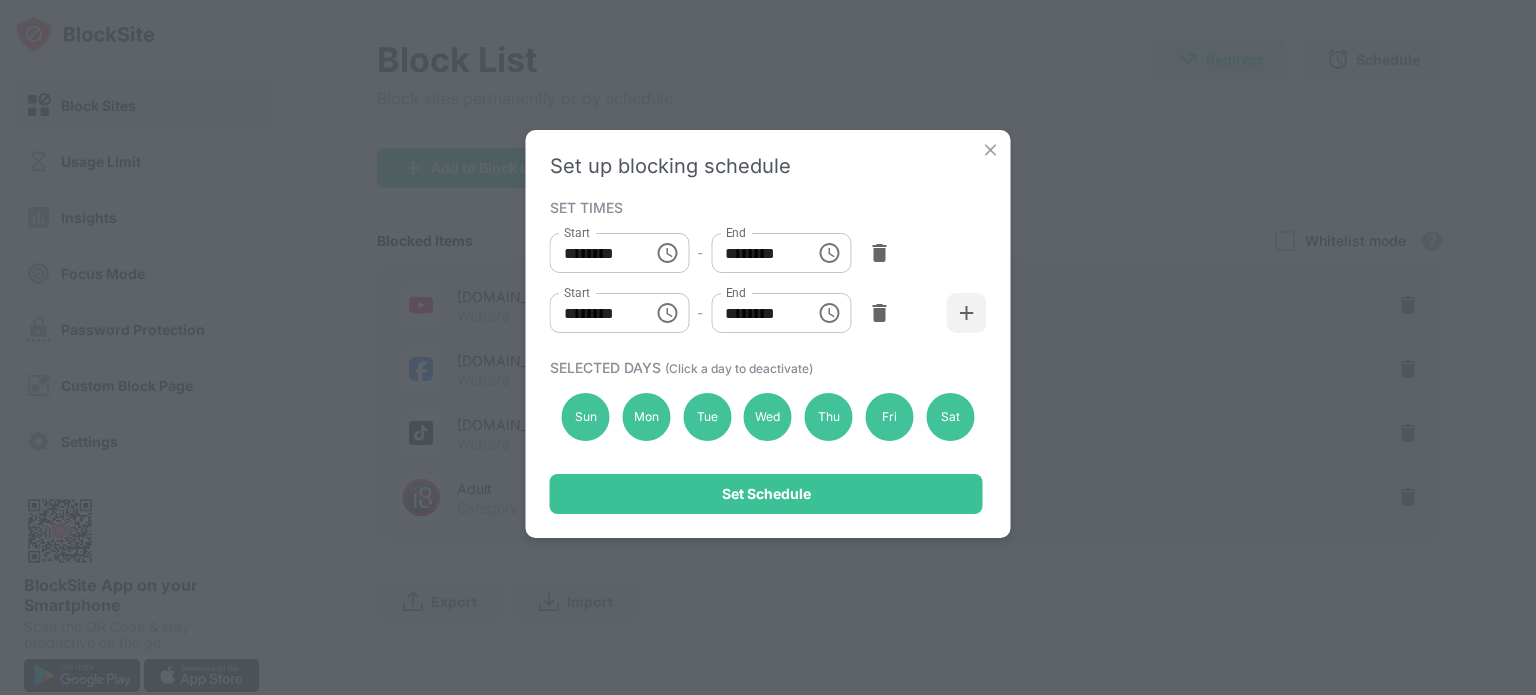 click 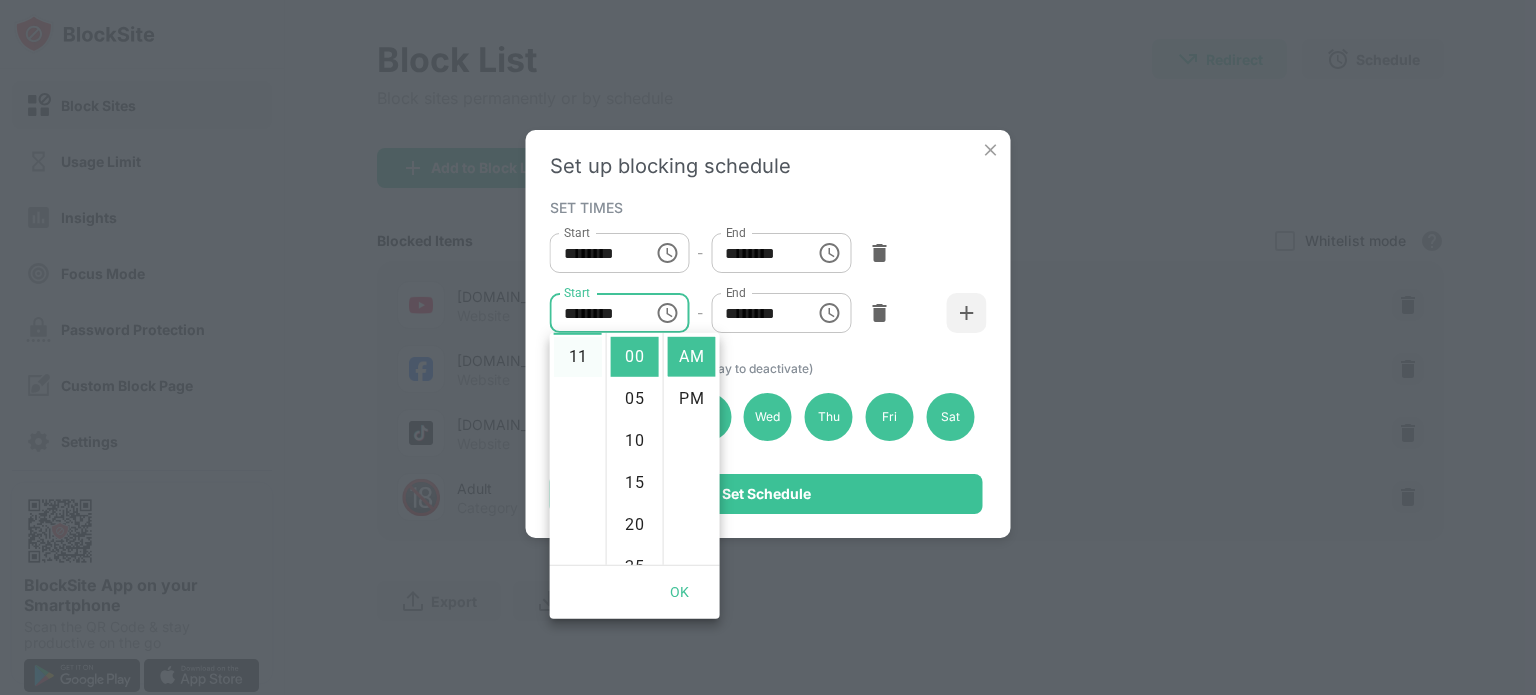 scroll, scrollTop: 0, scrollLeft: 0, axis: both 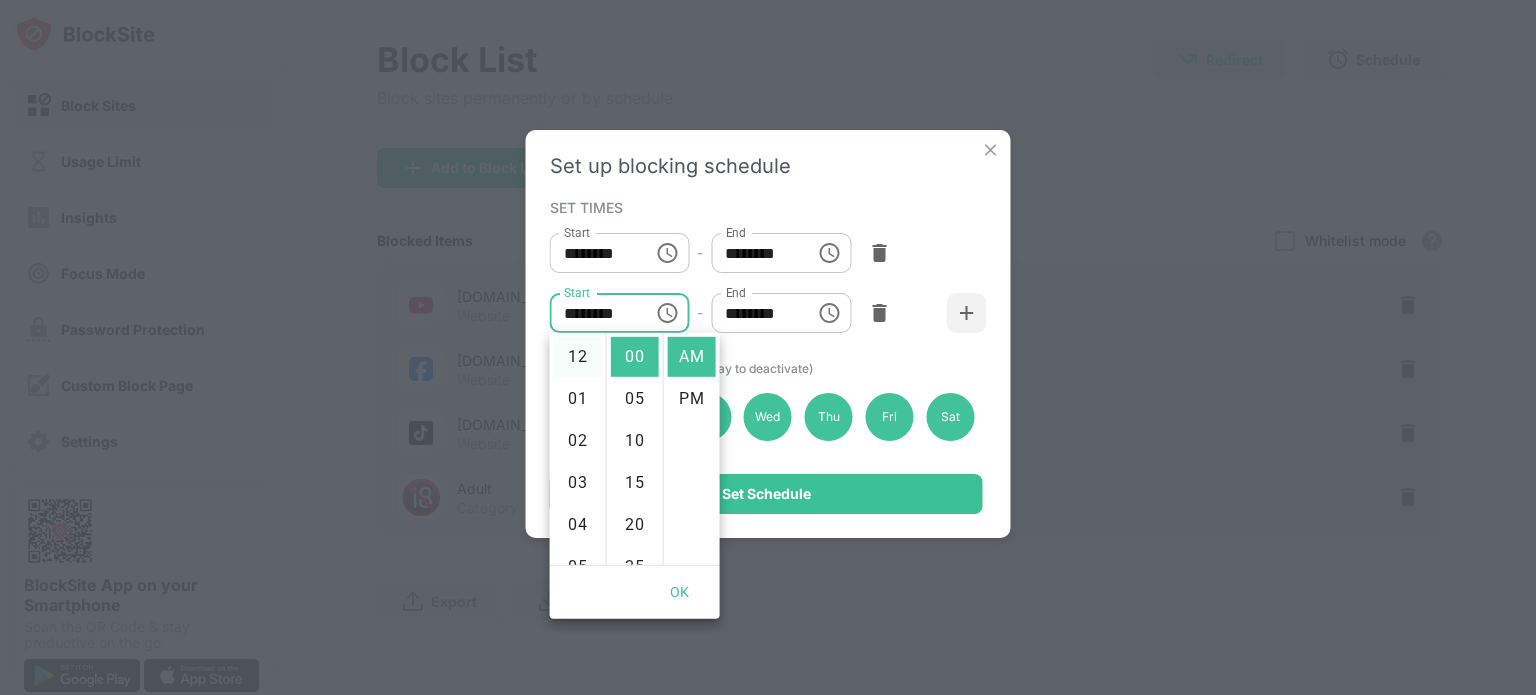 click on "12" at bounding box center (578, 357) 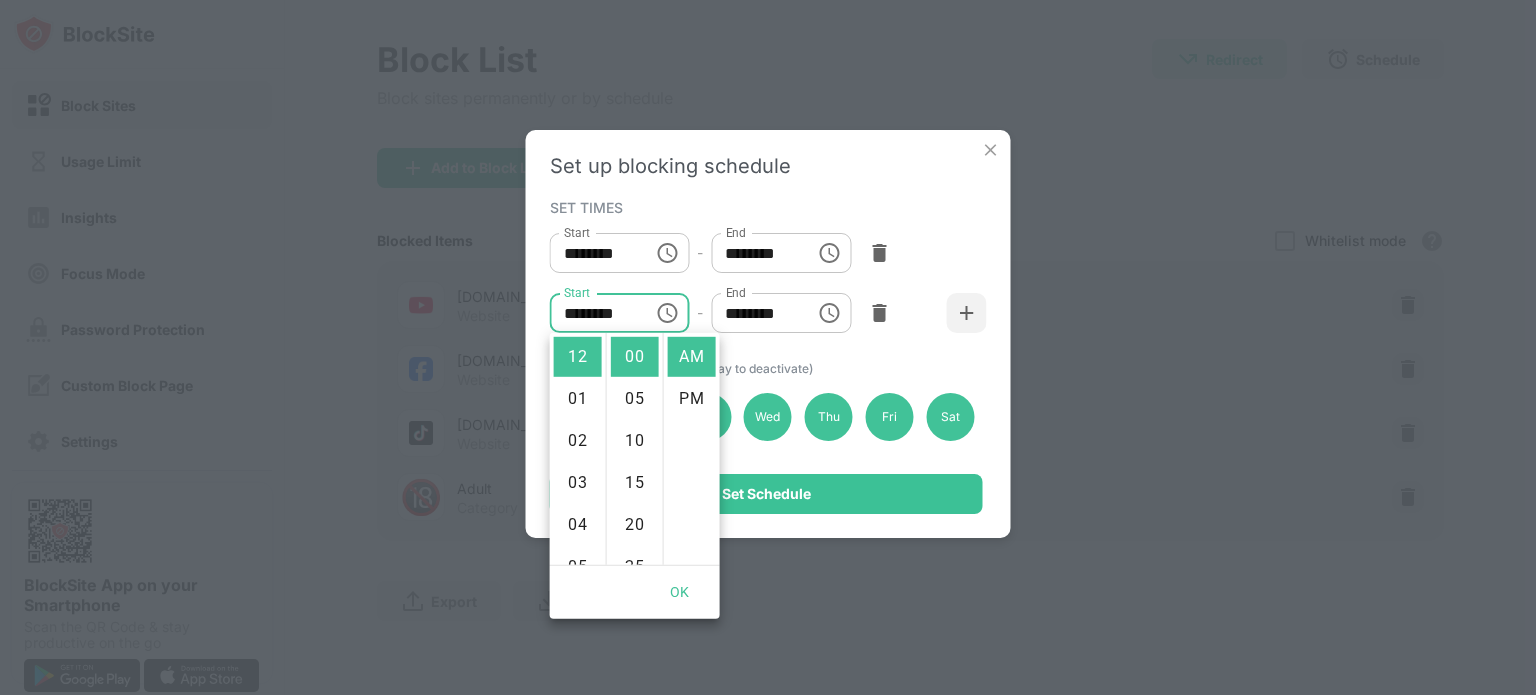 click 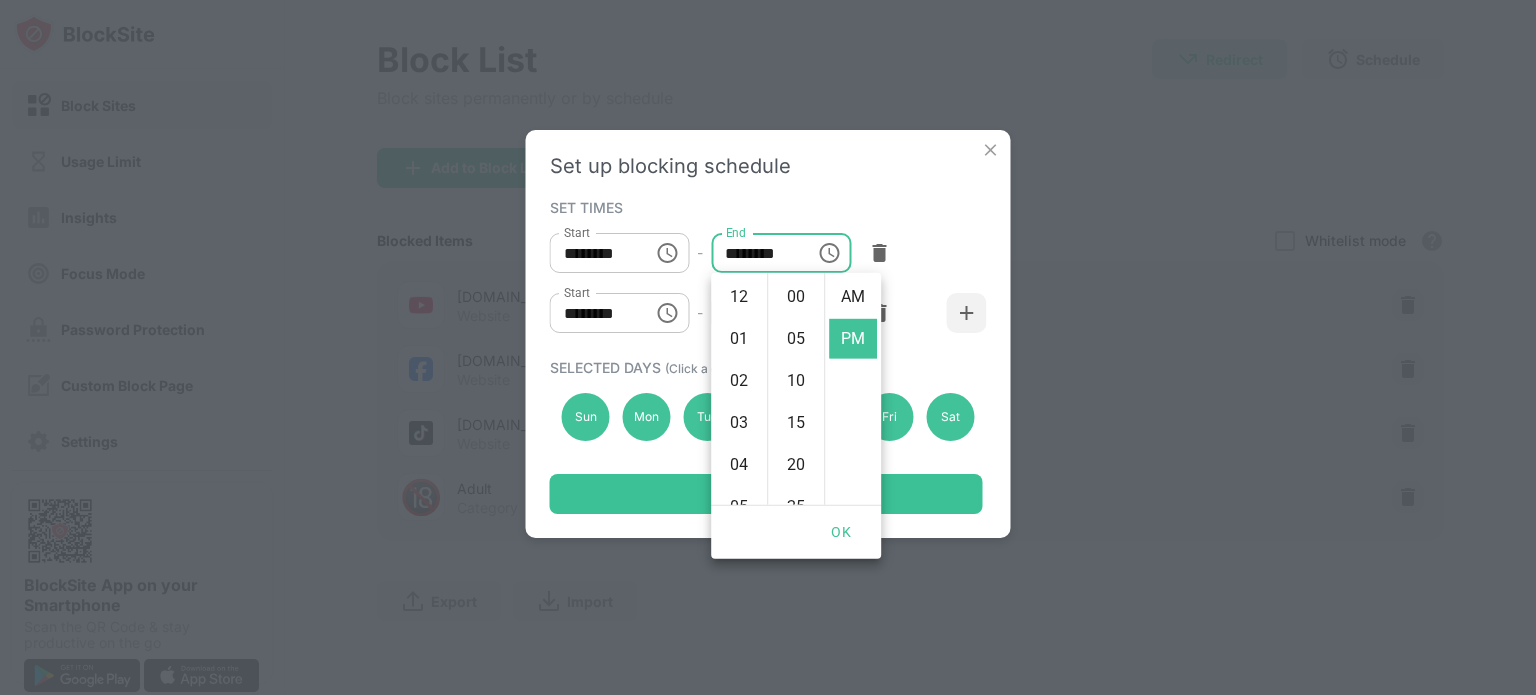 scroll, scrollTop: 462, scrollLeft: 0, axis: vertical 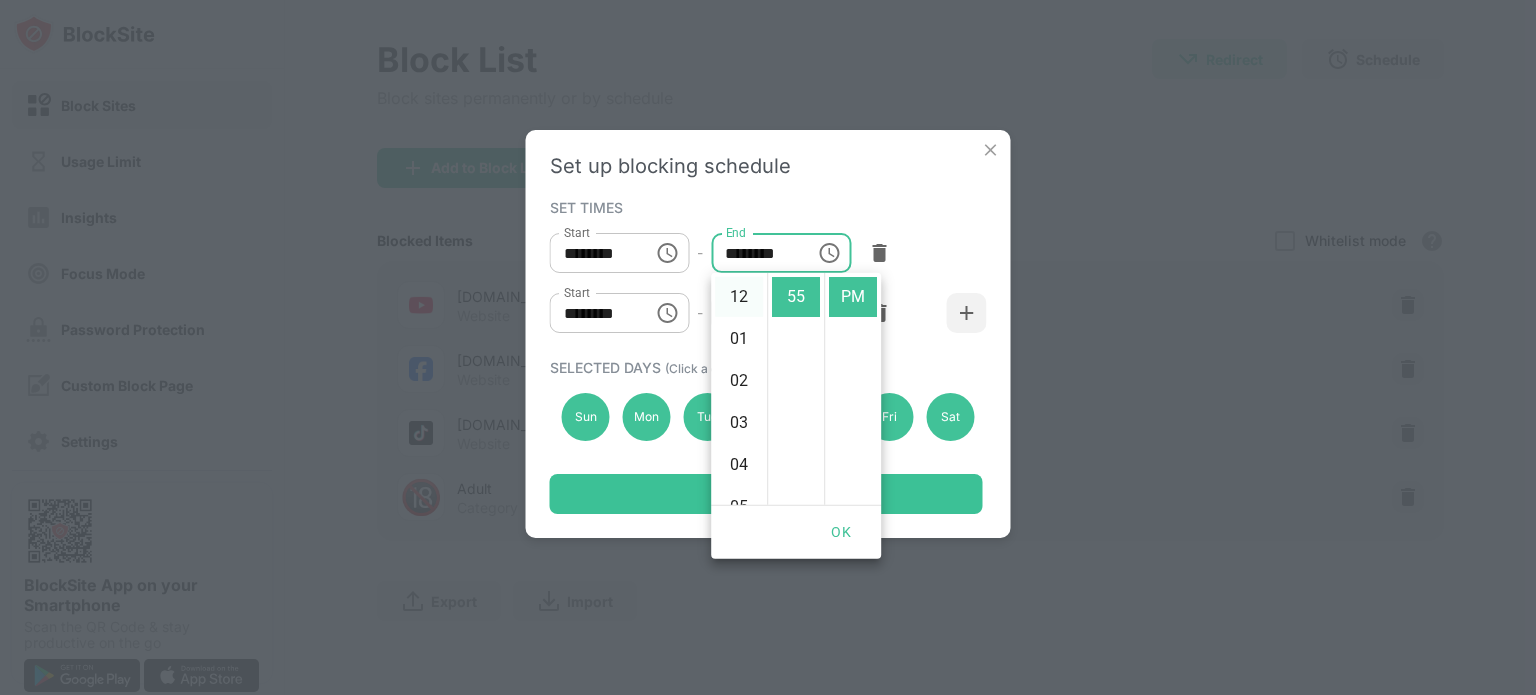 click on "12" at bounding box center (739, 297) 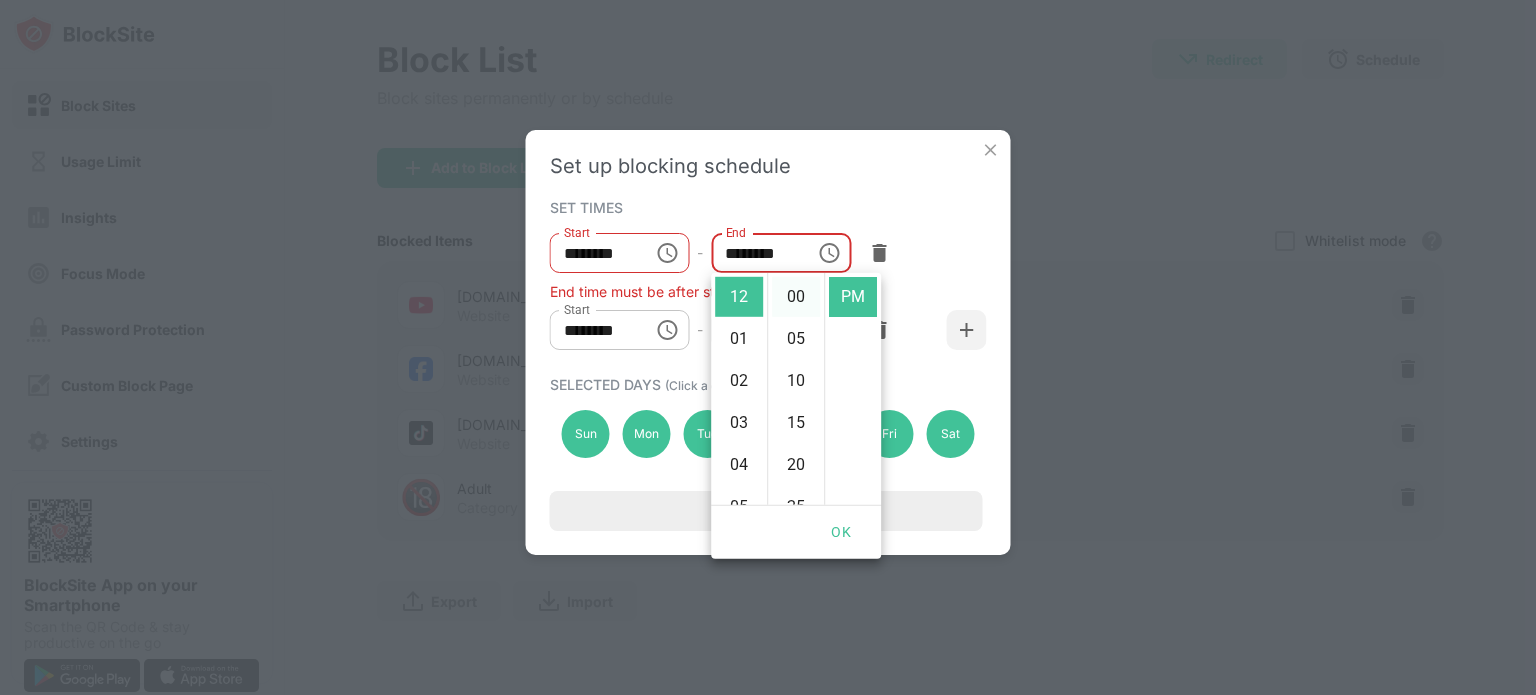 click on "00" at bounding box center [796, 297] 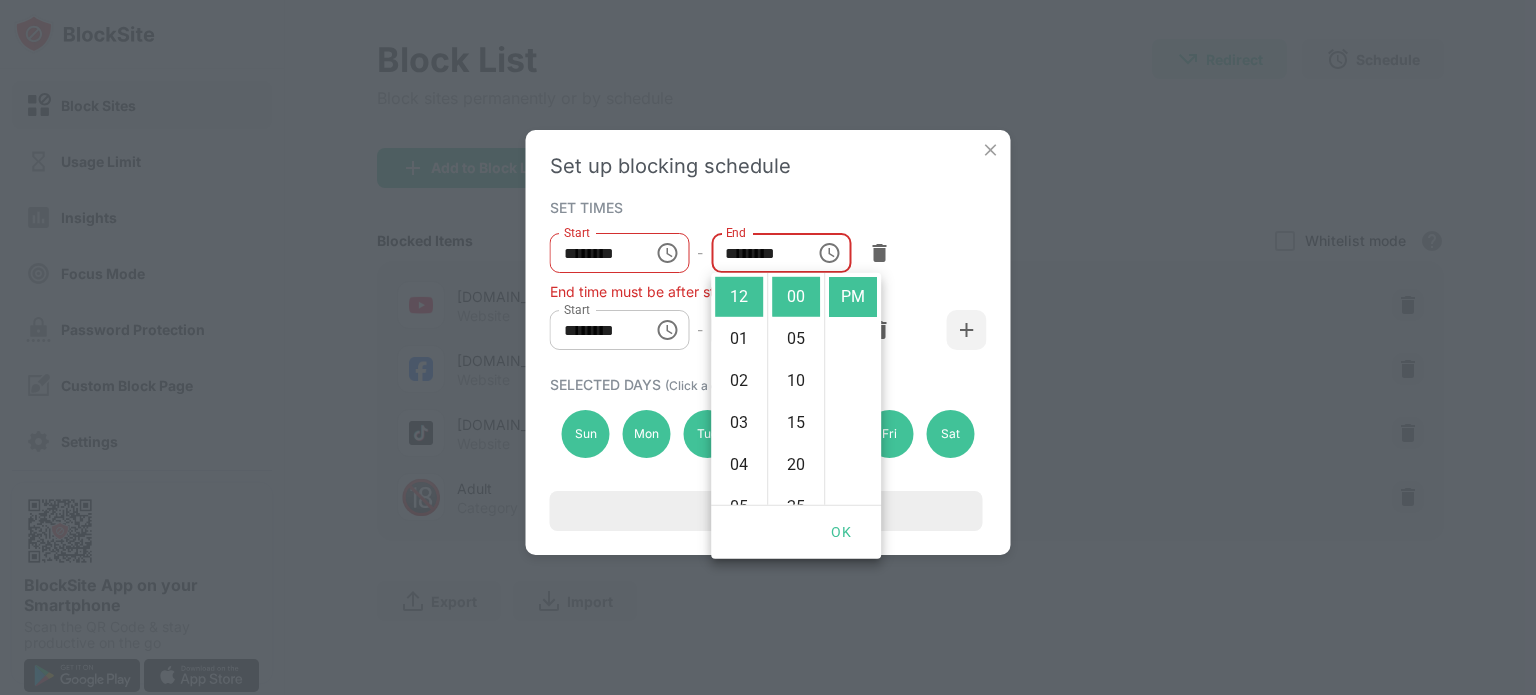 scroll, scrollTop: 0, scrollLeft: 0, axis: both 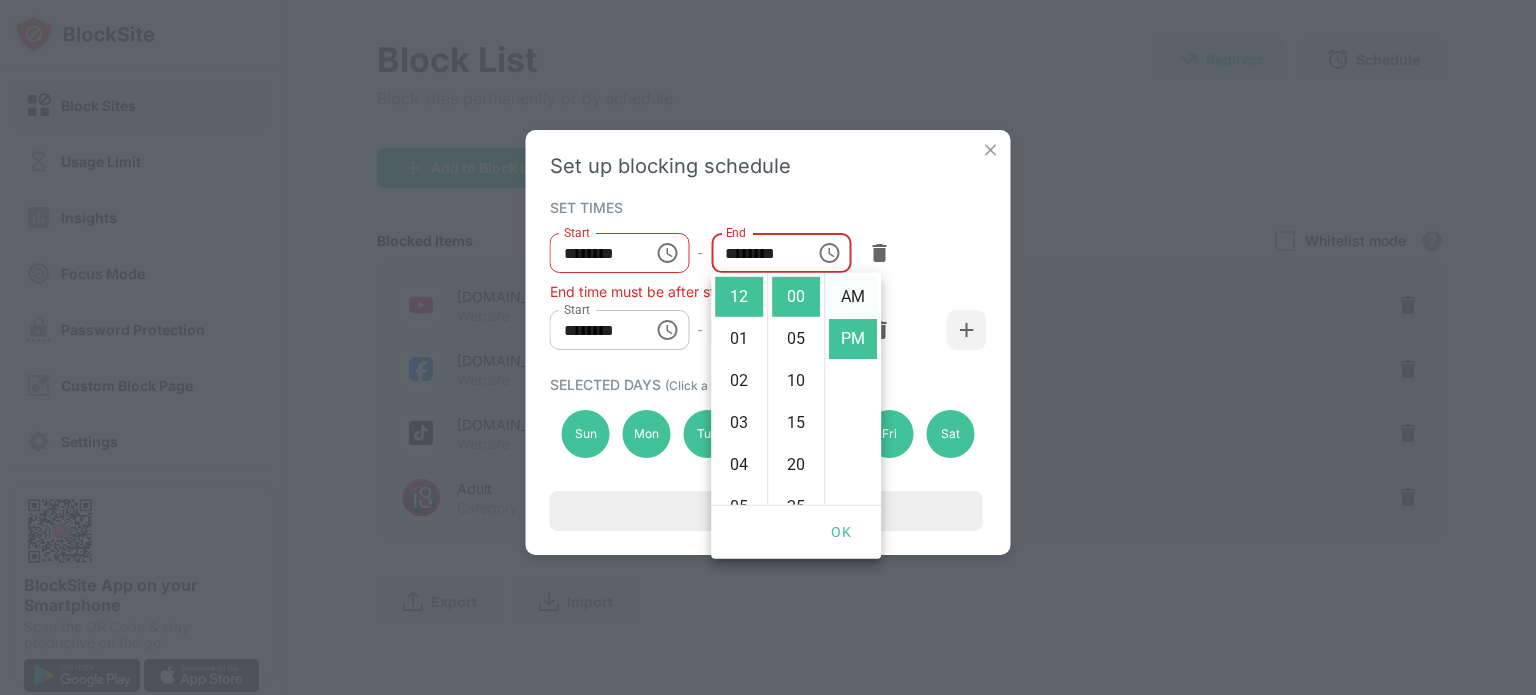 click on "AM" at bounding box center (853, 297) 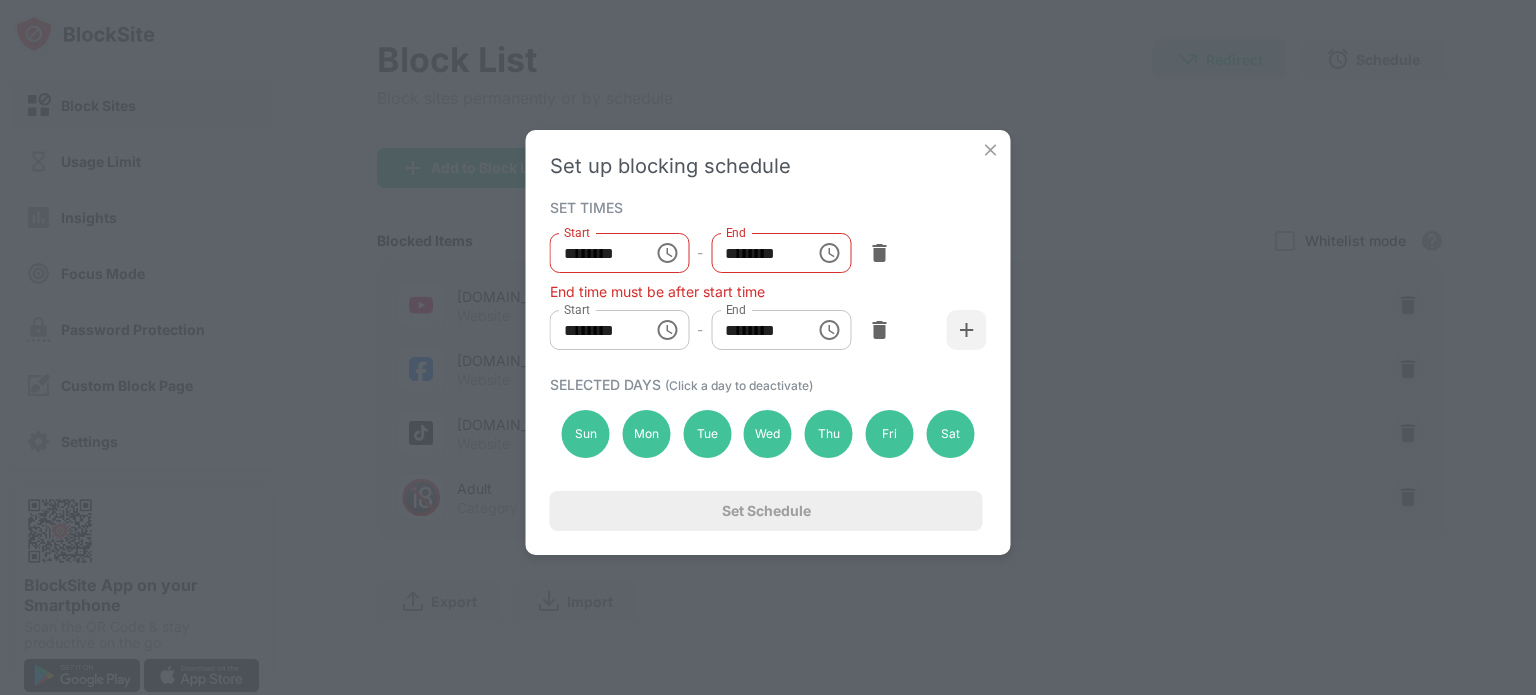 click on "Start ******** Start - End ******** End" at bounding box center [768, 253] 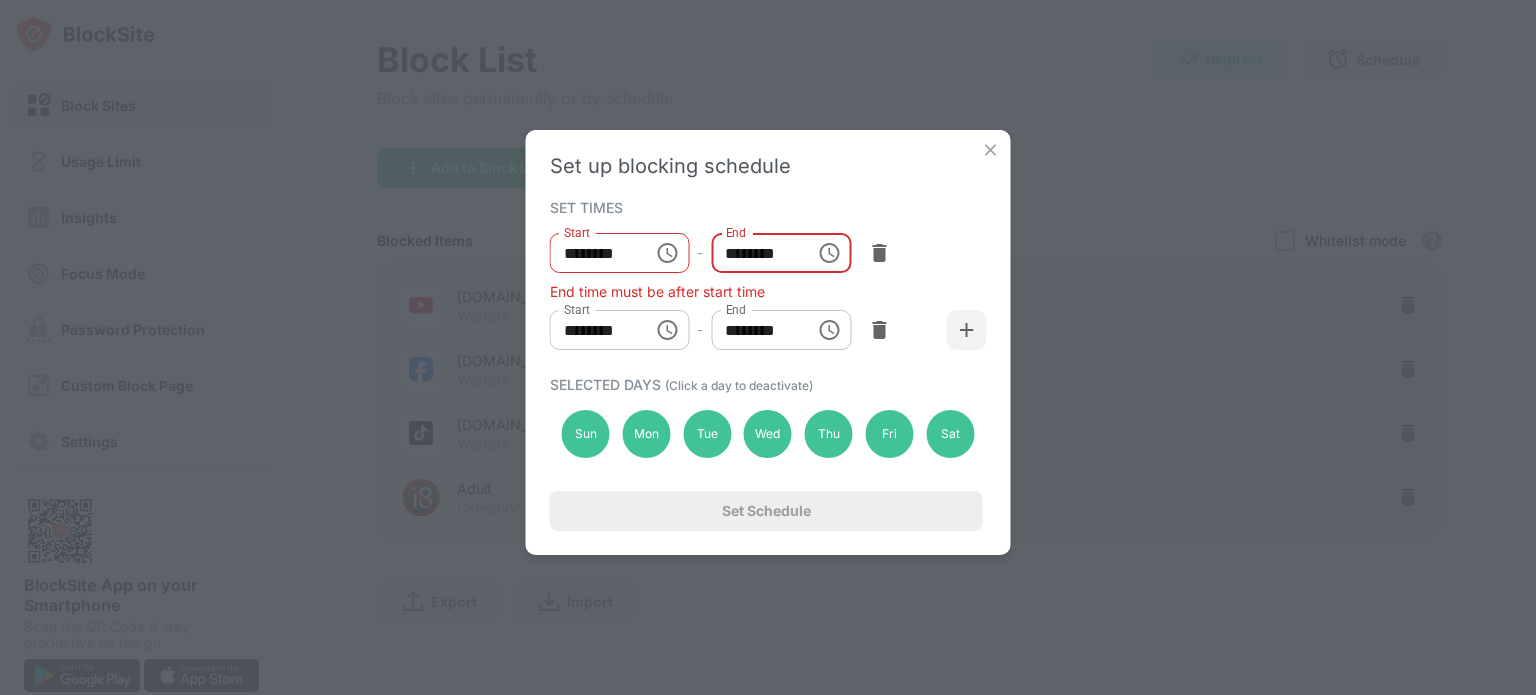 click 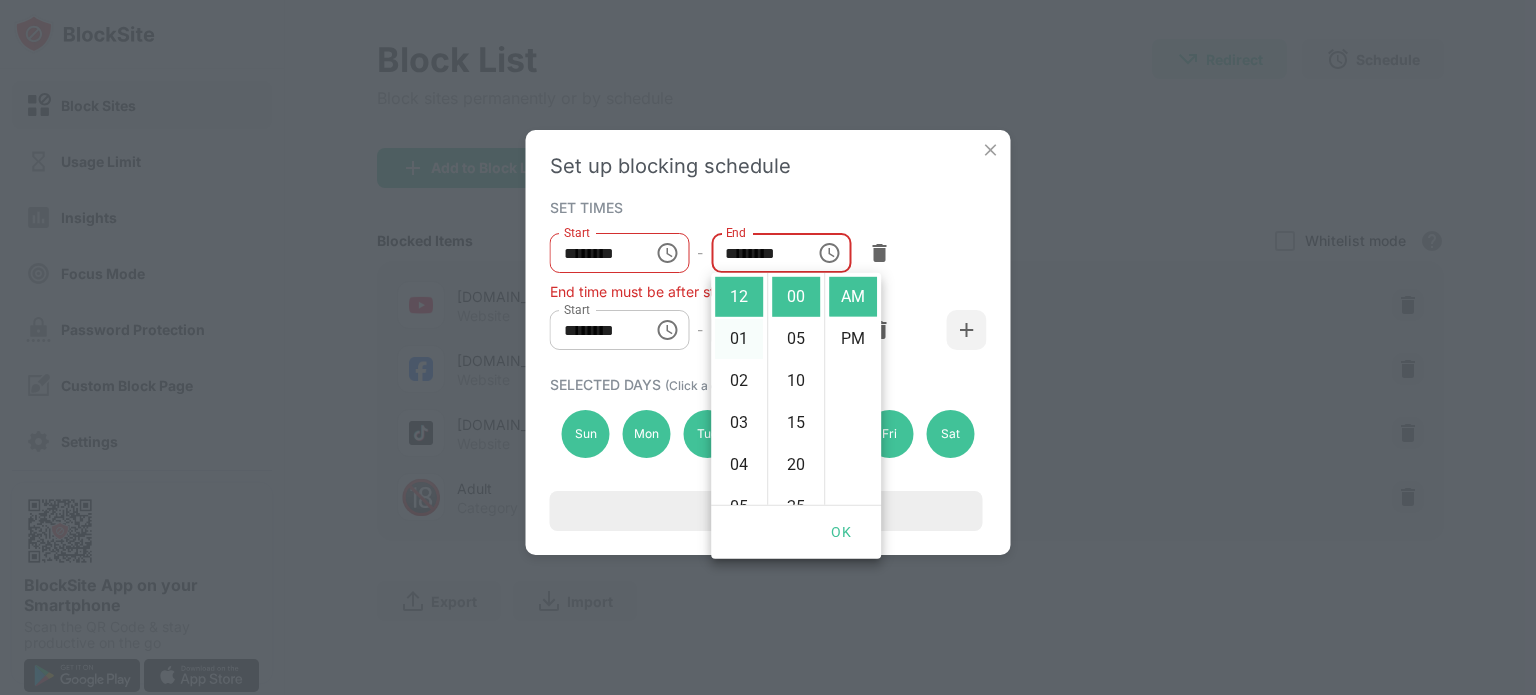 scroll, scrollTop: 462, scrollLeft: 0, axis: vertical 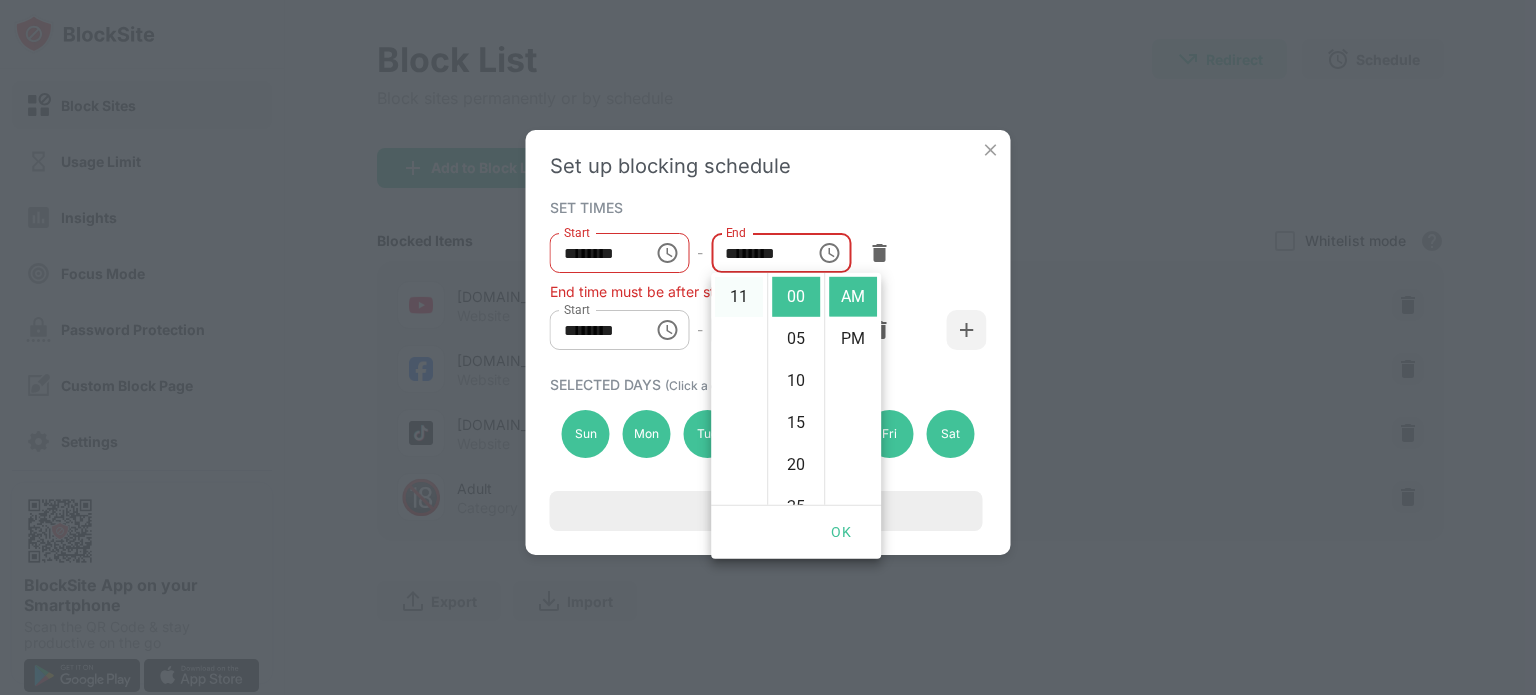 click on "11" at bounding box center [739, 297] 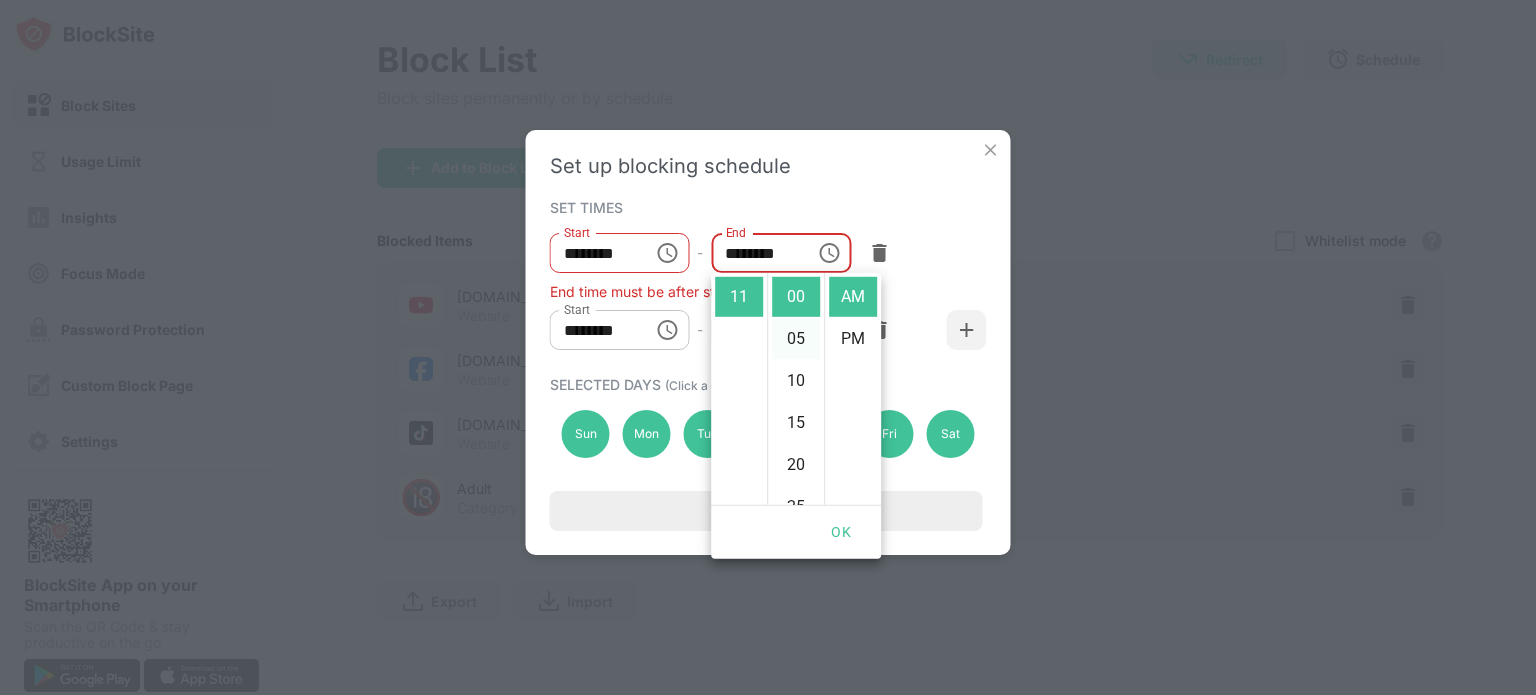 scroll, scrollTop: 462, scrollLeft: 0, axis: vertical 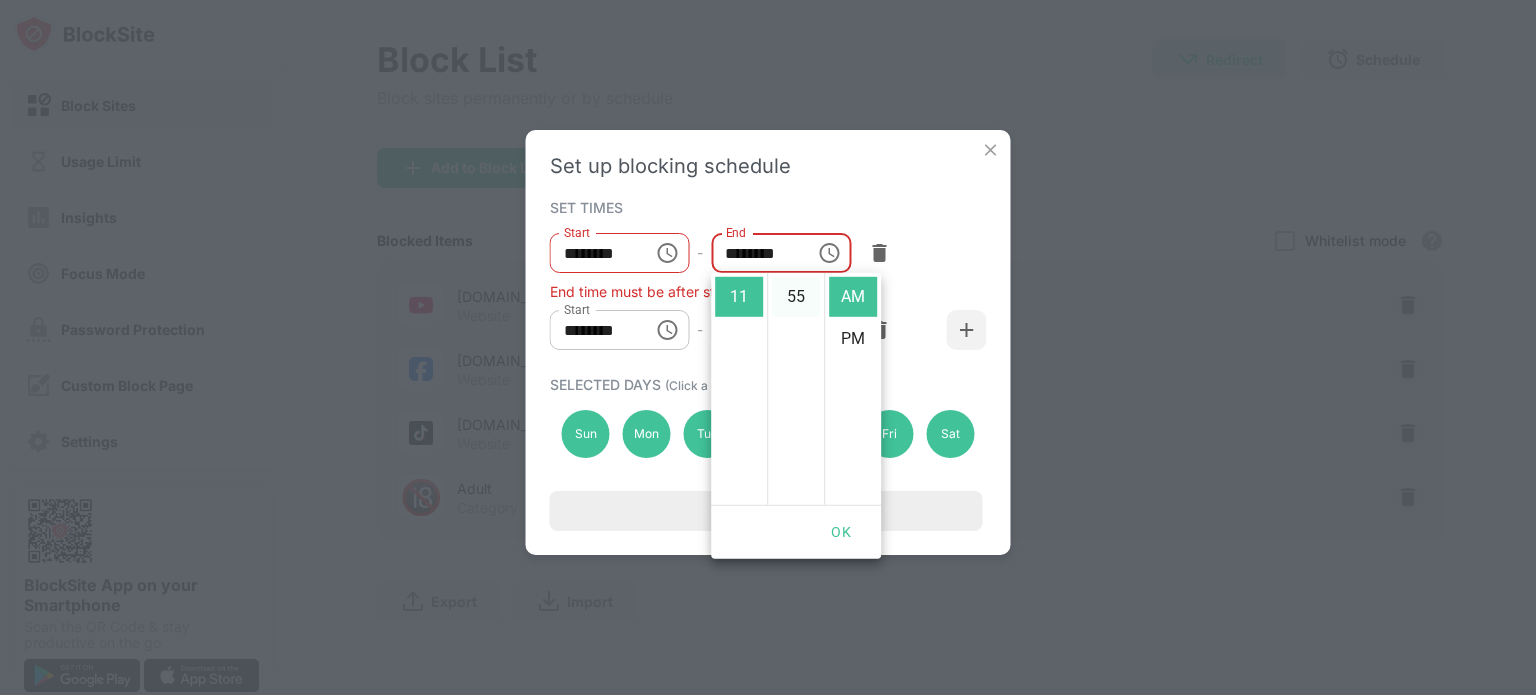click on "55" at bounding box center [796, 297] 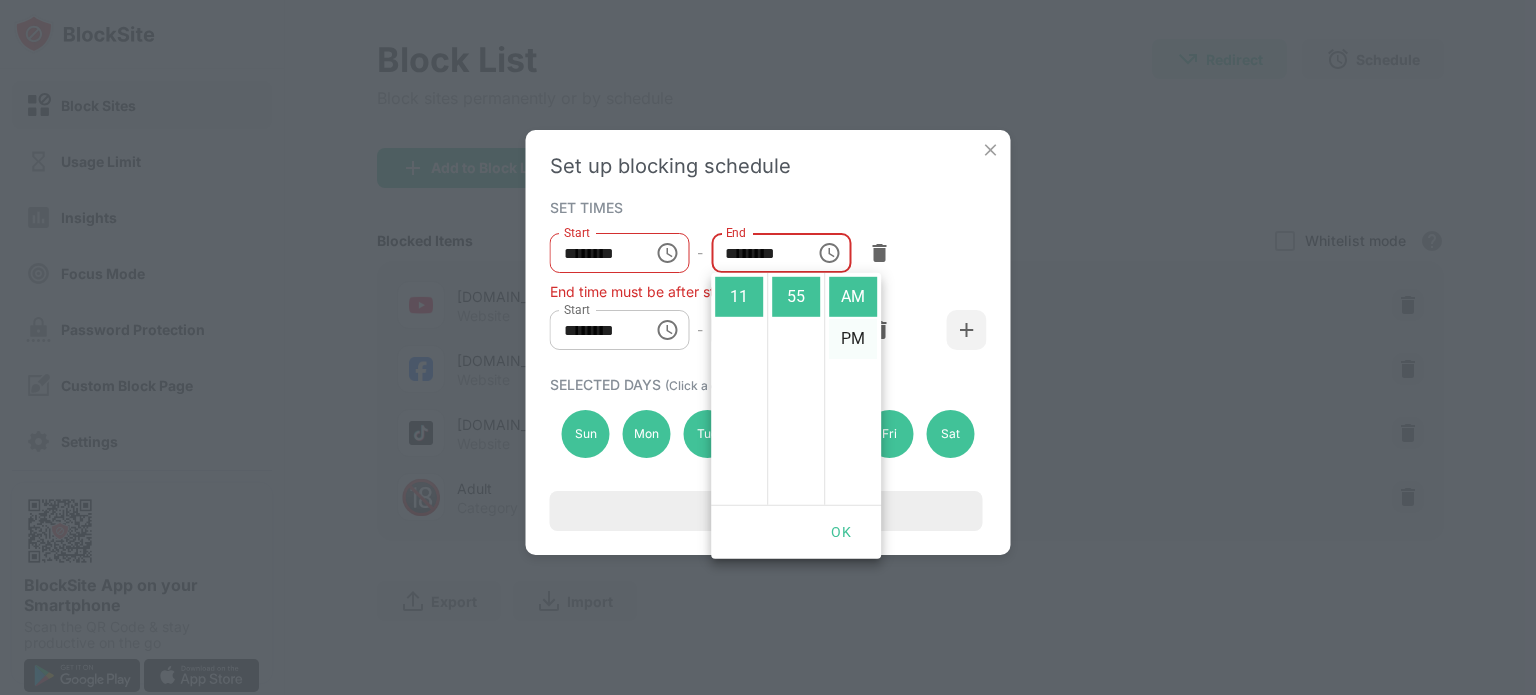 click on "PM" at bounding box center (853, 339) 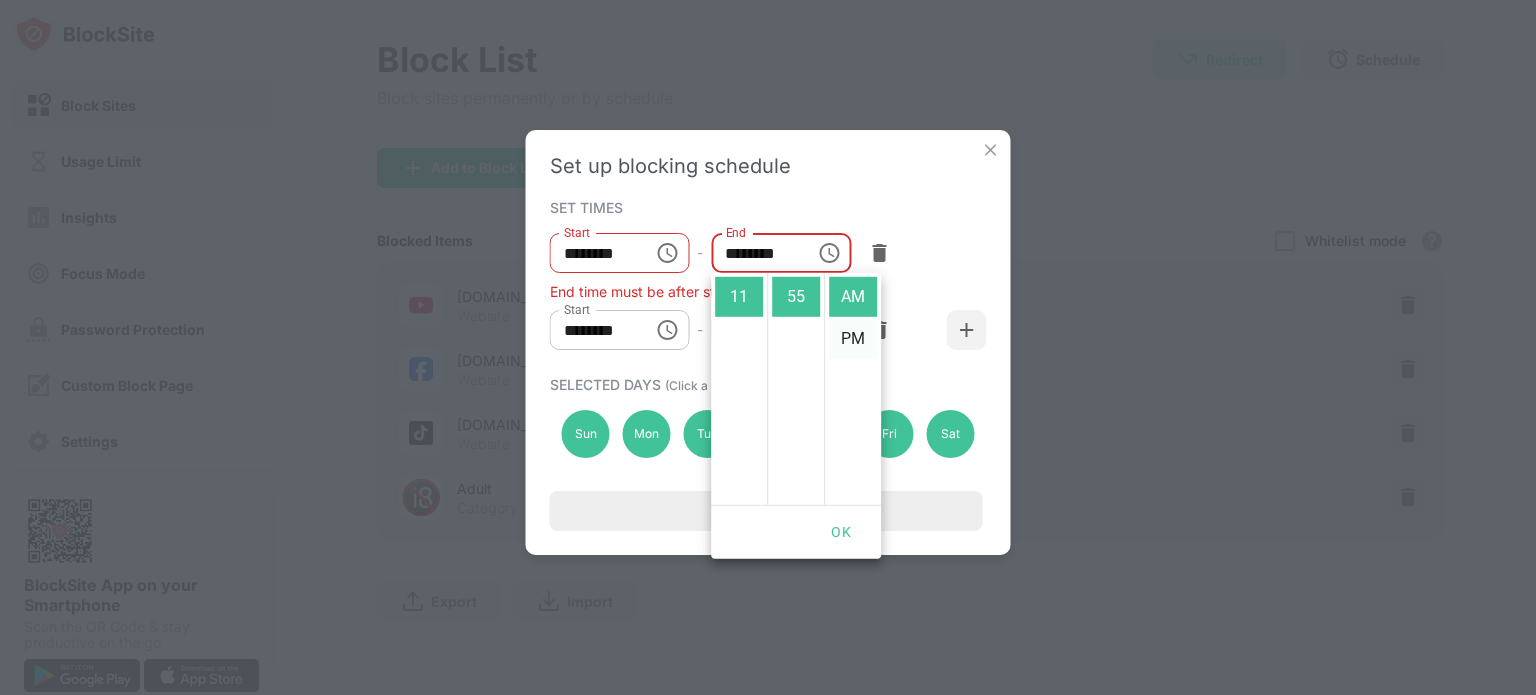 type on "********" 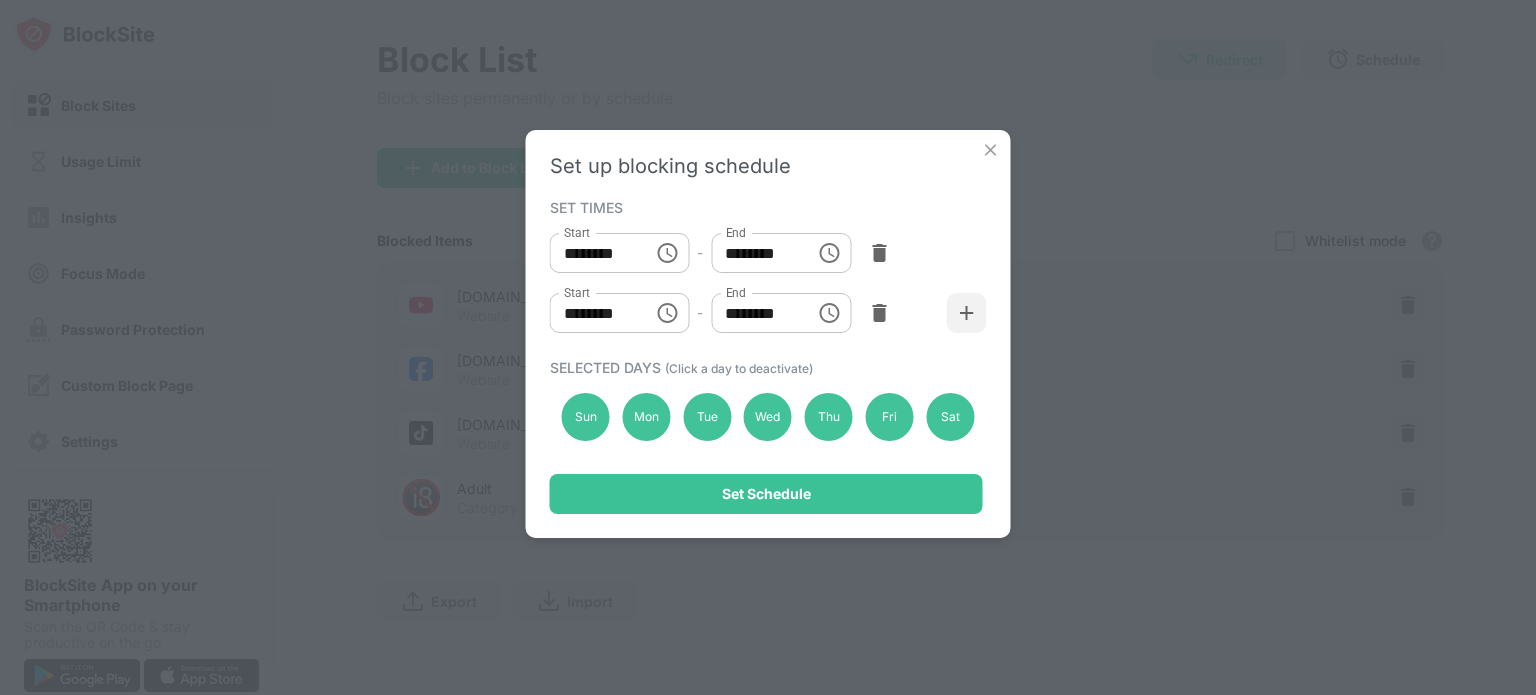 scroll, scrollTop: 42, scrollLeft: 0, axis: vertical 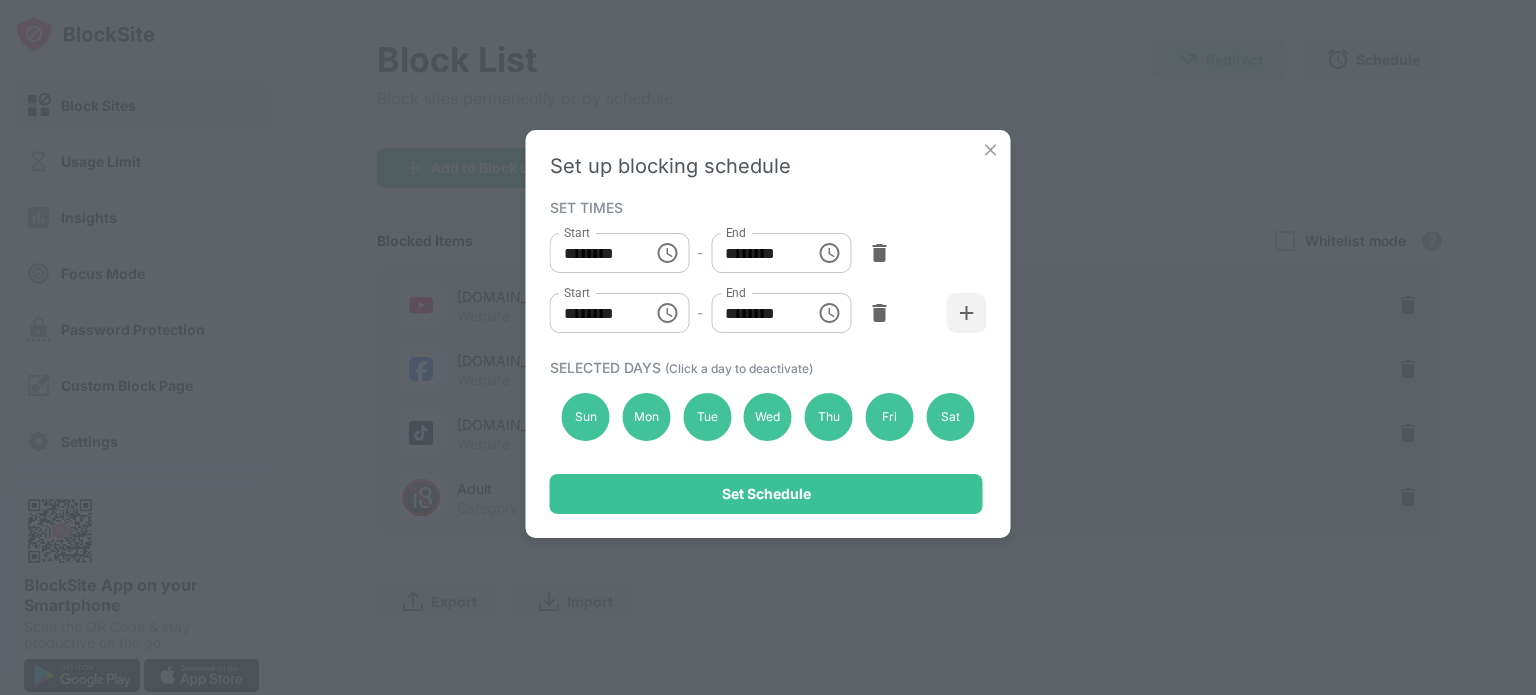 click 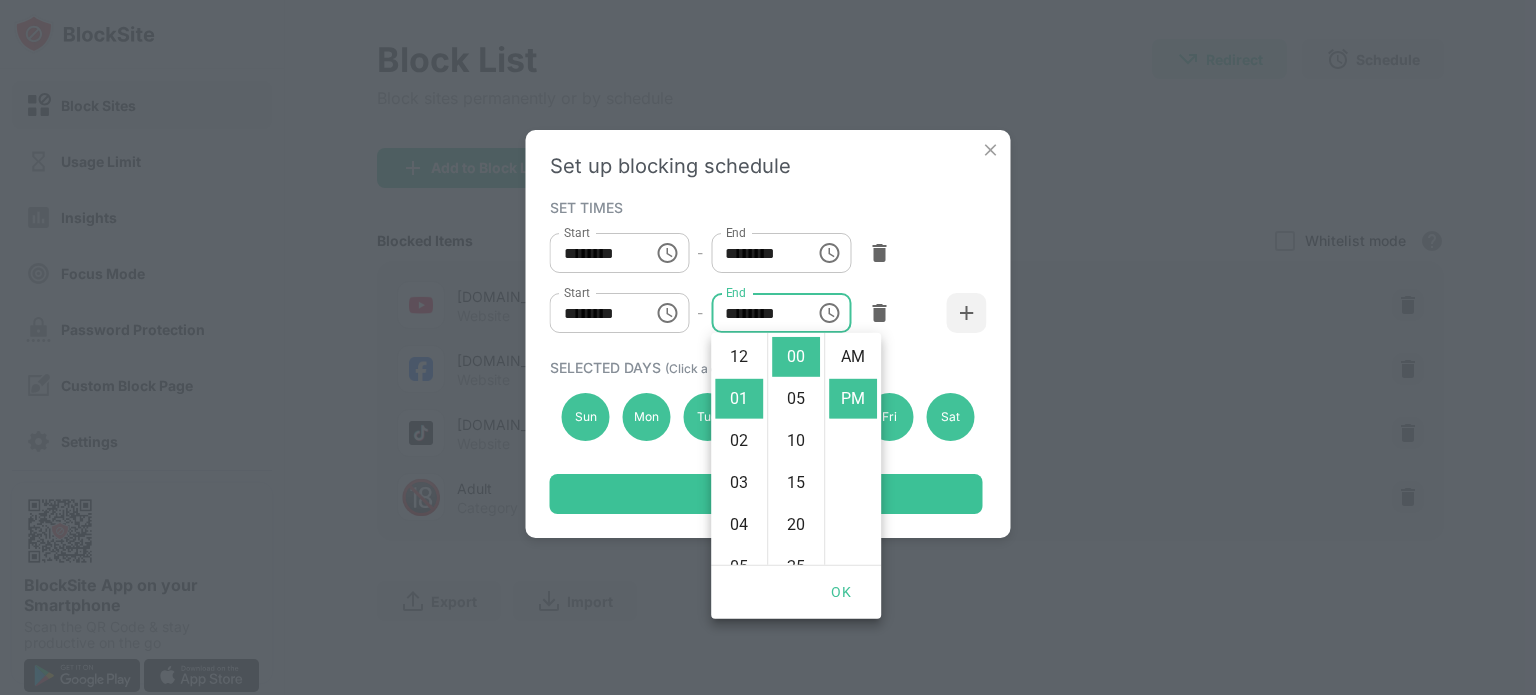 scroll, scrollTop: 42, scrollLeft: 0, axis: vertical 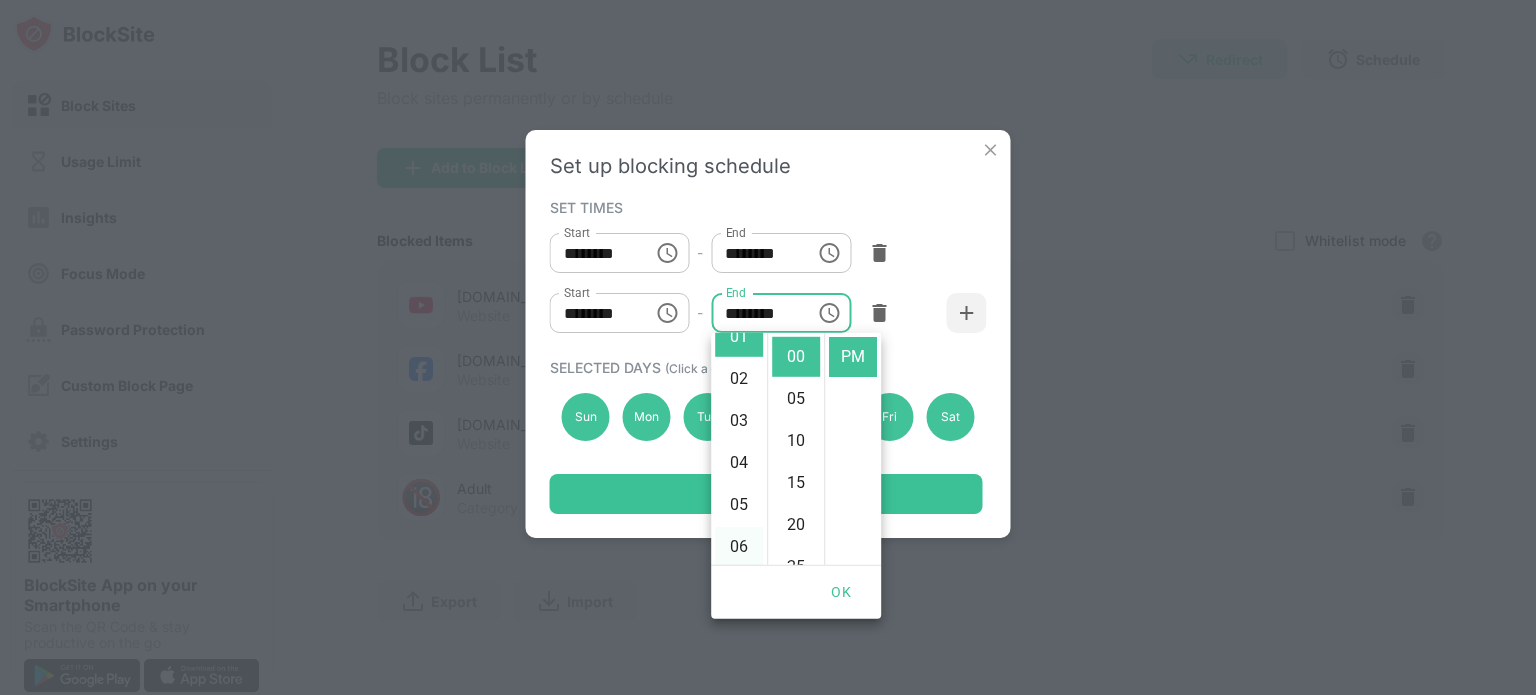 click on "06" at bounding box center (739, 547) 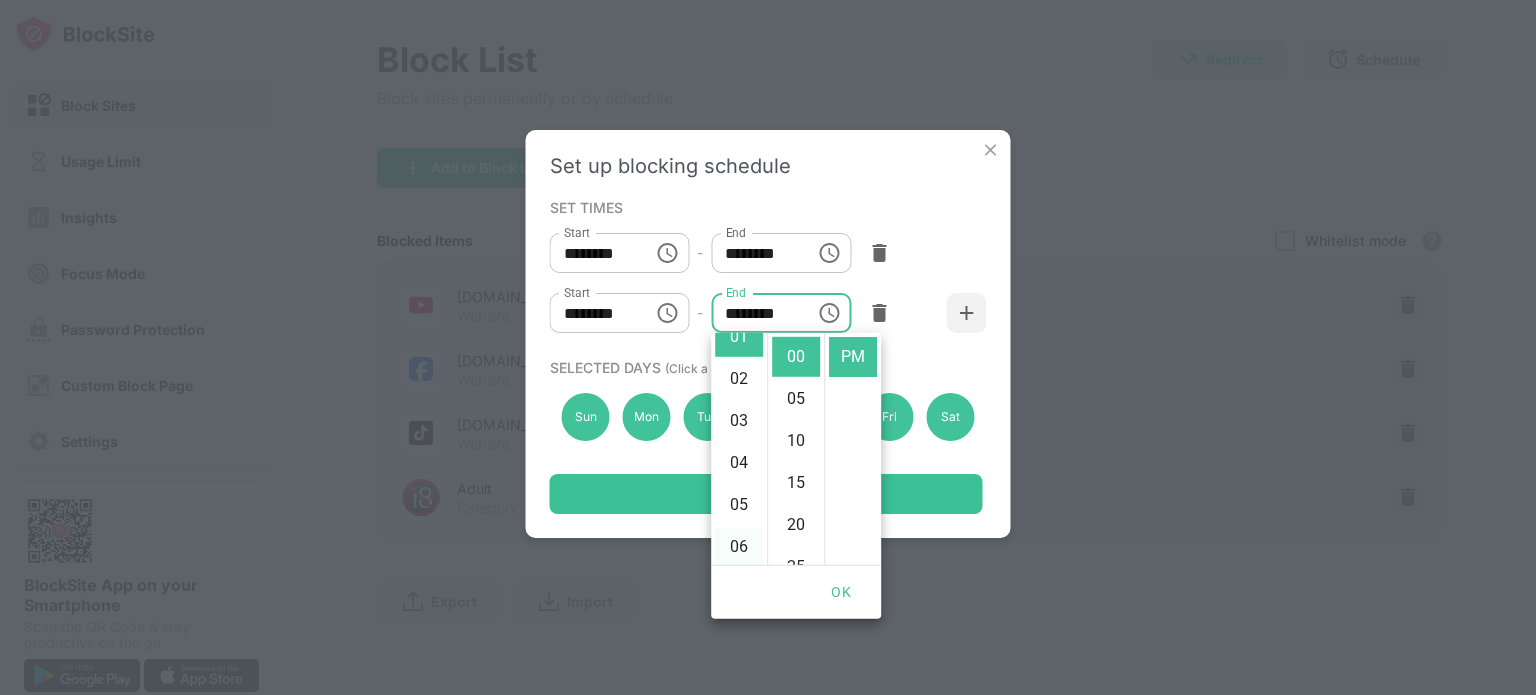 type on "********" 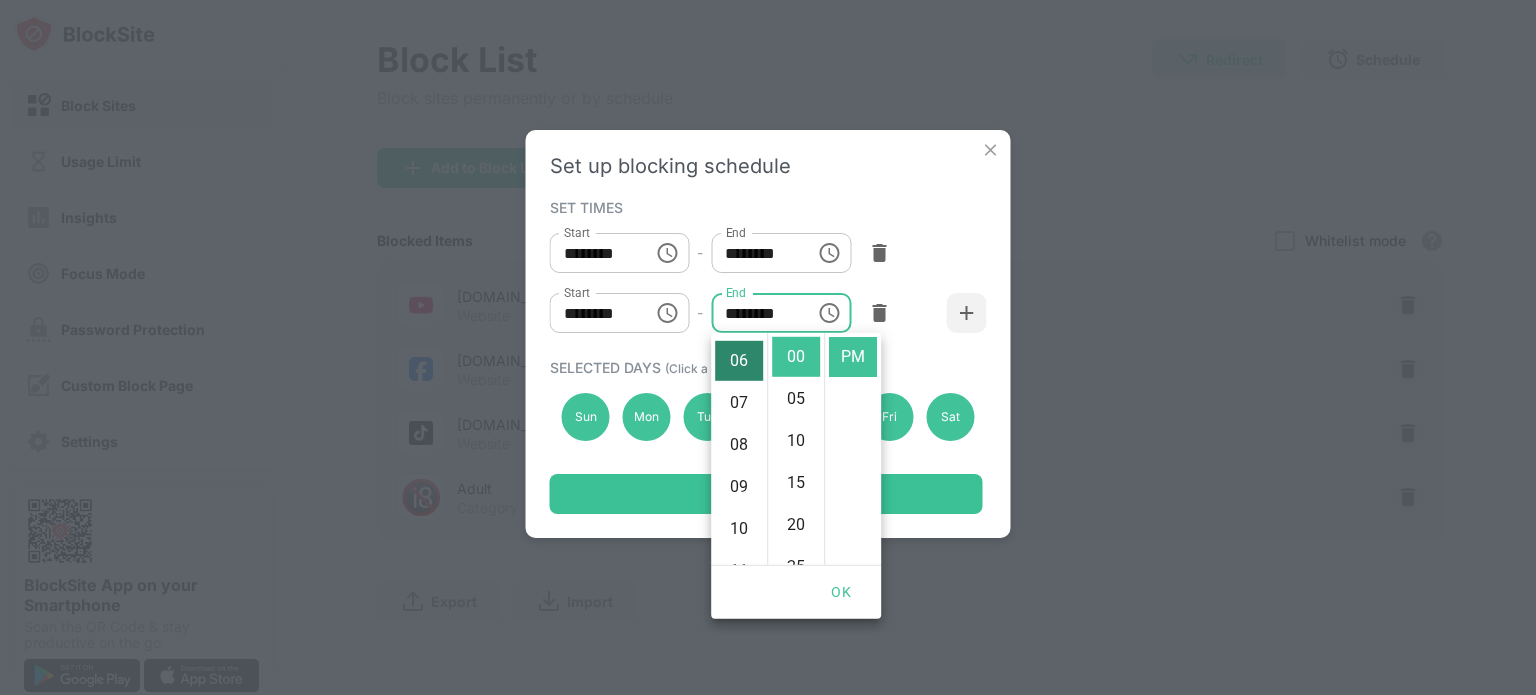 scroll, scrollTop: 252, scrollLeft: 0, axis: vertical 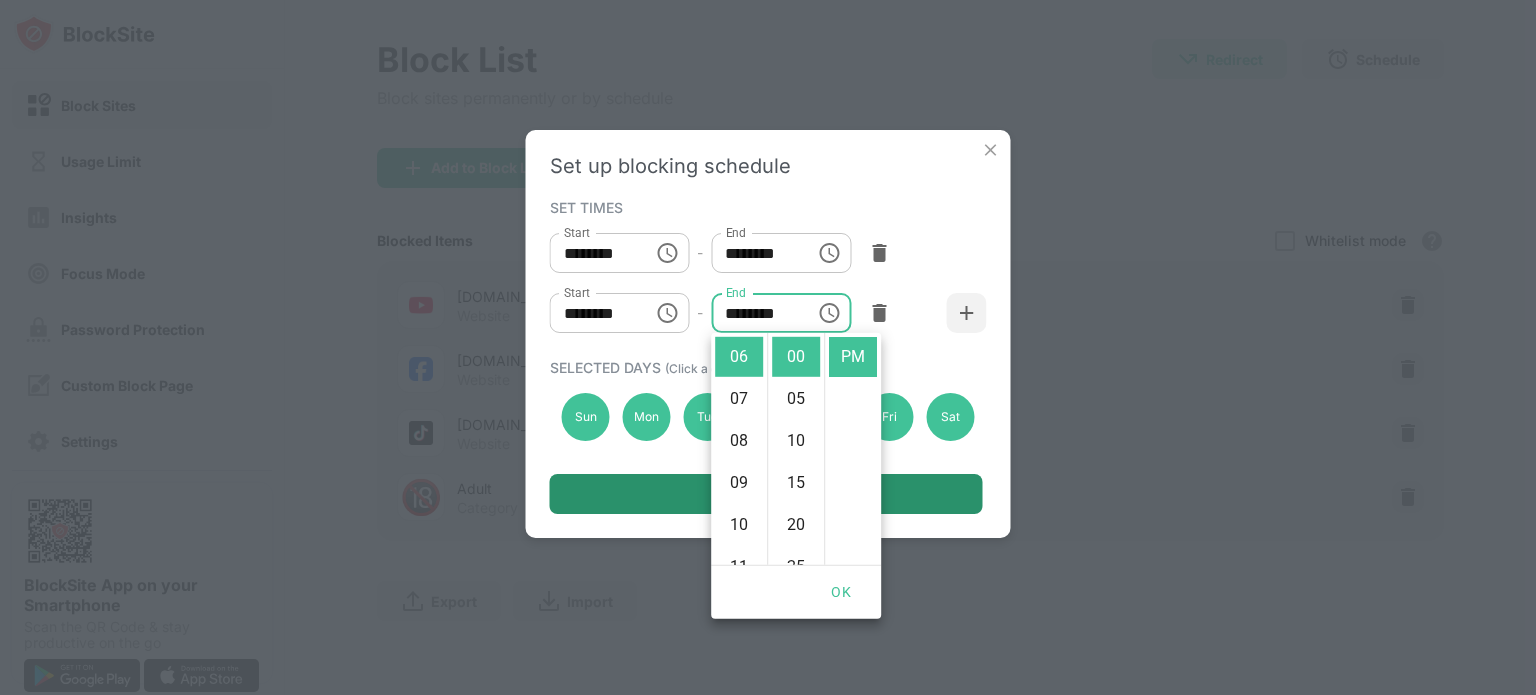 click on "Set Schedule" at bounding box center [766, 494] 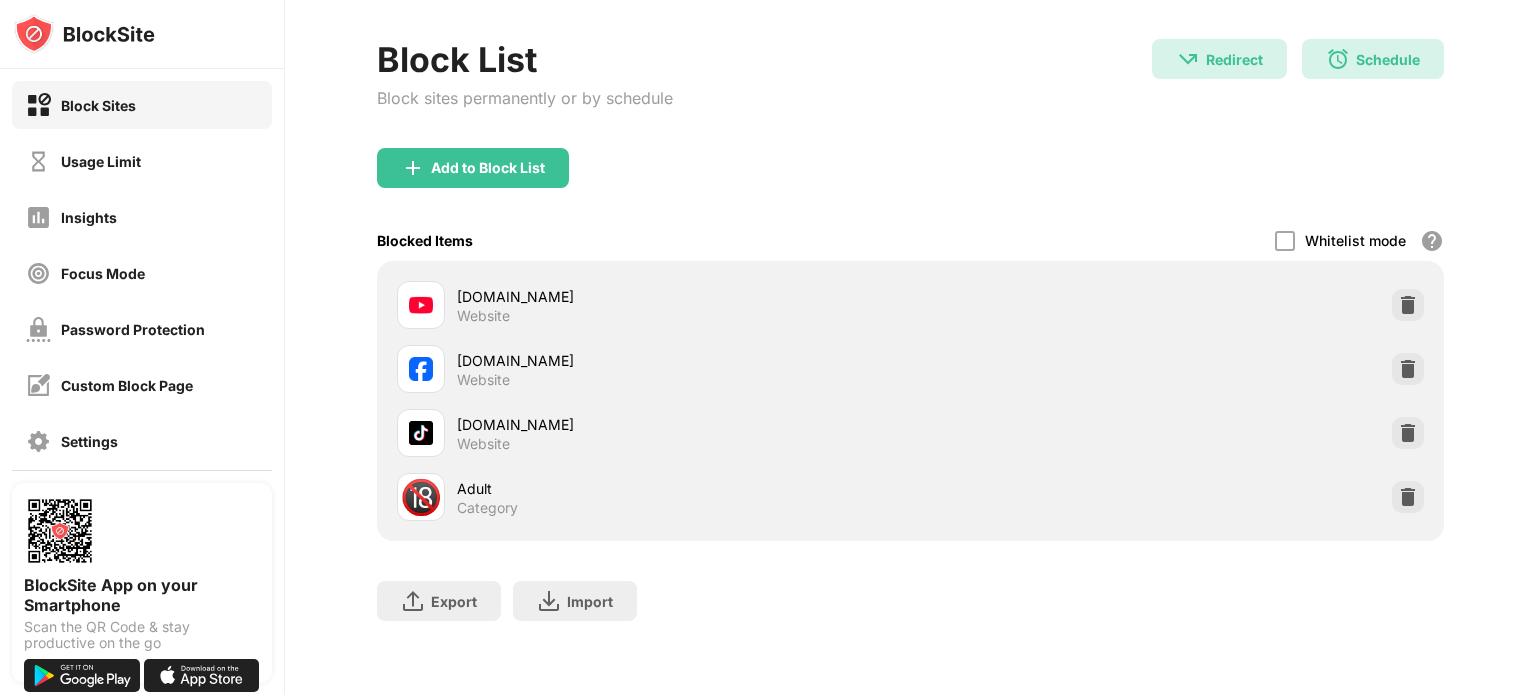 scroll, scrollTop: 0, scrollLeft: 0, axis: both 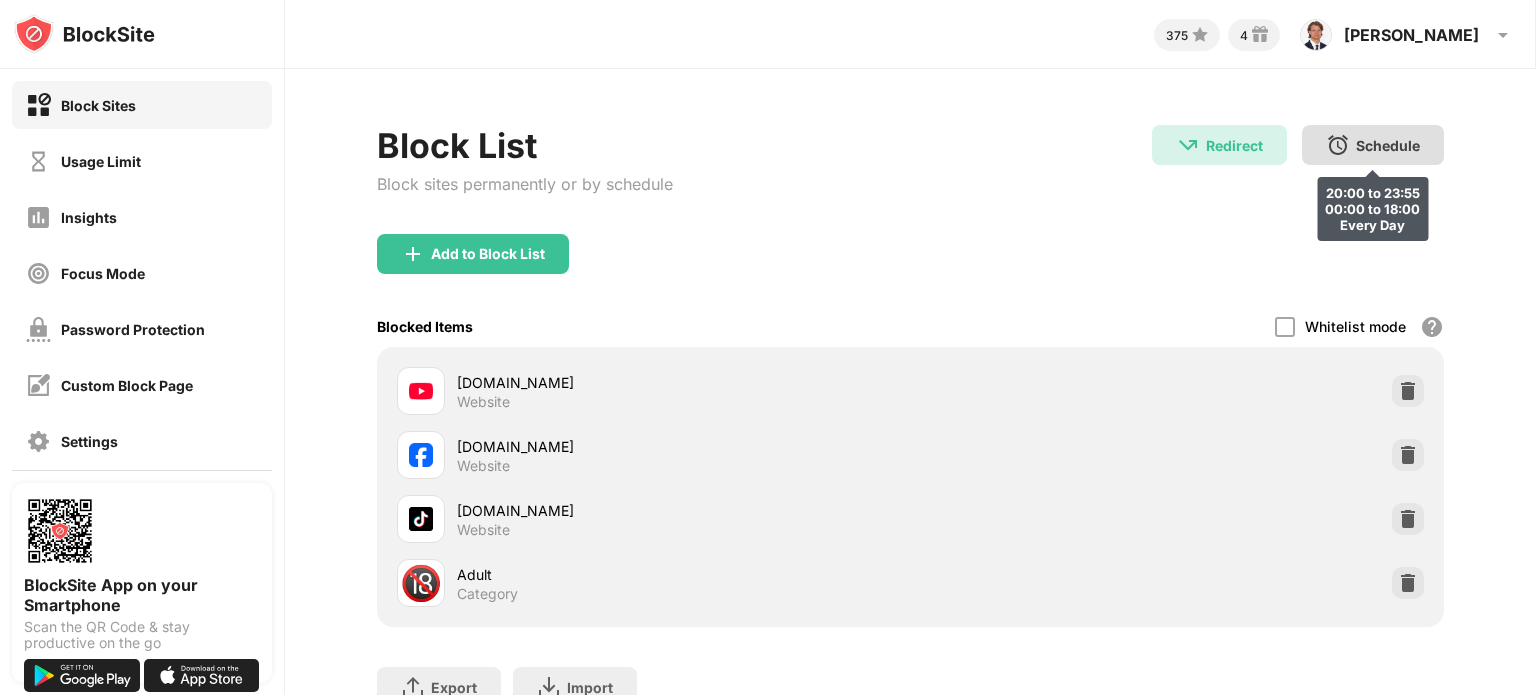 click on "Schedule" at bounding box center [1388, 145] 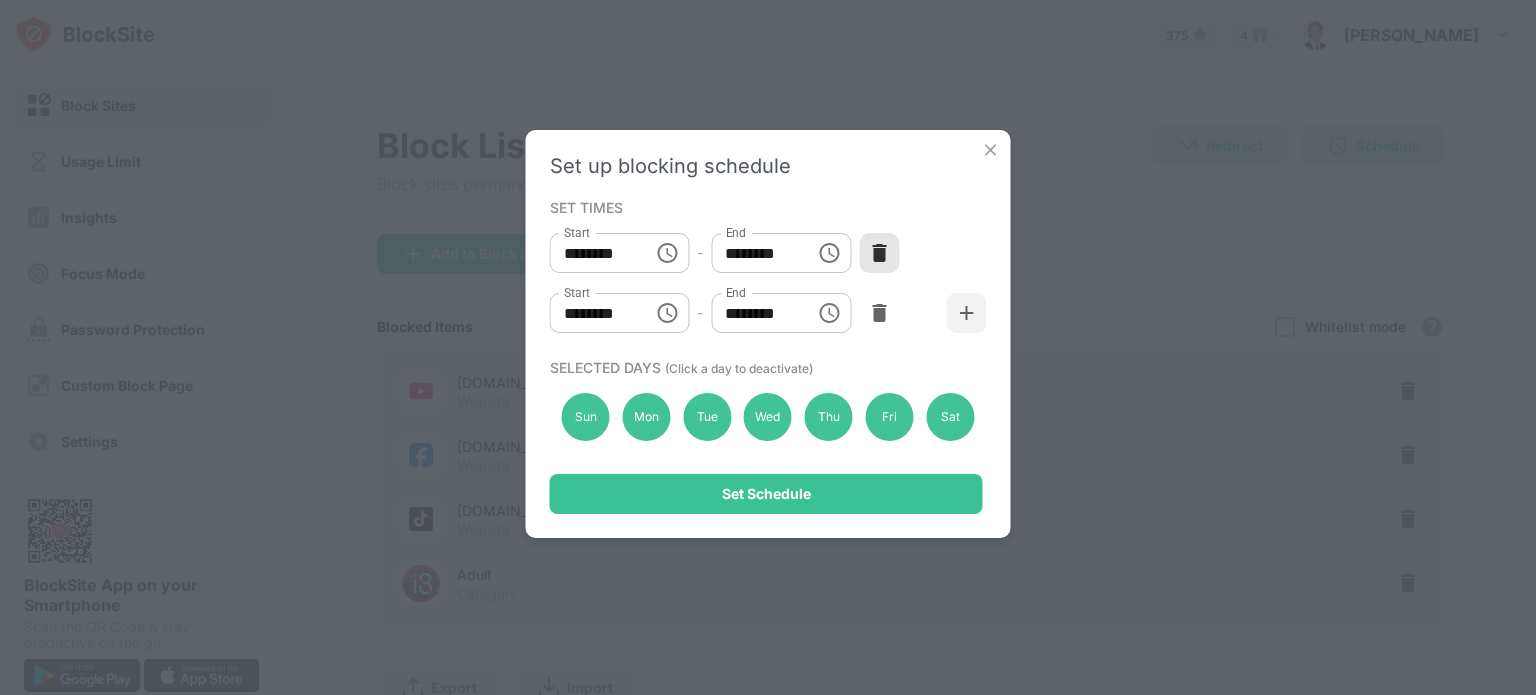 click at bounding box center (879, 253) 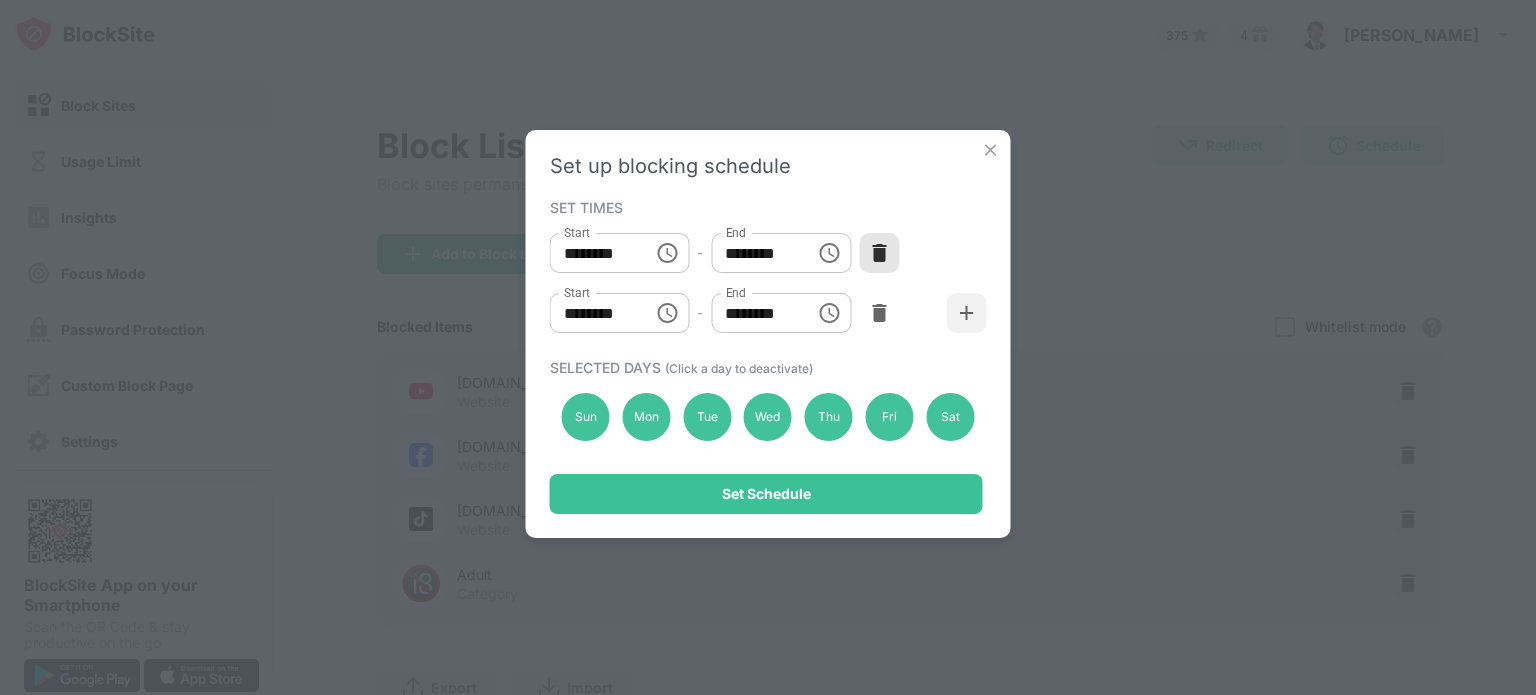 type on "********" 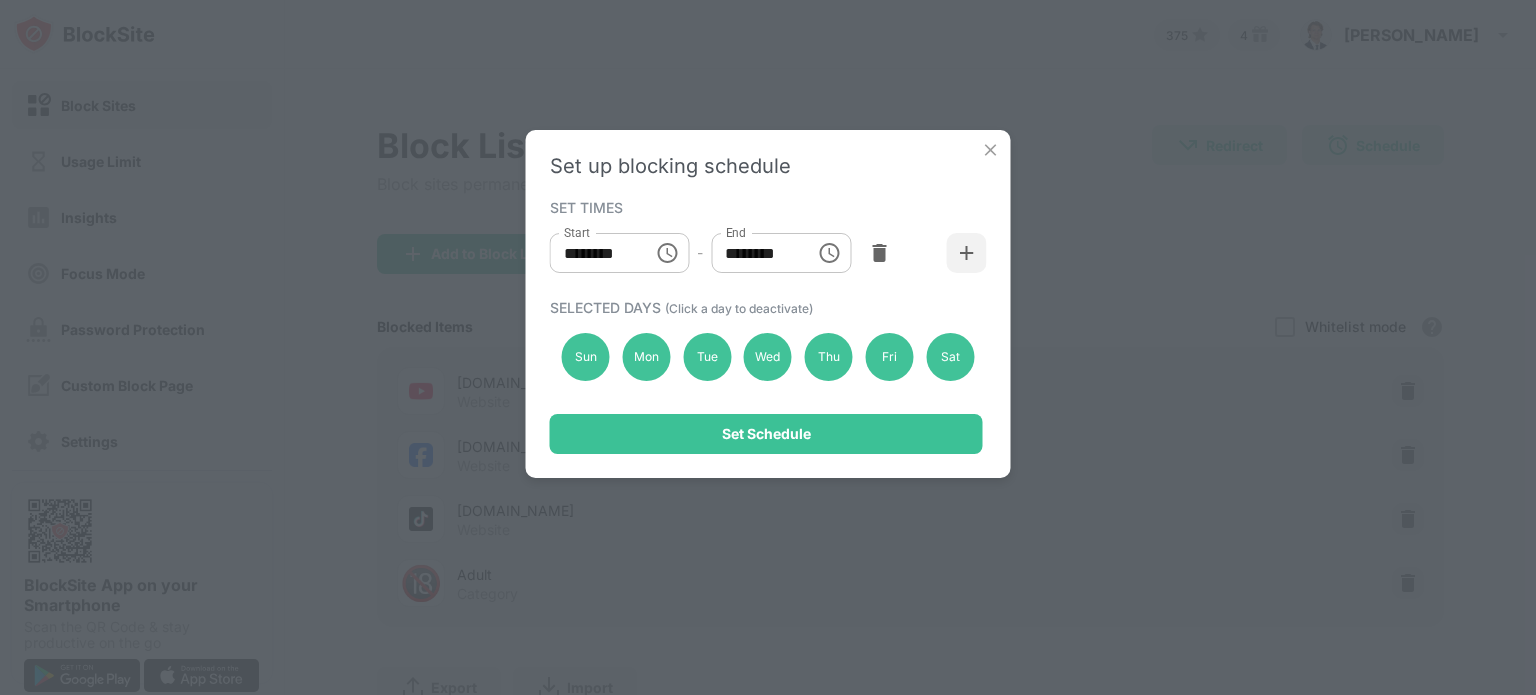 click at bounding box center (879, 253) 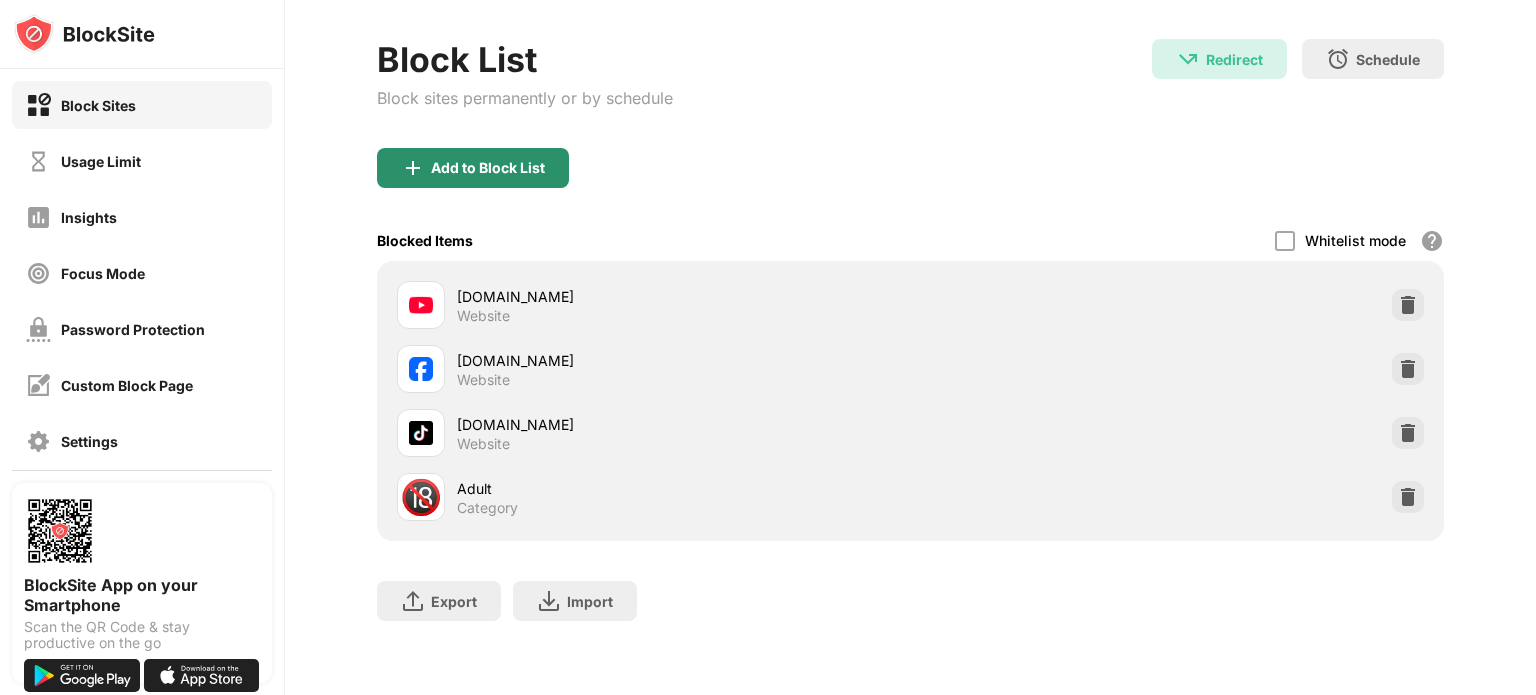 click on "Add to Block List" at bounding box center (473, 168) 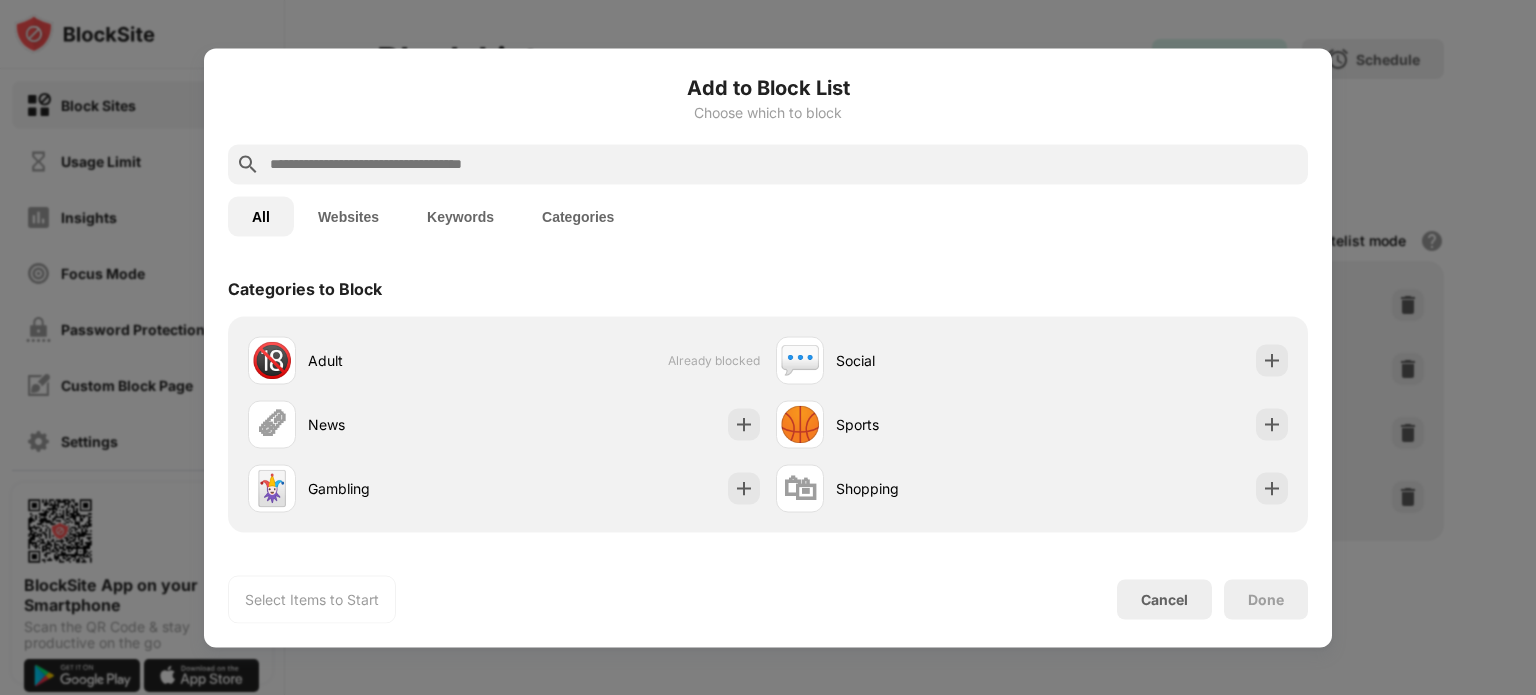 click on "Keywords" at bounding box center (460, 216) 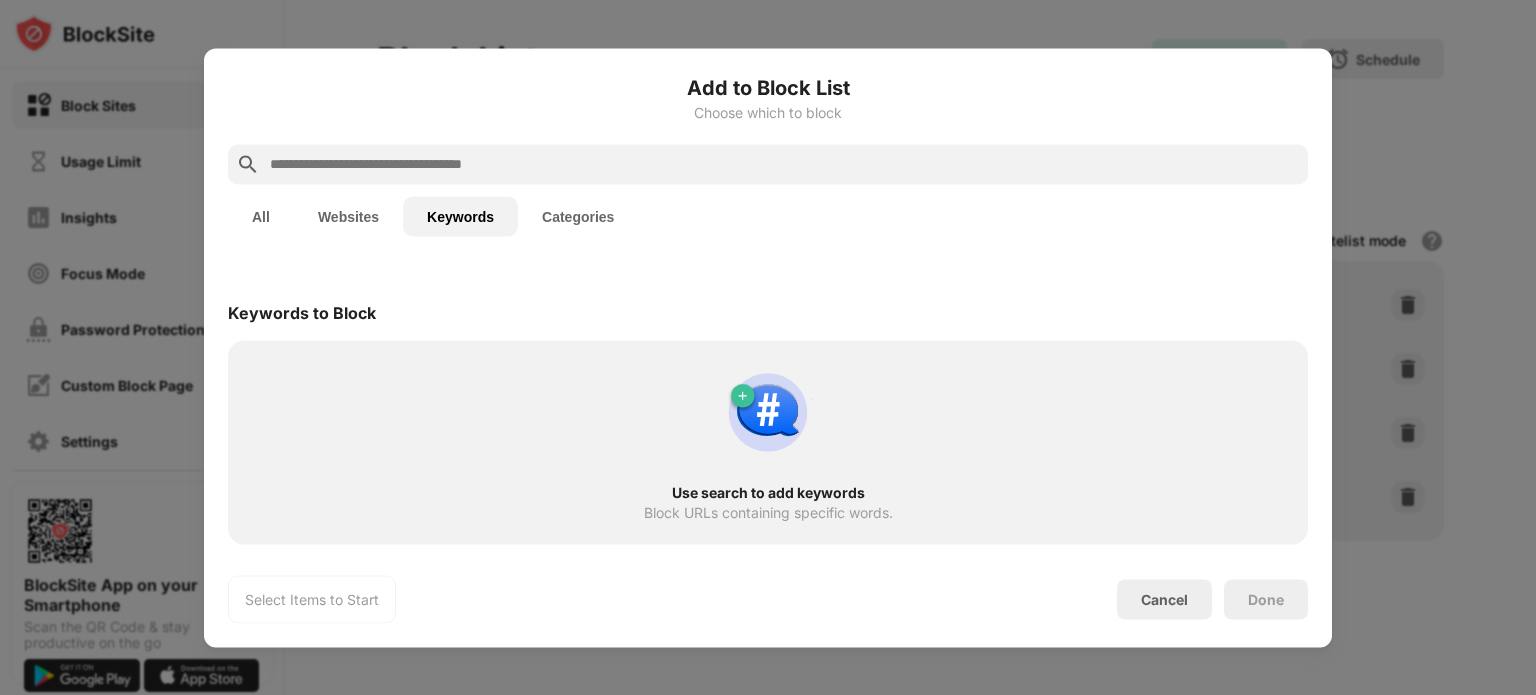 click at bounding box center [784, 164] 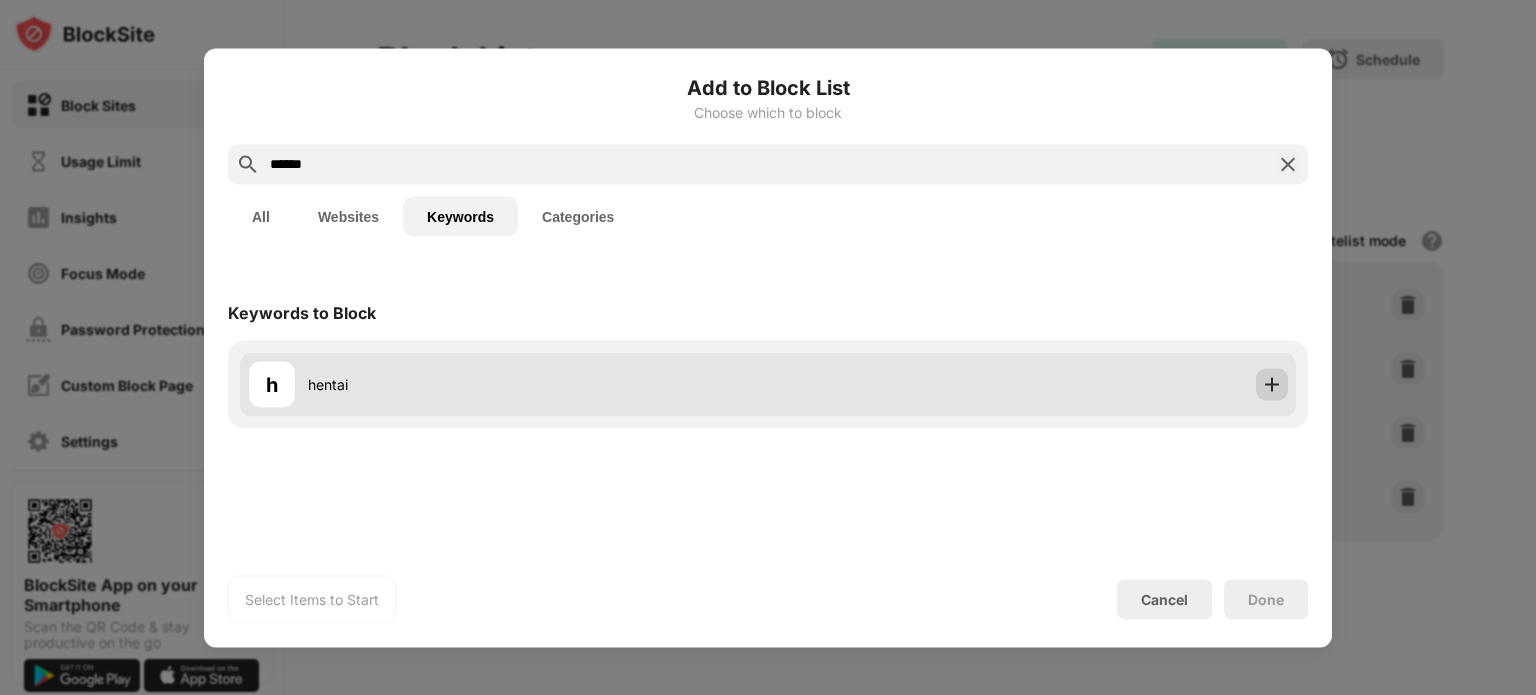 type on "******" 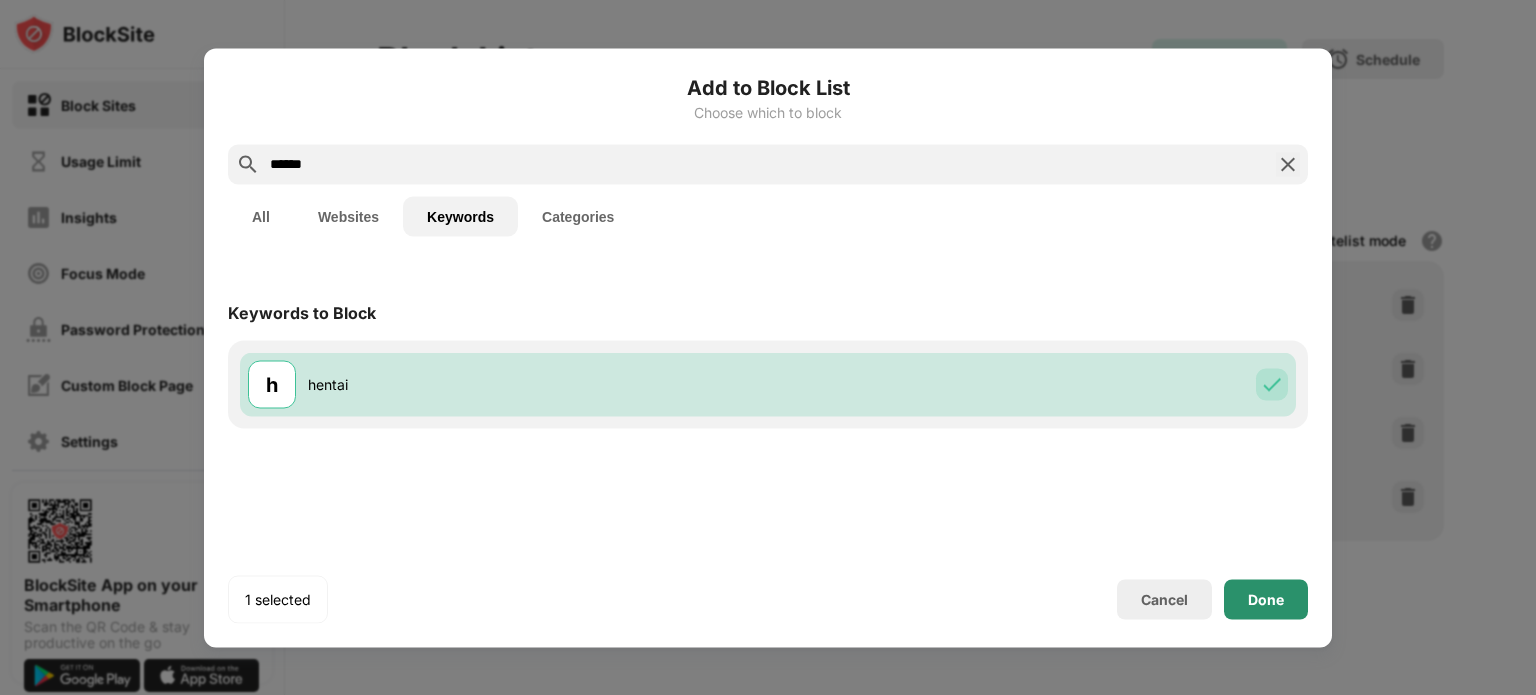 click on "Done" at bounding box center (1266, 599) 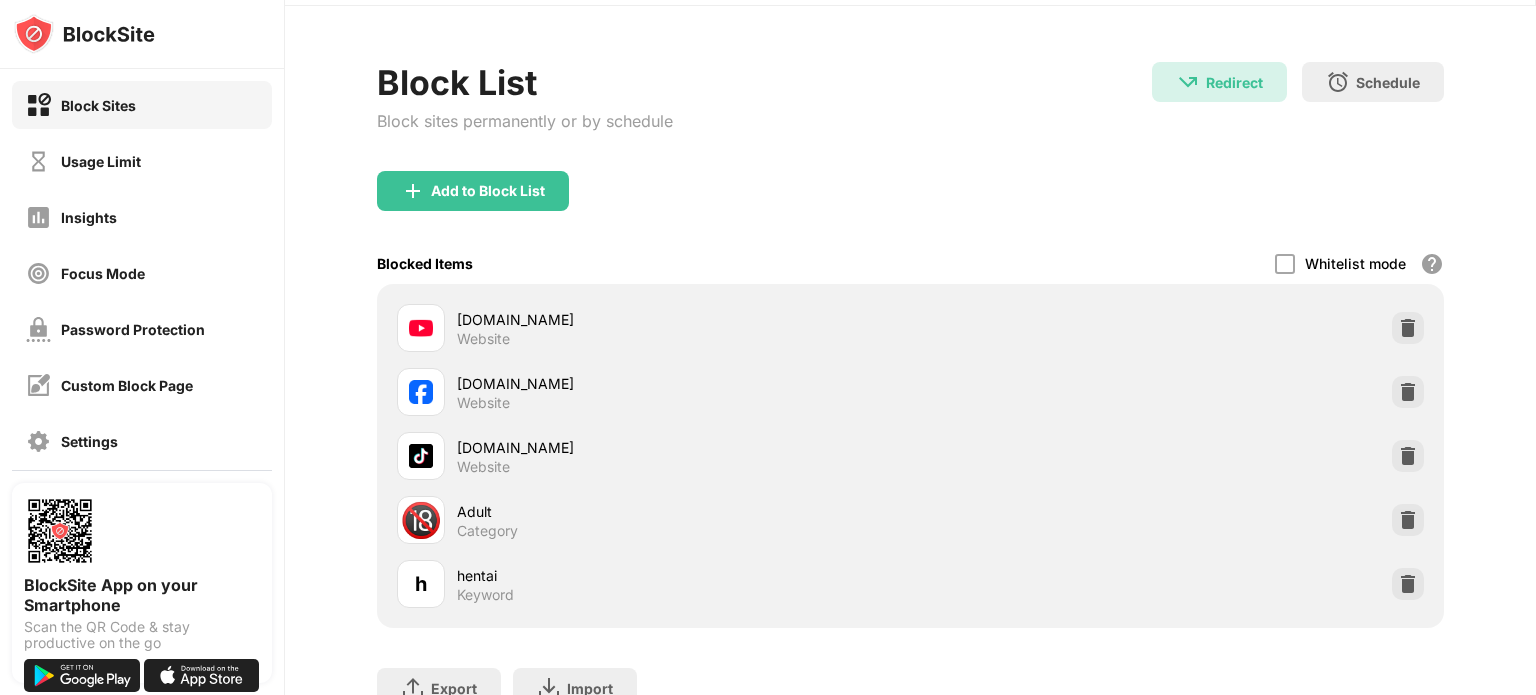 scroll, scrollTop: 0, scrollLeft: 0, axis: both 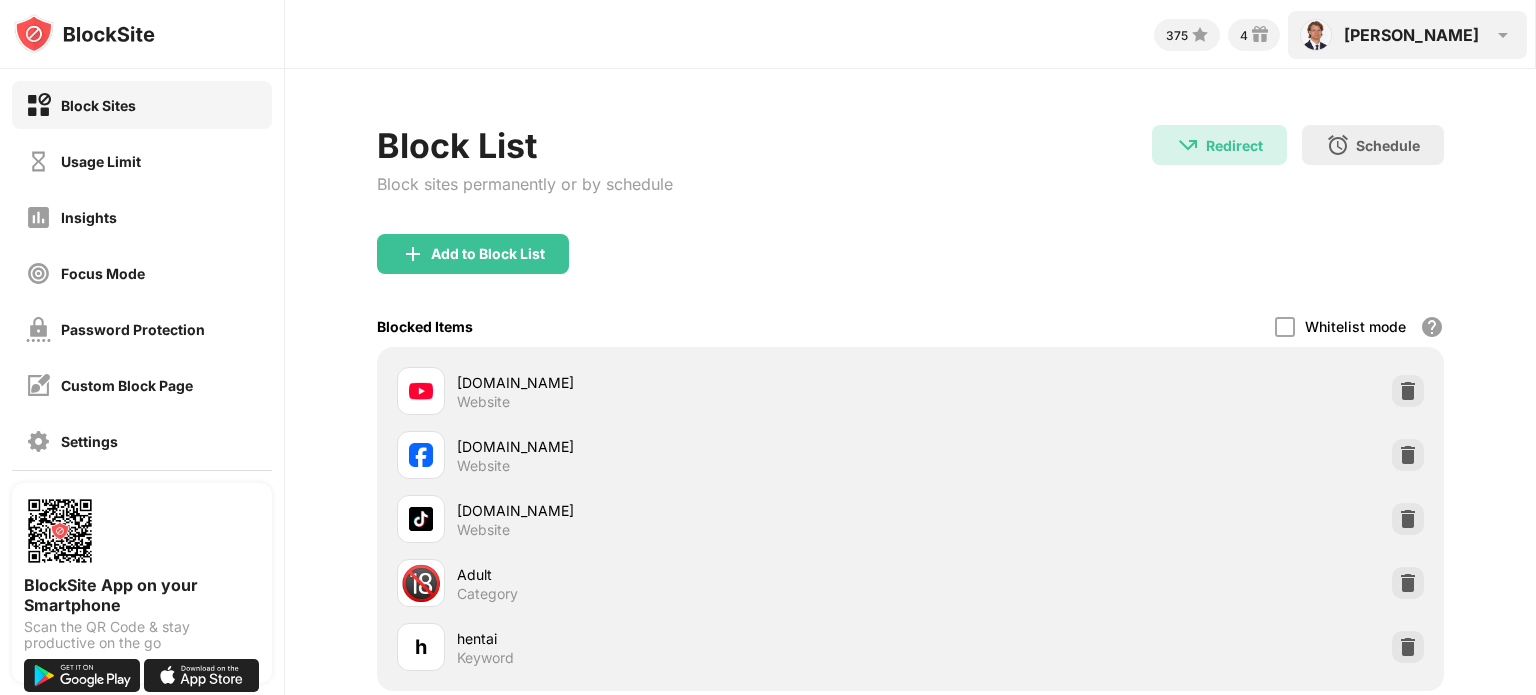 click on "Willem Willem View Account Insights Rewards Settings Support Log Out" at bounding box center (1407, 35) 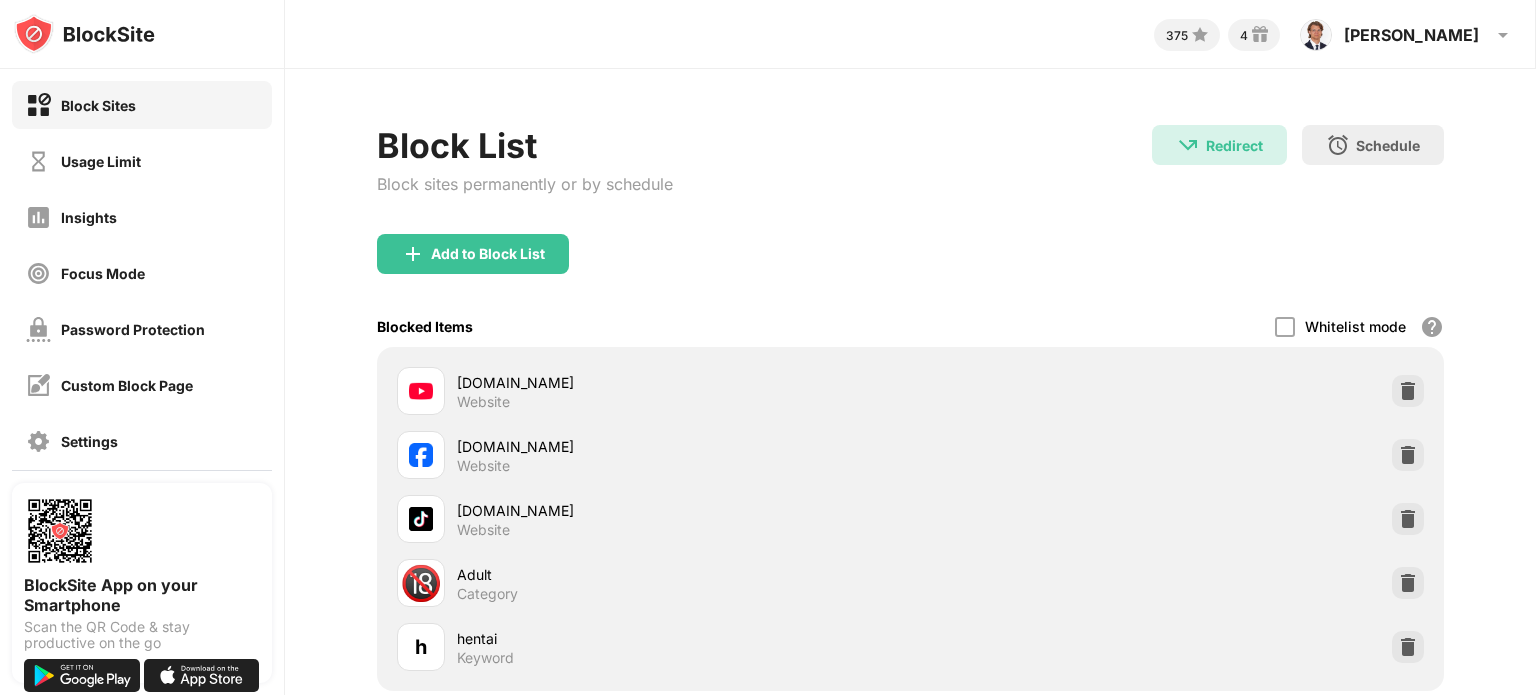click on "Add to Block List" at bounding box center [910, 270] 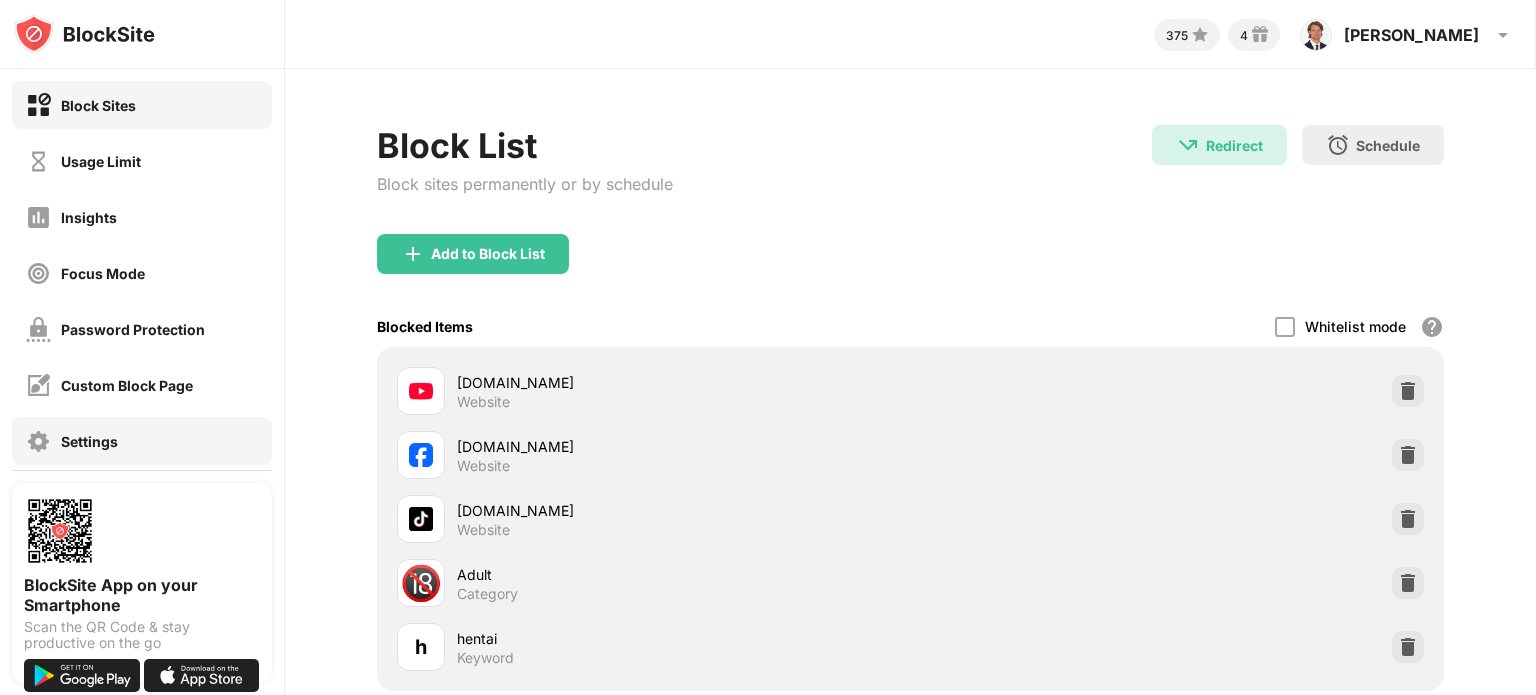 click on "Settings" at bounding box center (142, 441) 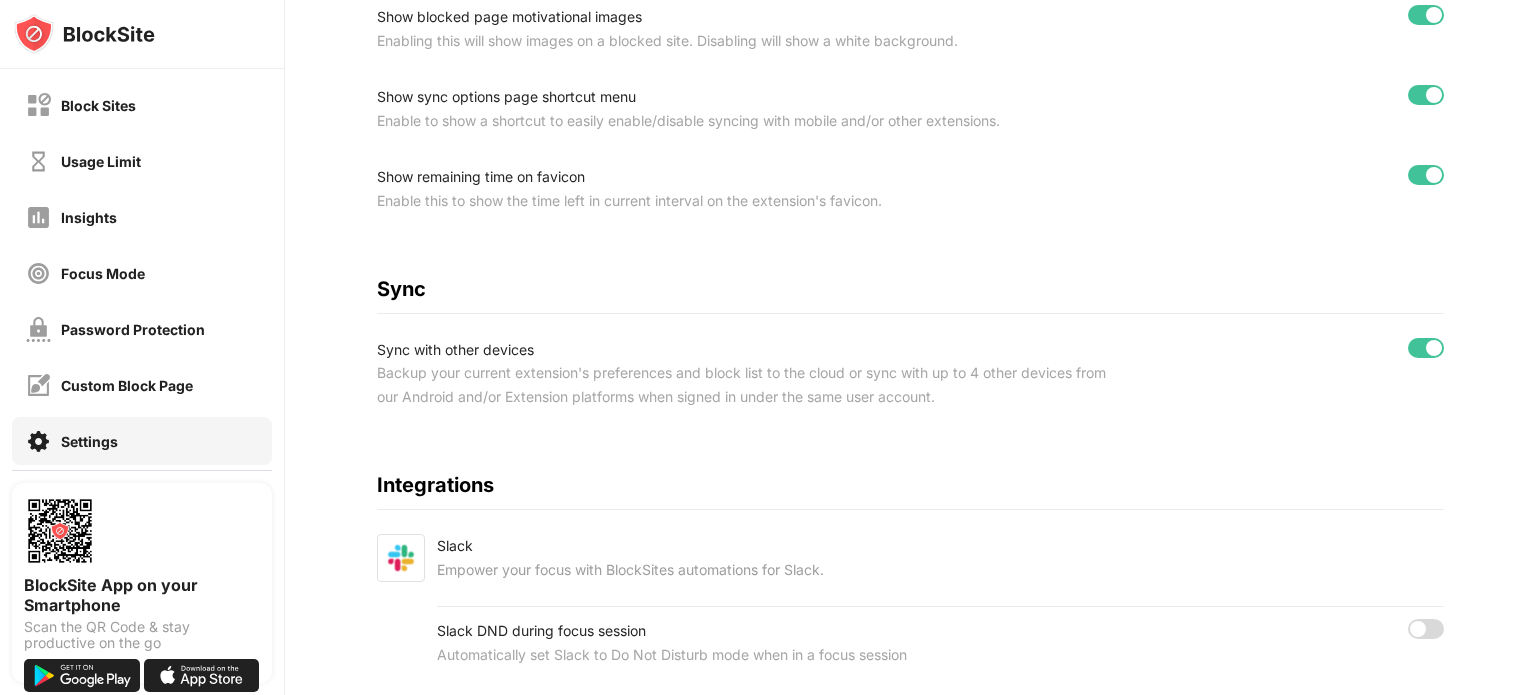 scroll, scrollTop: 802, scrollLeft: 0, axis: vertical 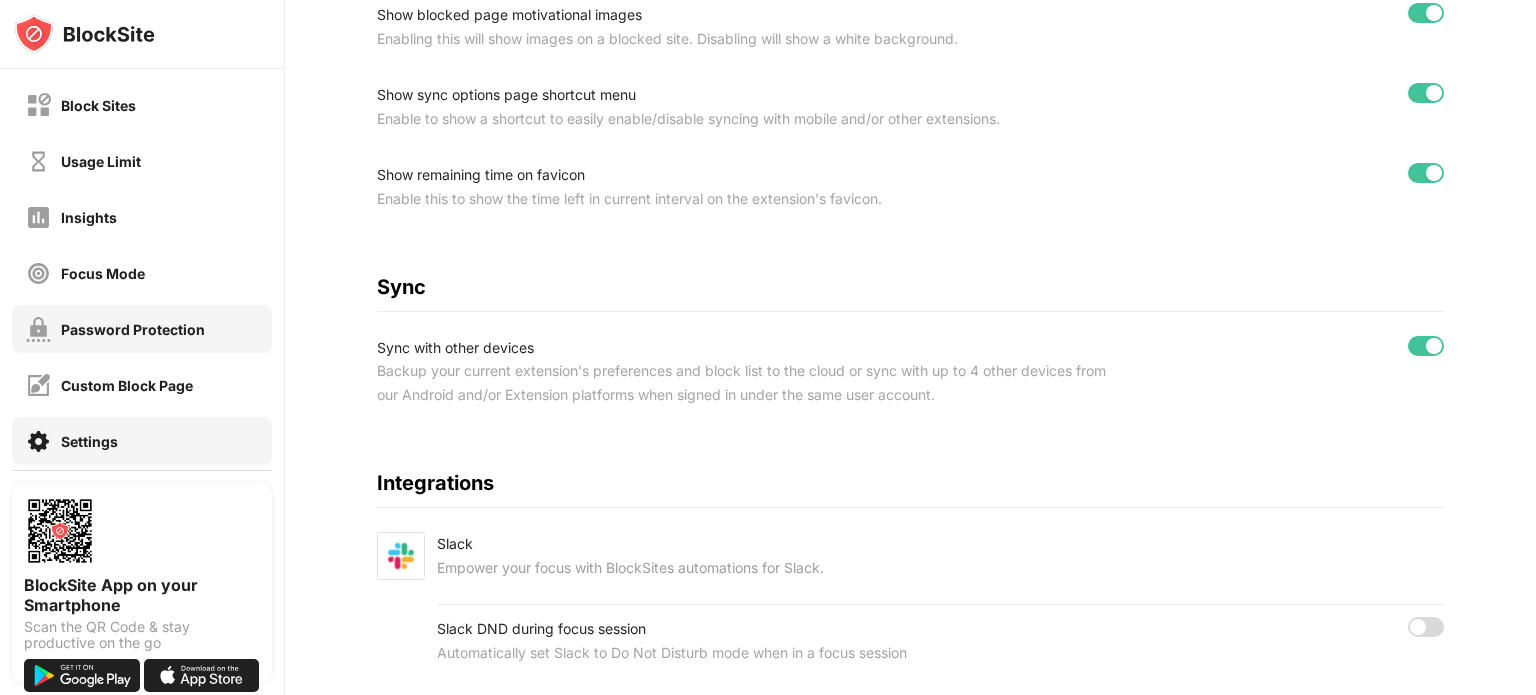 click on "Password Protection" at bounding box center (115, 329) 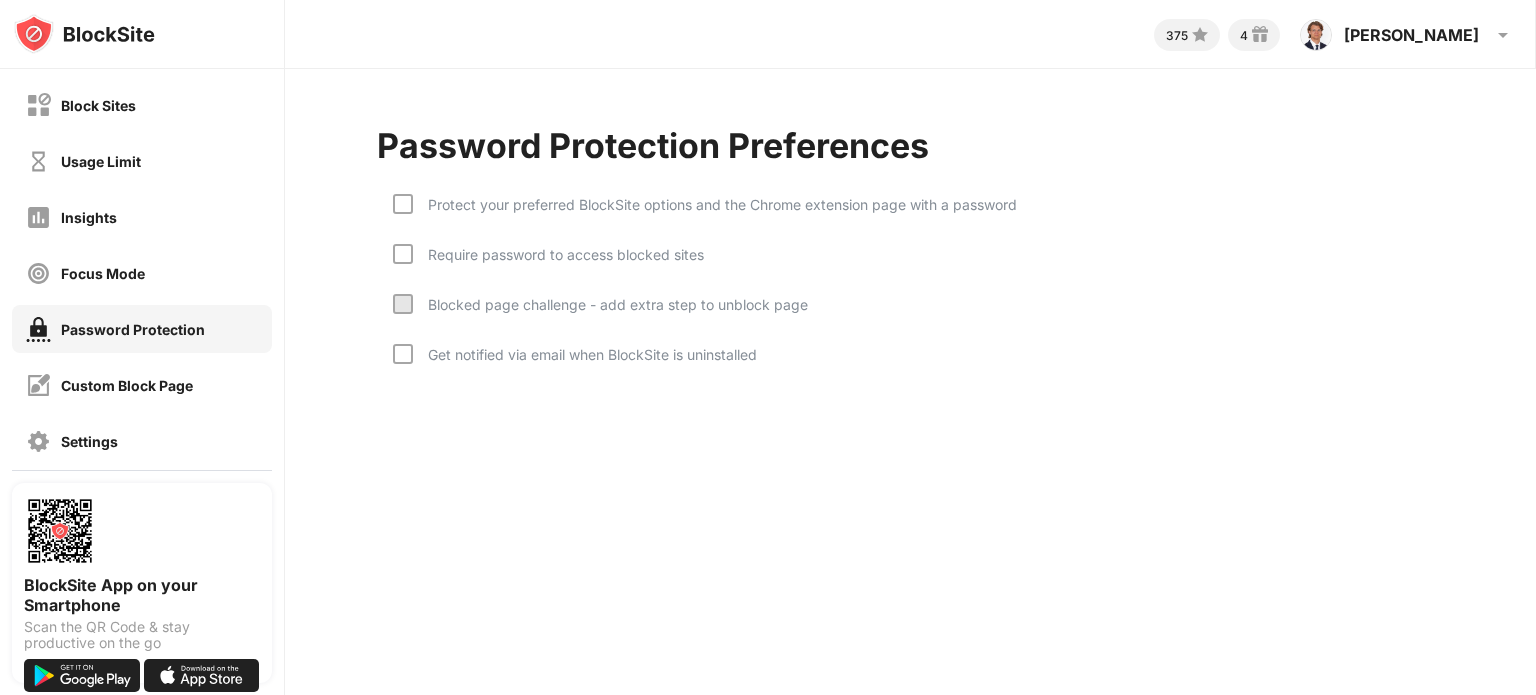 scroll, scrollTop: 0, scrollLeft: 0, axis: both 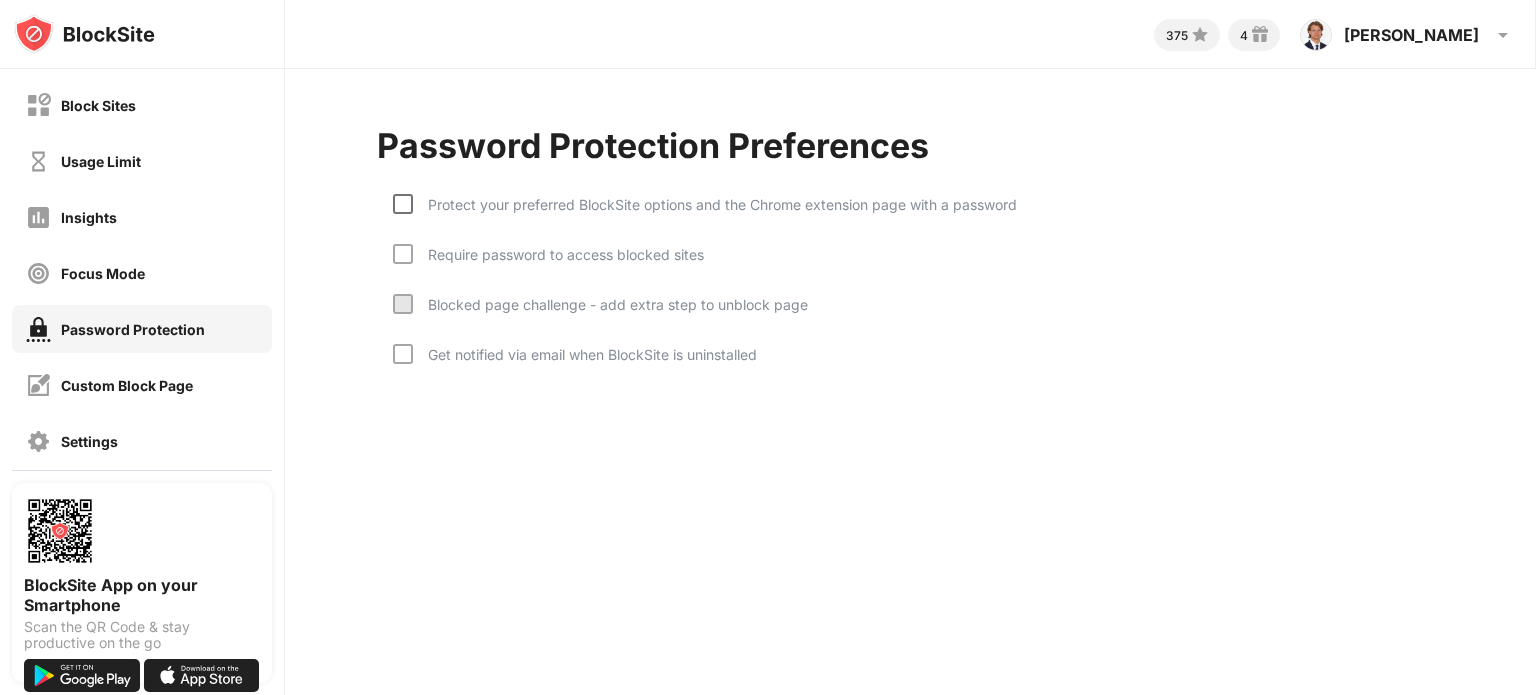 click at bounding box center (403, 204) 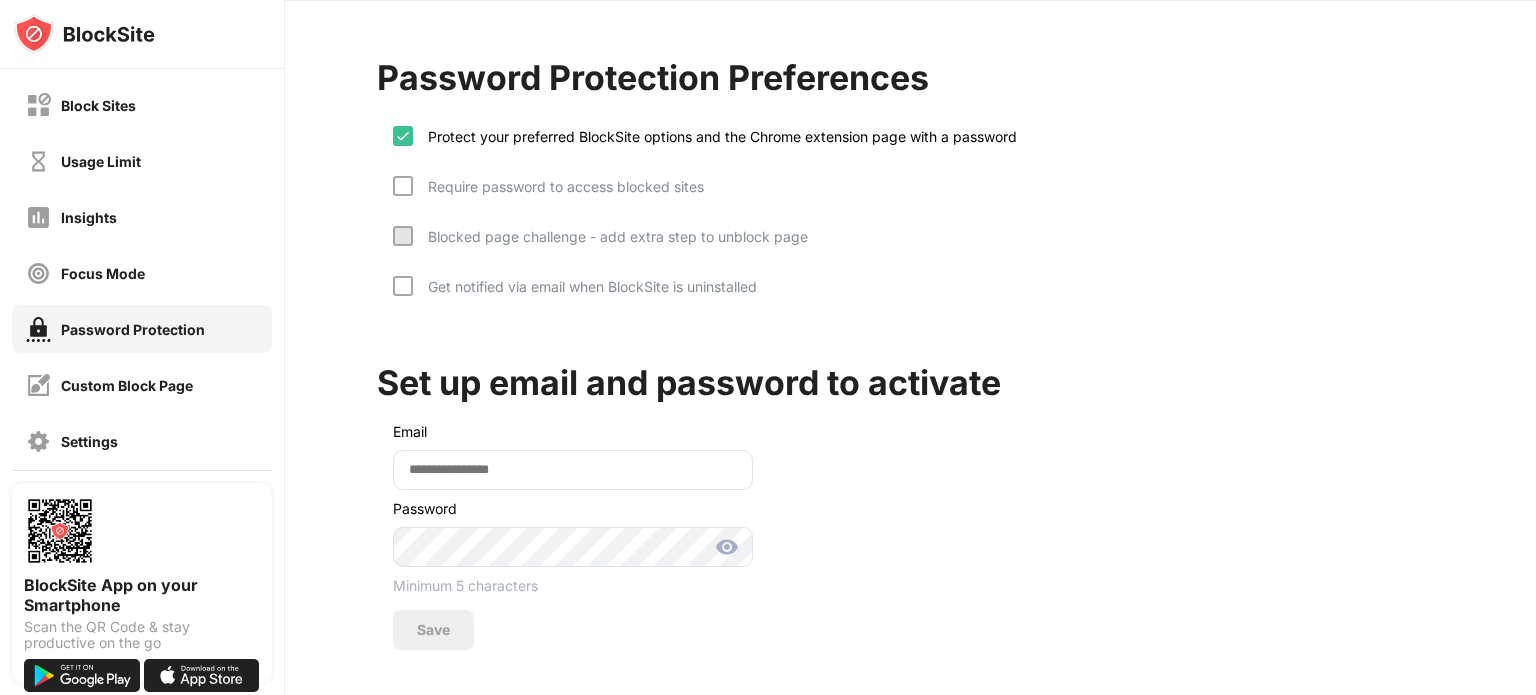 scroll, scrollTop: 74, scrollLeft: 0, axis: vertical 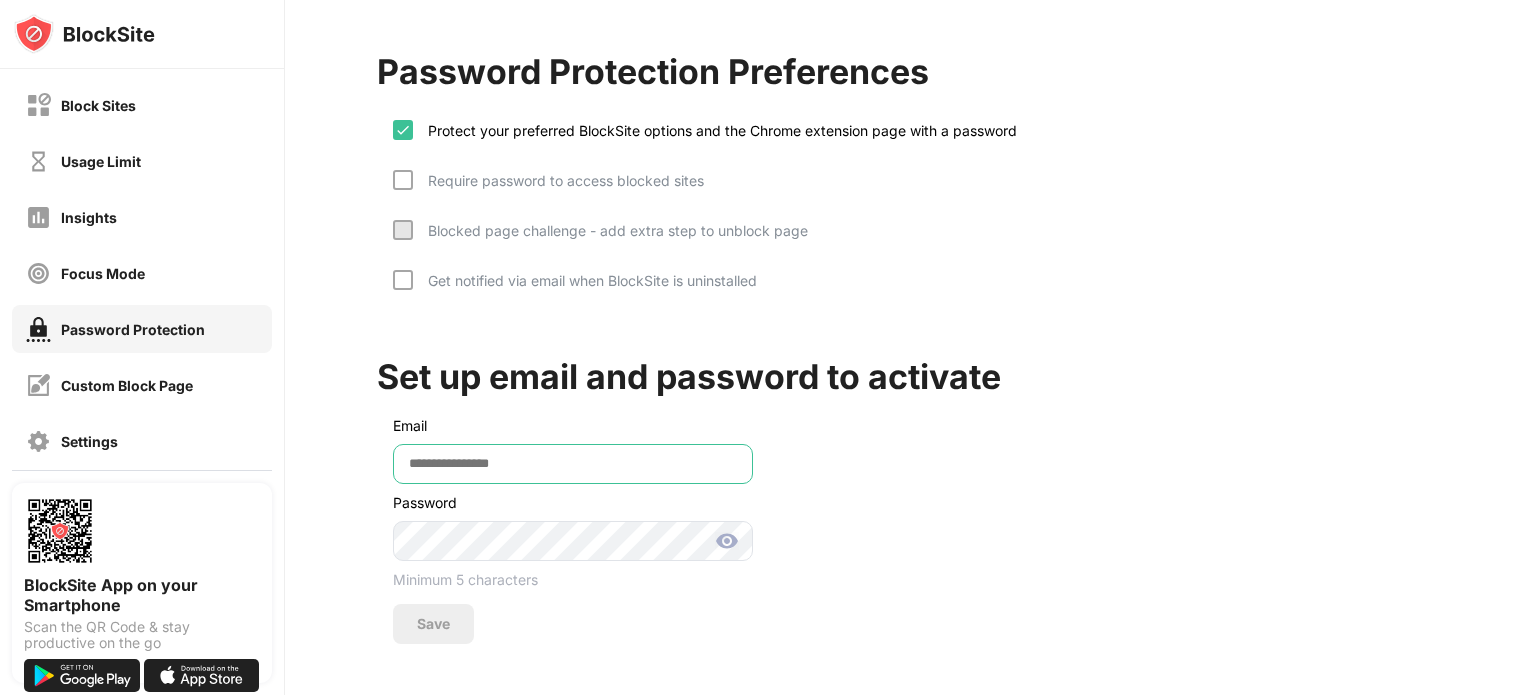 click at bounding box center [573, 464] 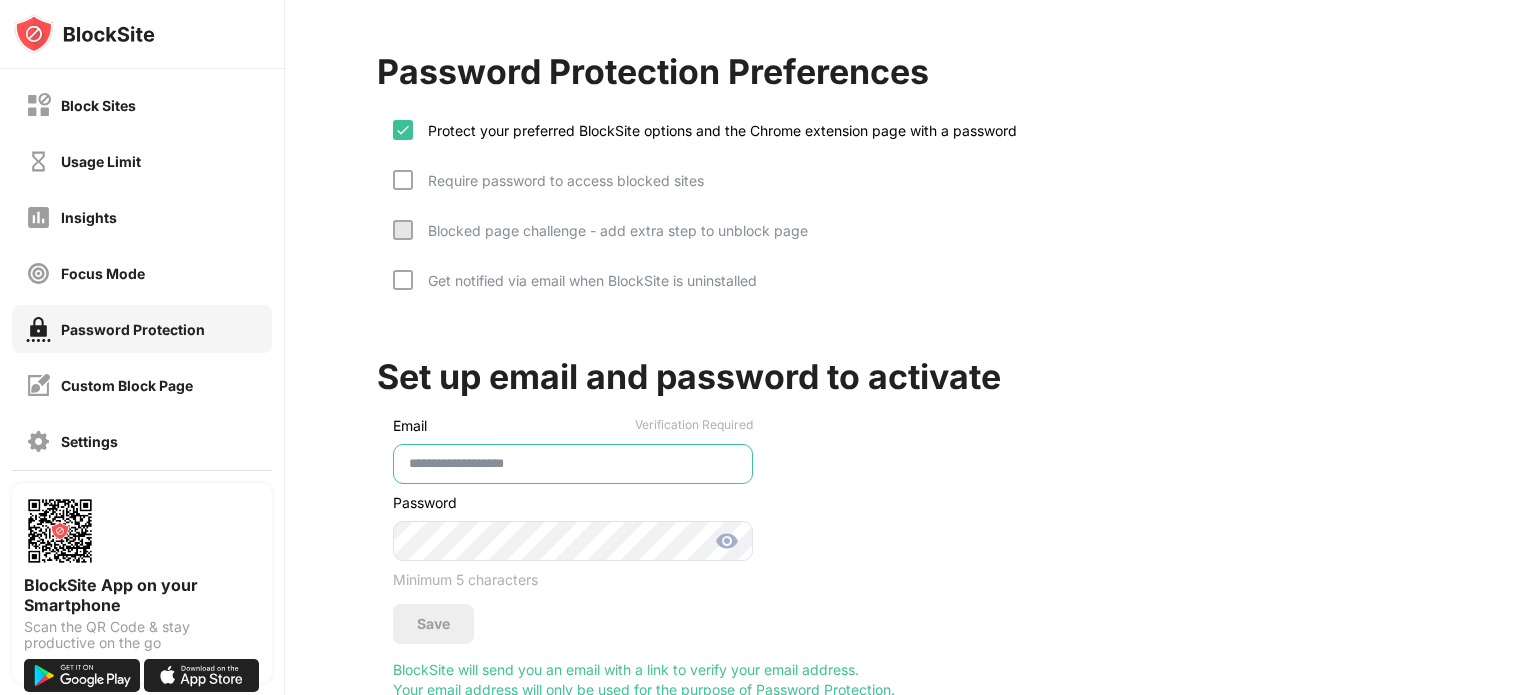 type on "**********" 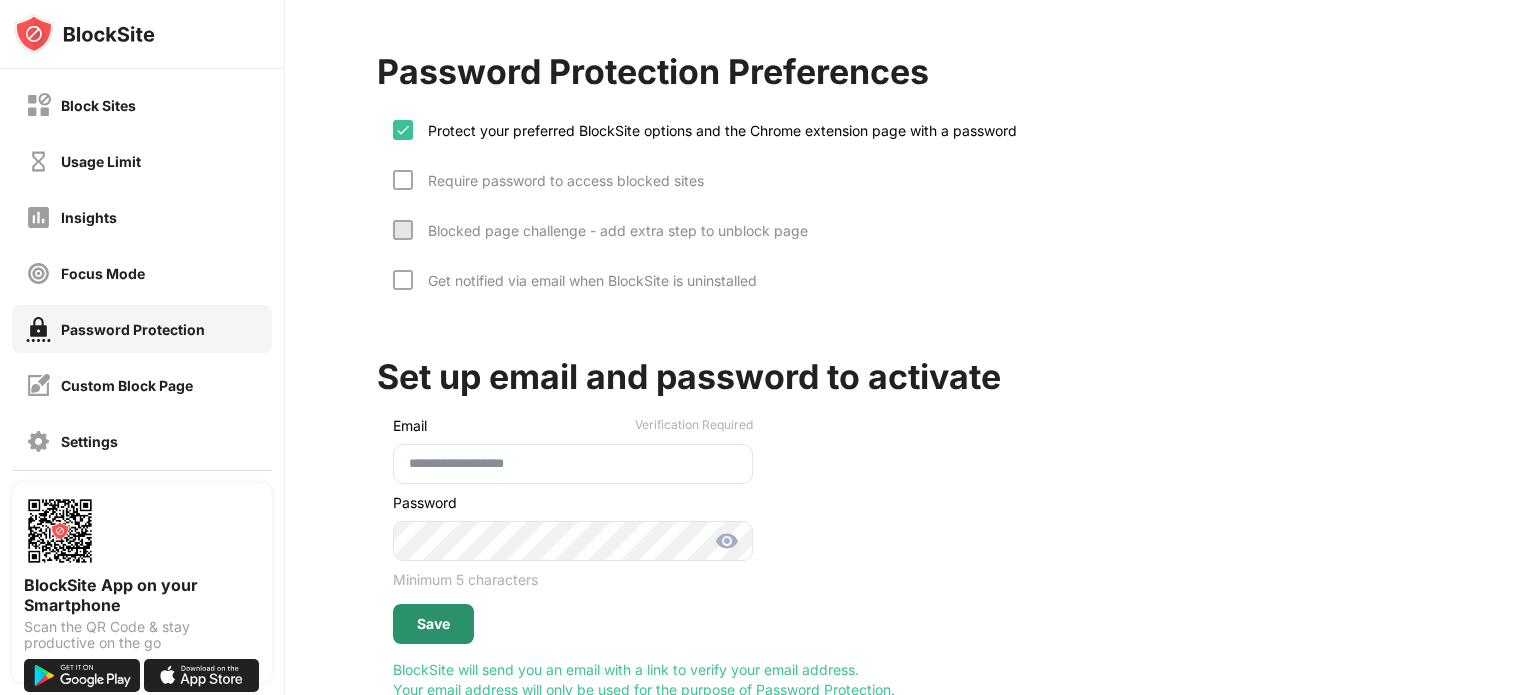 click on "Save" at bounding box center [433, 624] 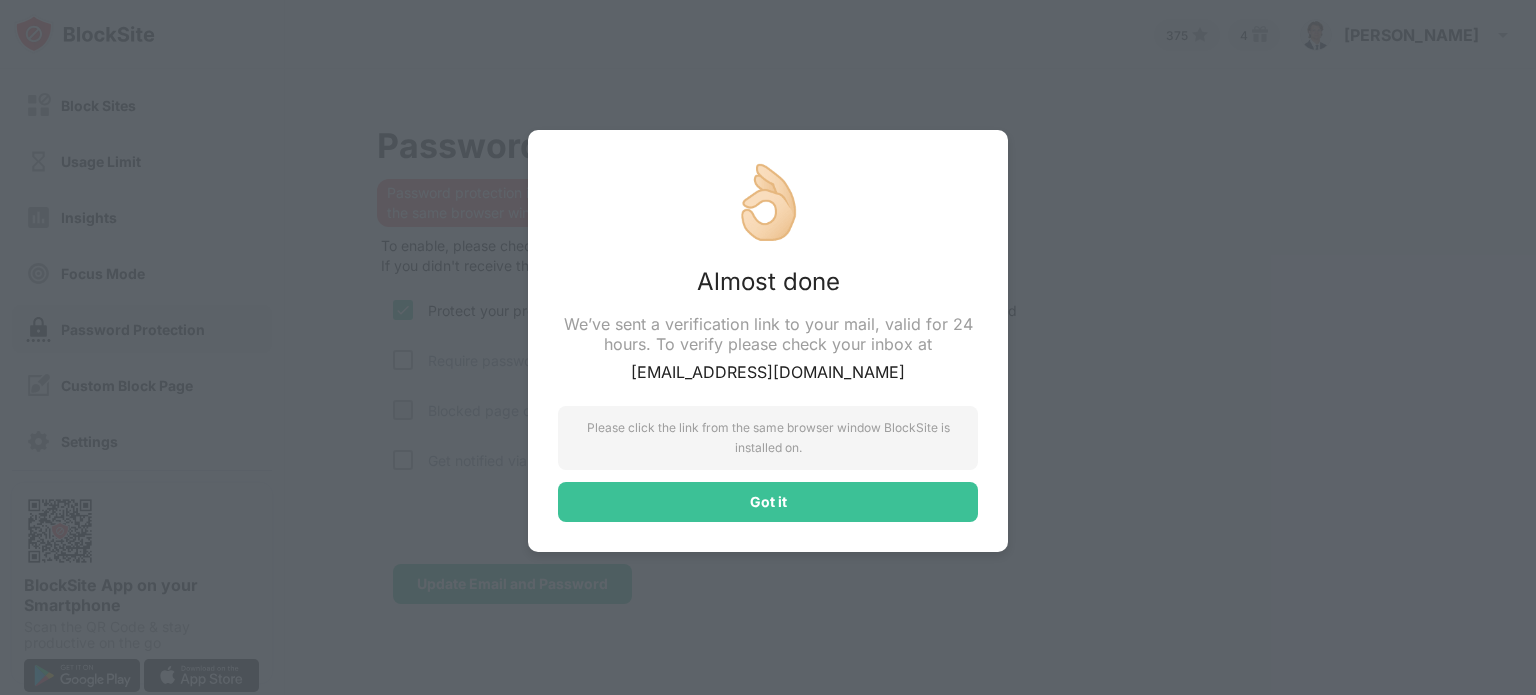 scroll, scrollTop: 0, scrollLeft: 0, axis: both 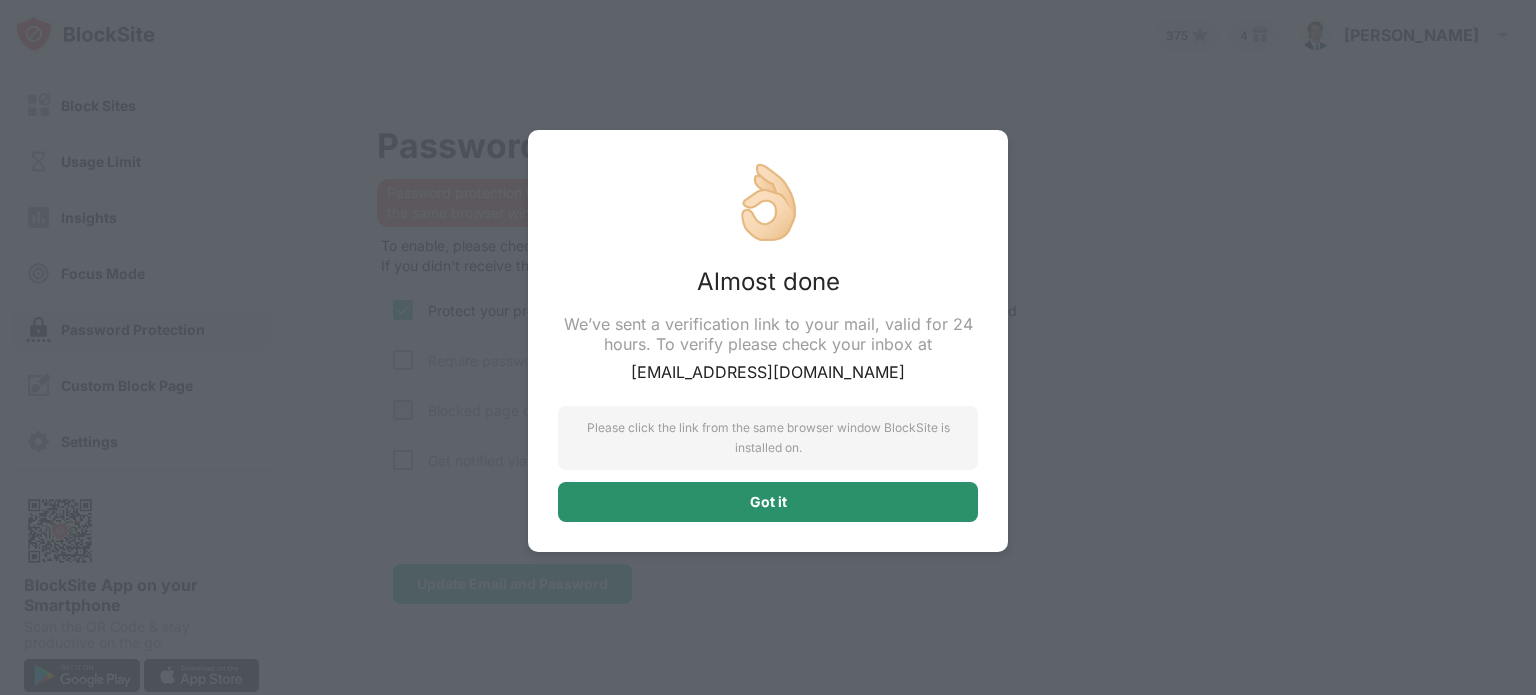click on "Got it" at bounding box center (768, 502) 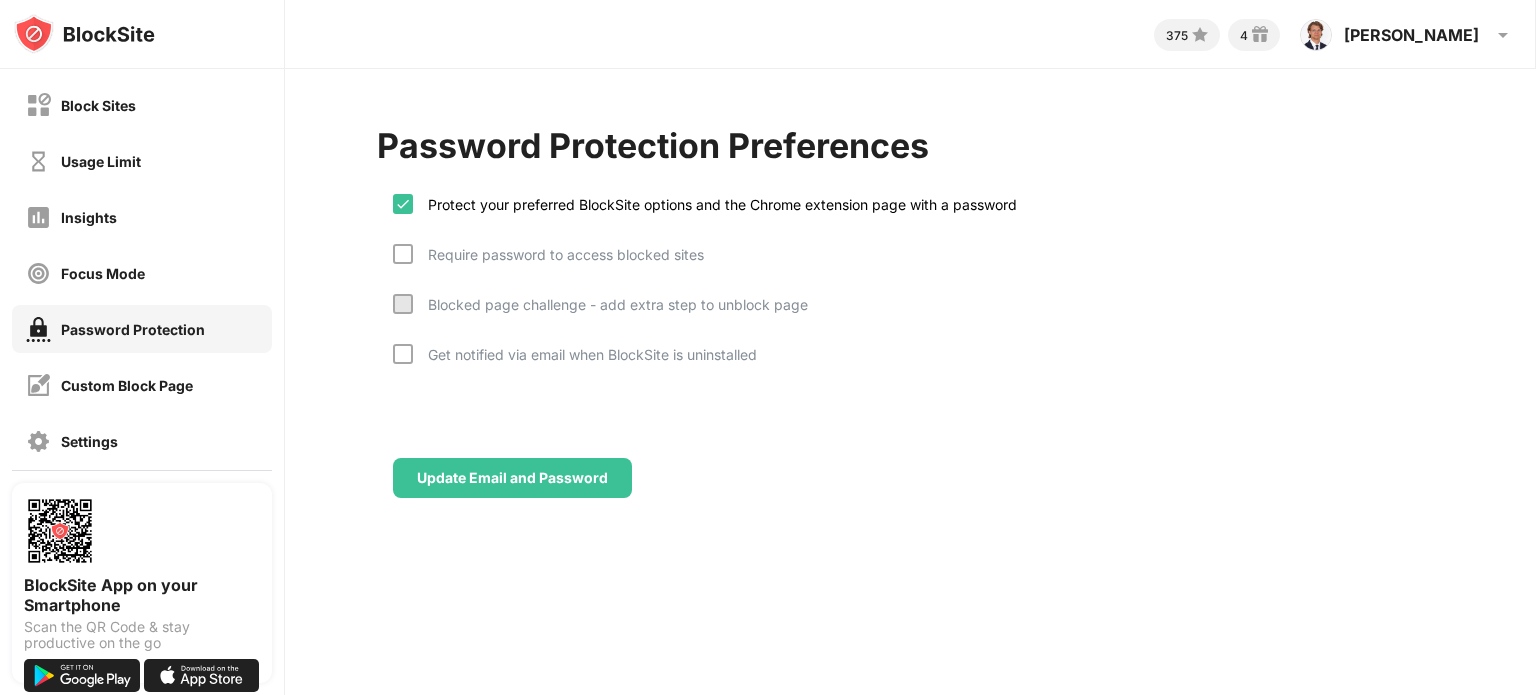click at bounding box center (403, 304) 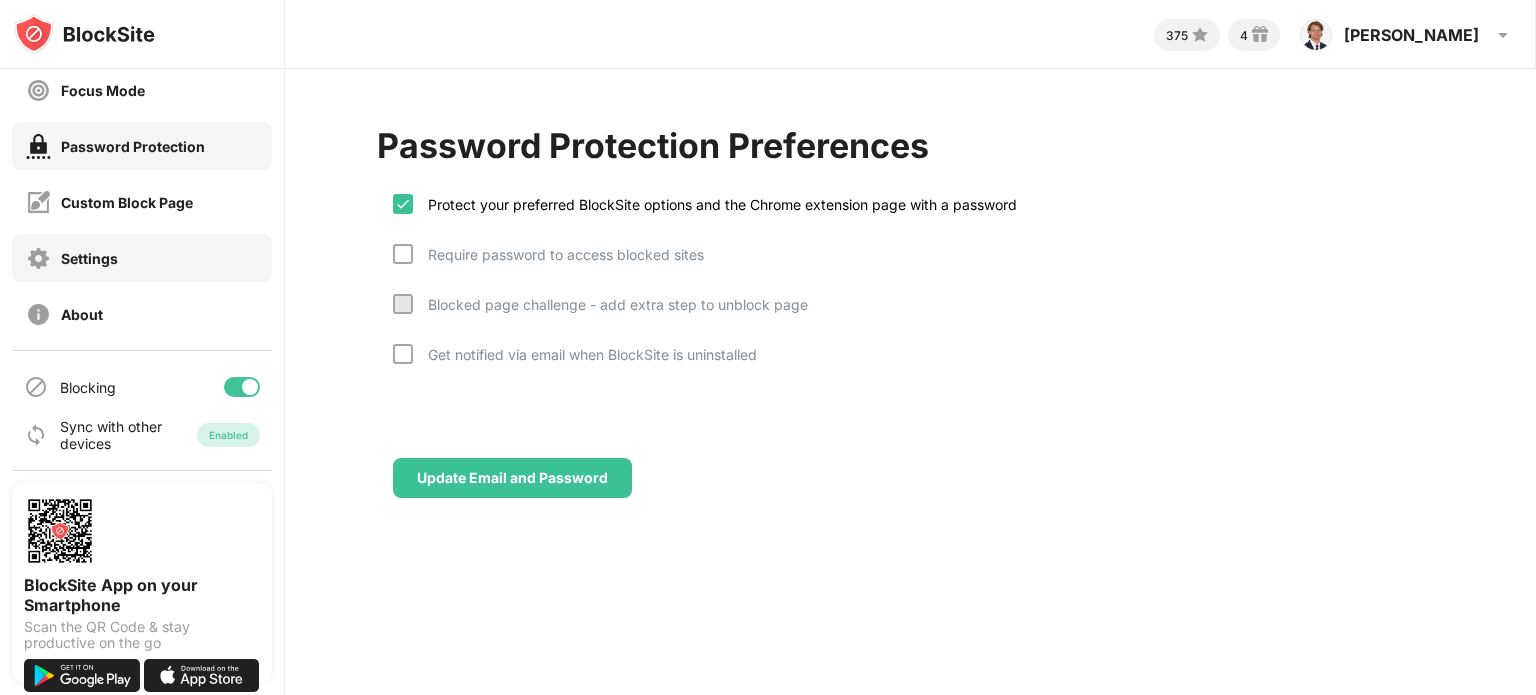 scroll, scrollTop: 0, scrollLeft: 0, axis: both 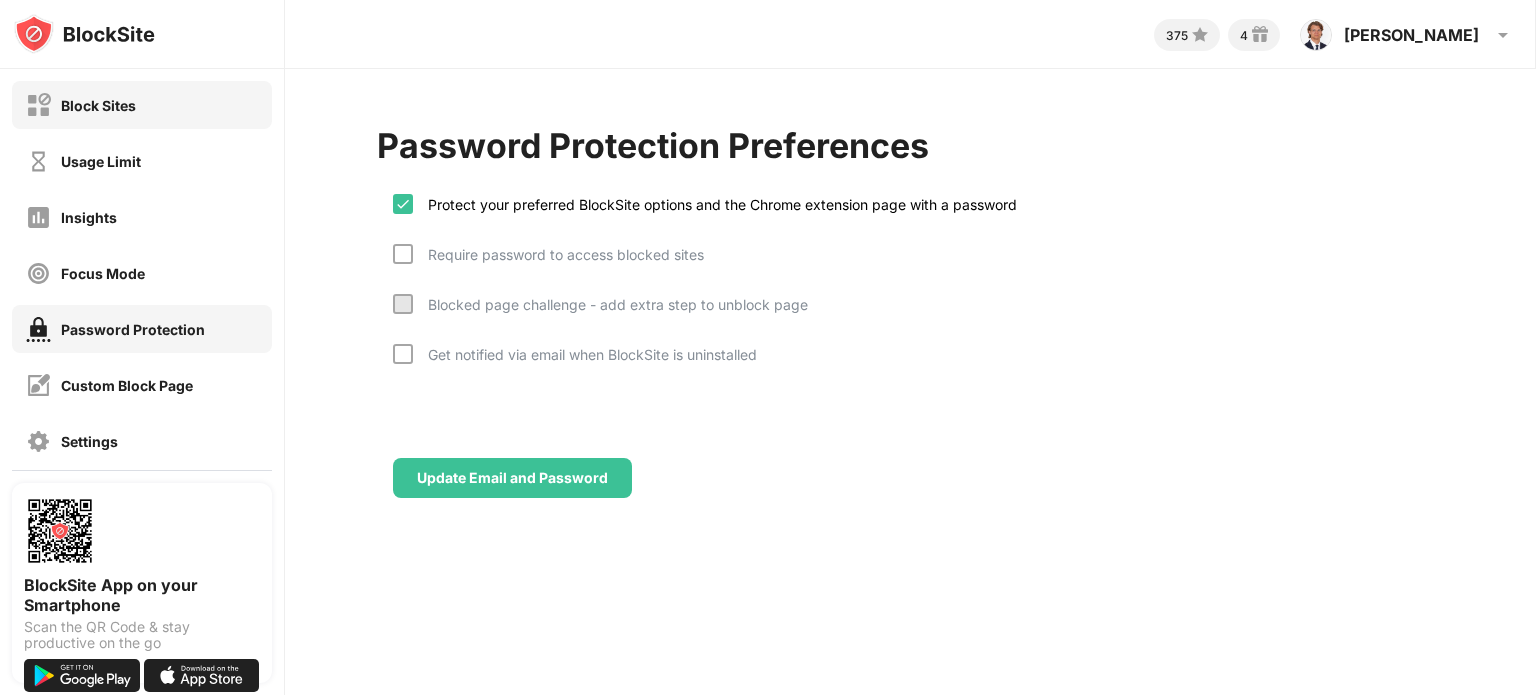 click on "Block Sites" at bounding box center (142, 105) 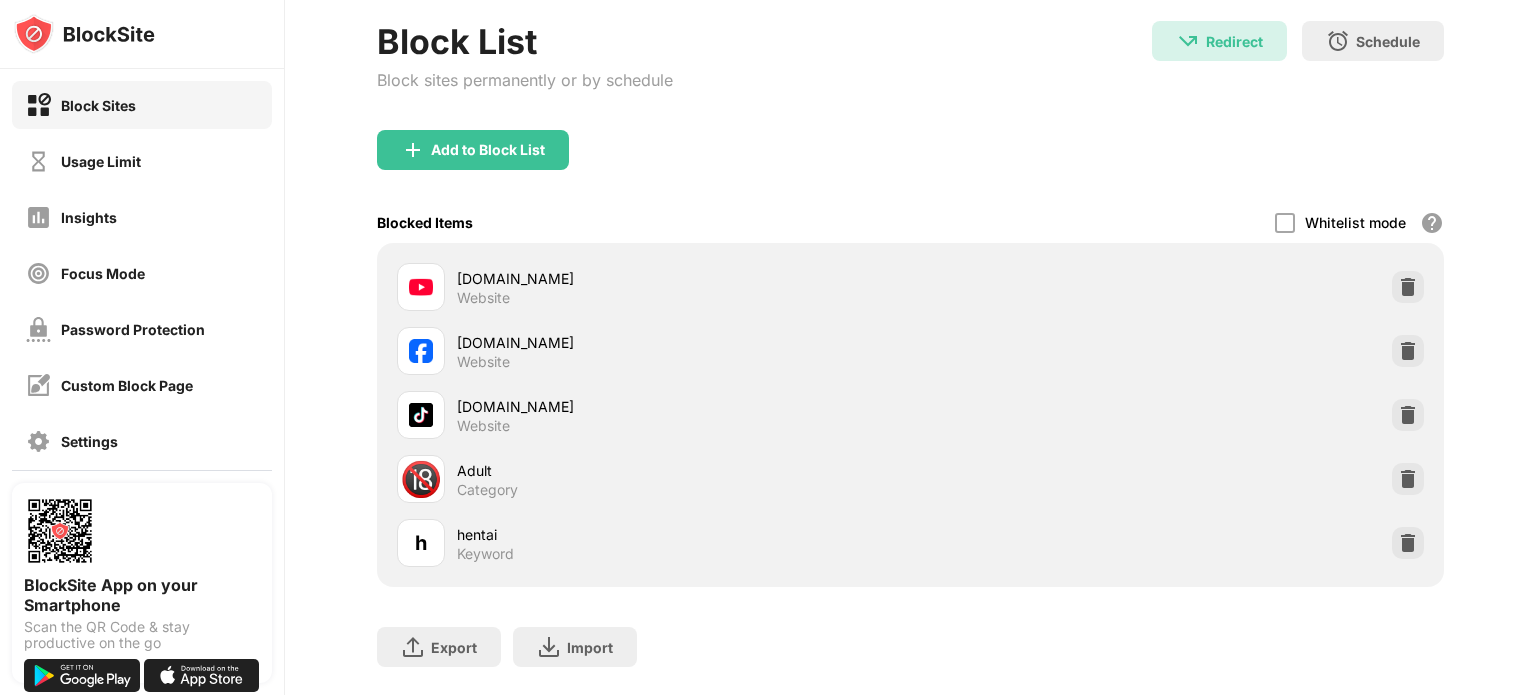 scroll, scrollTop: 0, scrollLeft: 0, axis: both 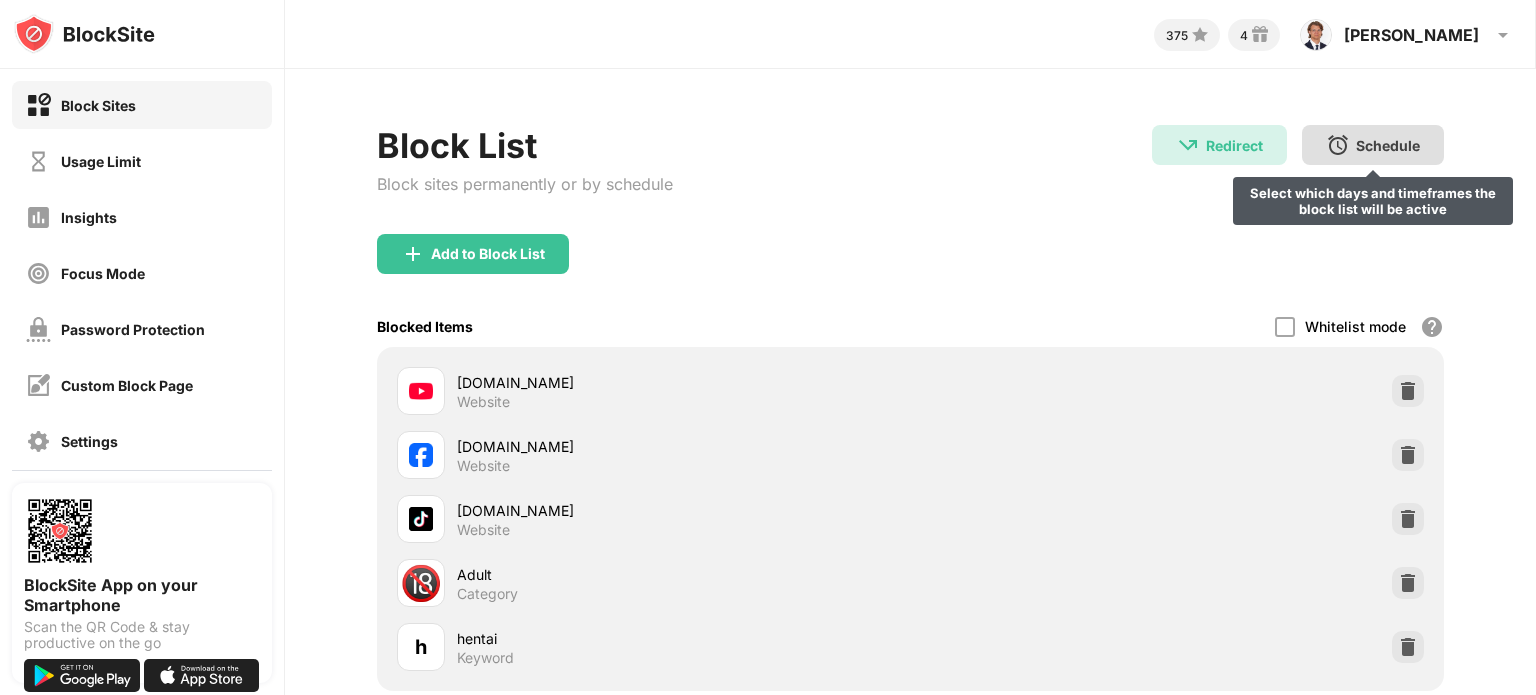click on "Schedule" at bounding box center (1388, 145) 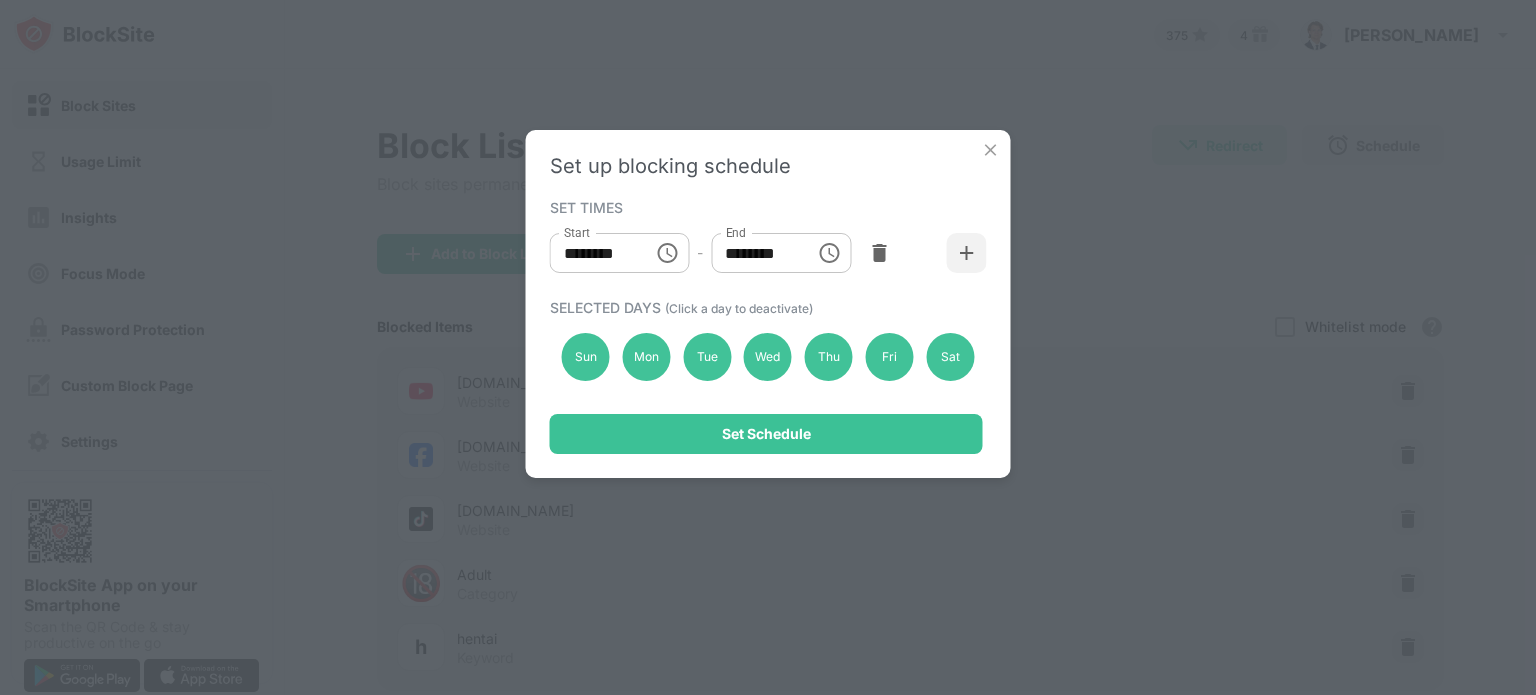 click at bounding box center [991, 150] 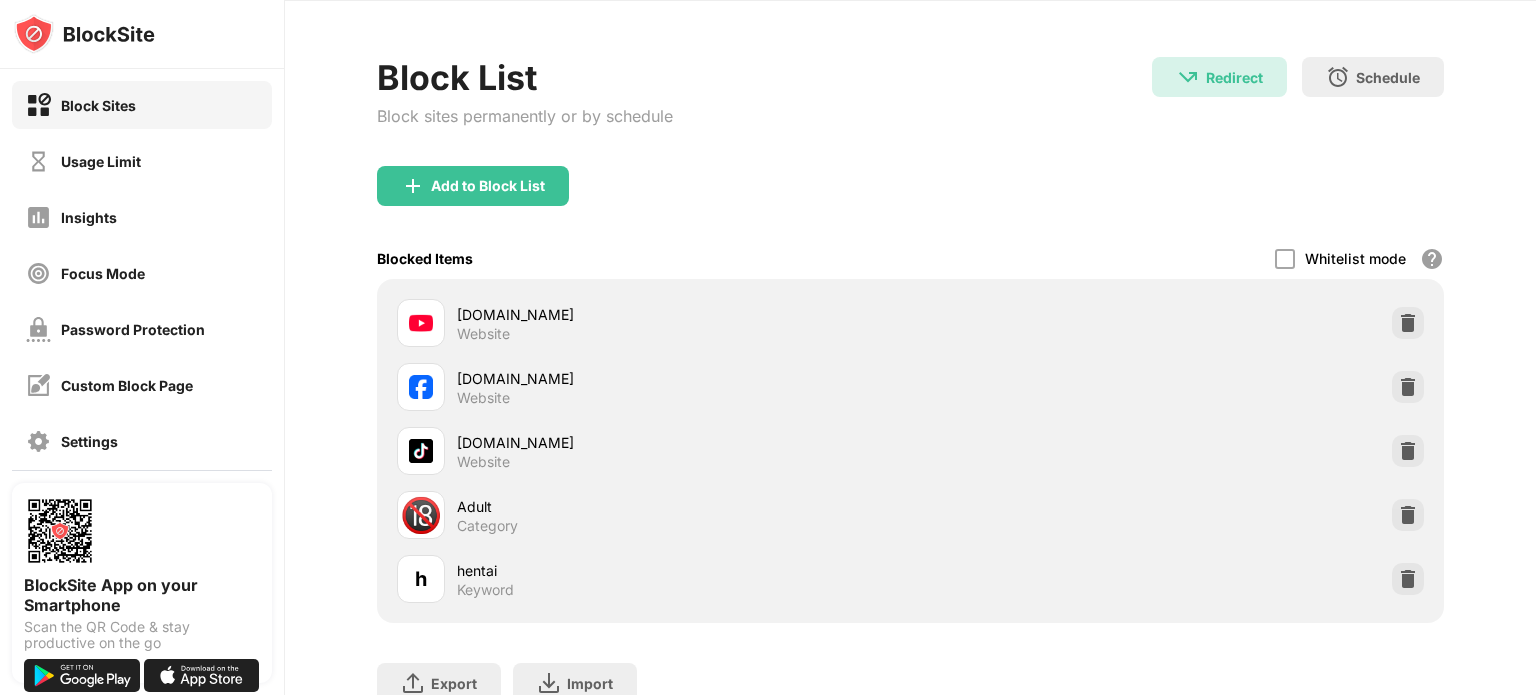 scroll, scrollTop: 63, scrollLeft: 0, axis: vertical 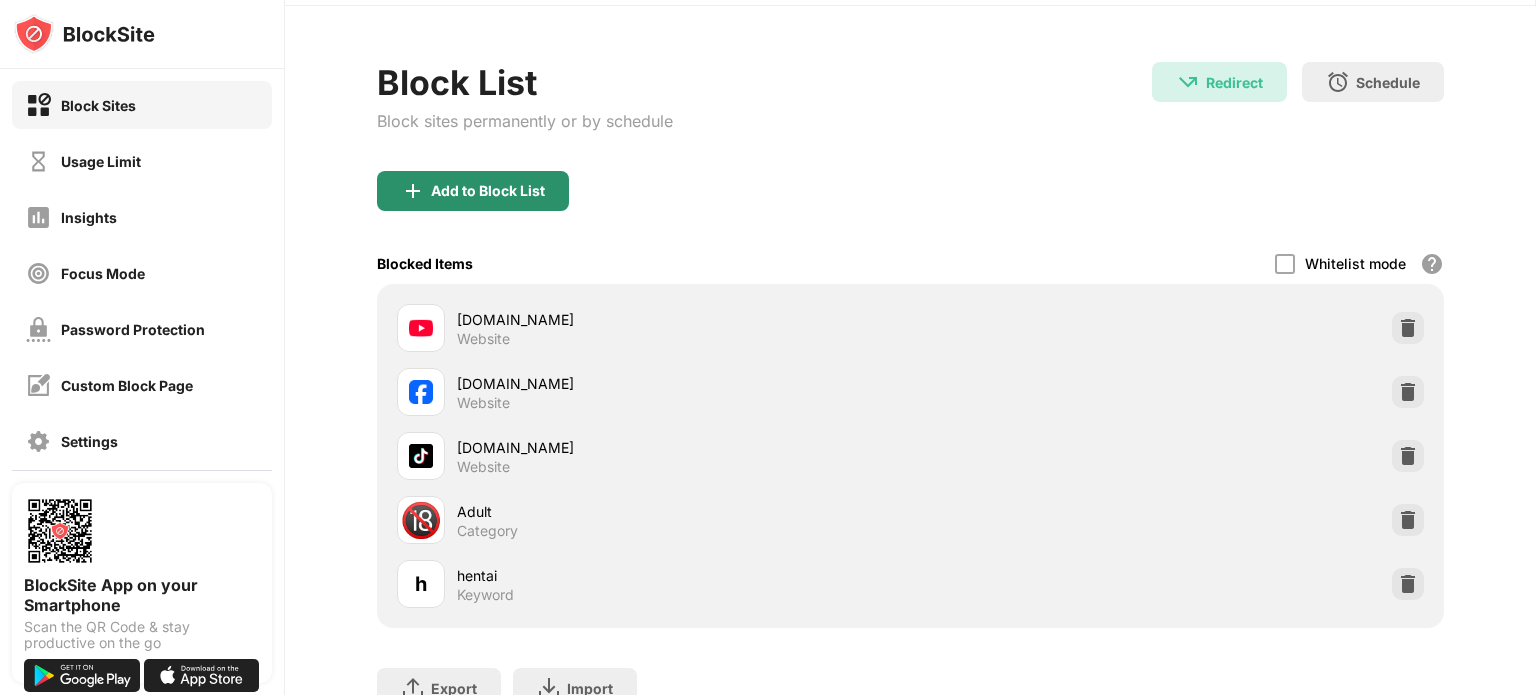 click on "Add to Block List" at bounding box center (488, 191) 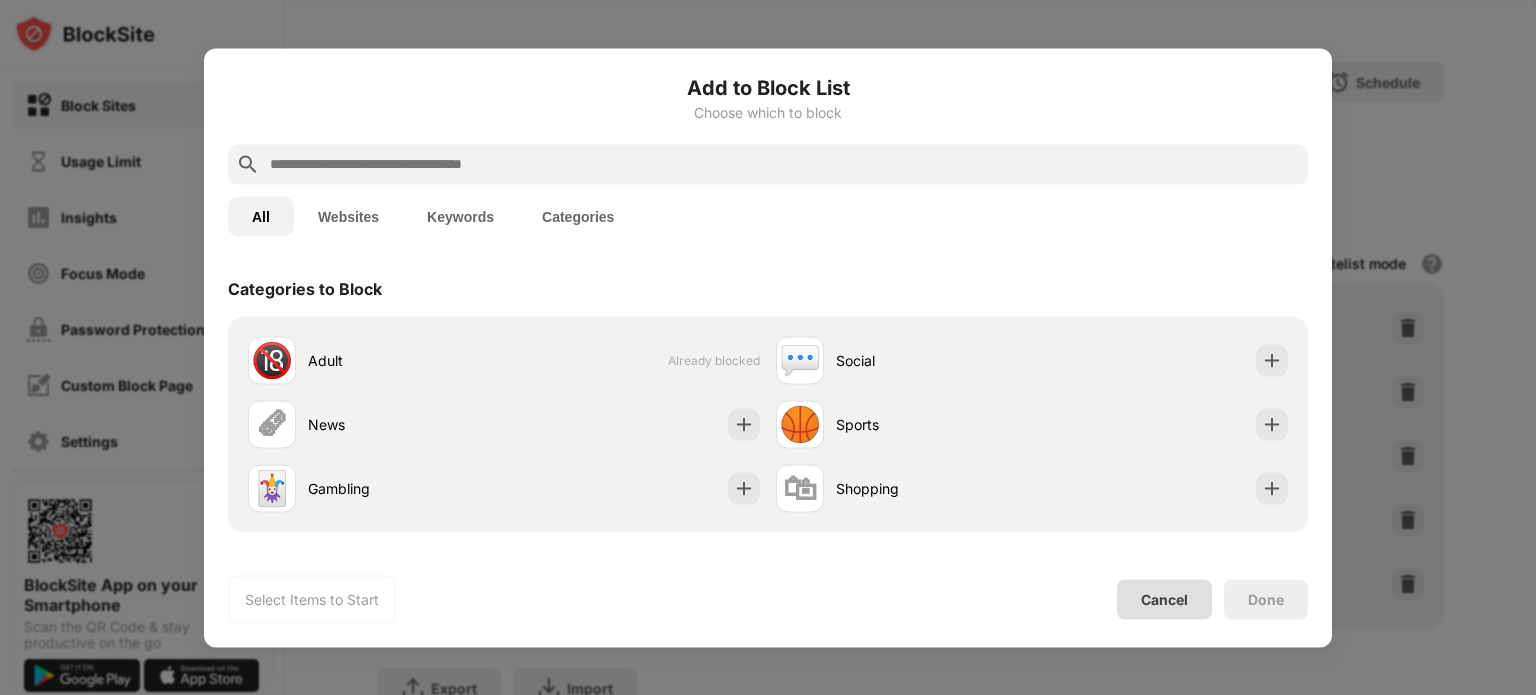 click on "Cancel" at bounding box center (1164, 599) 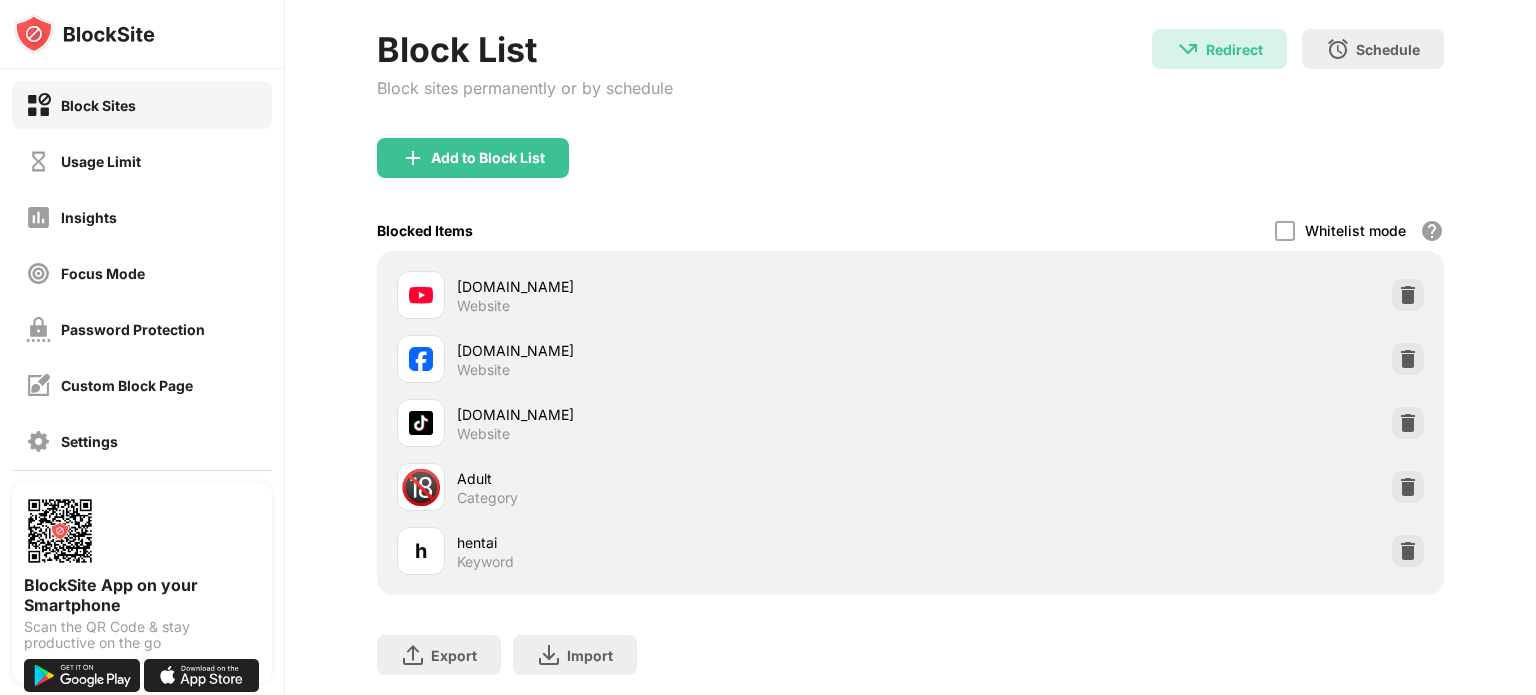 scroll, scrollTop: 100, scrollLeft: 0, axis: vertical 